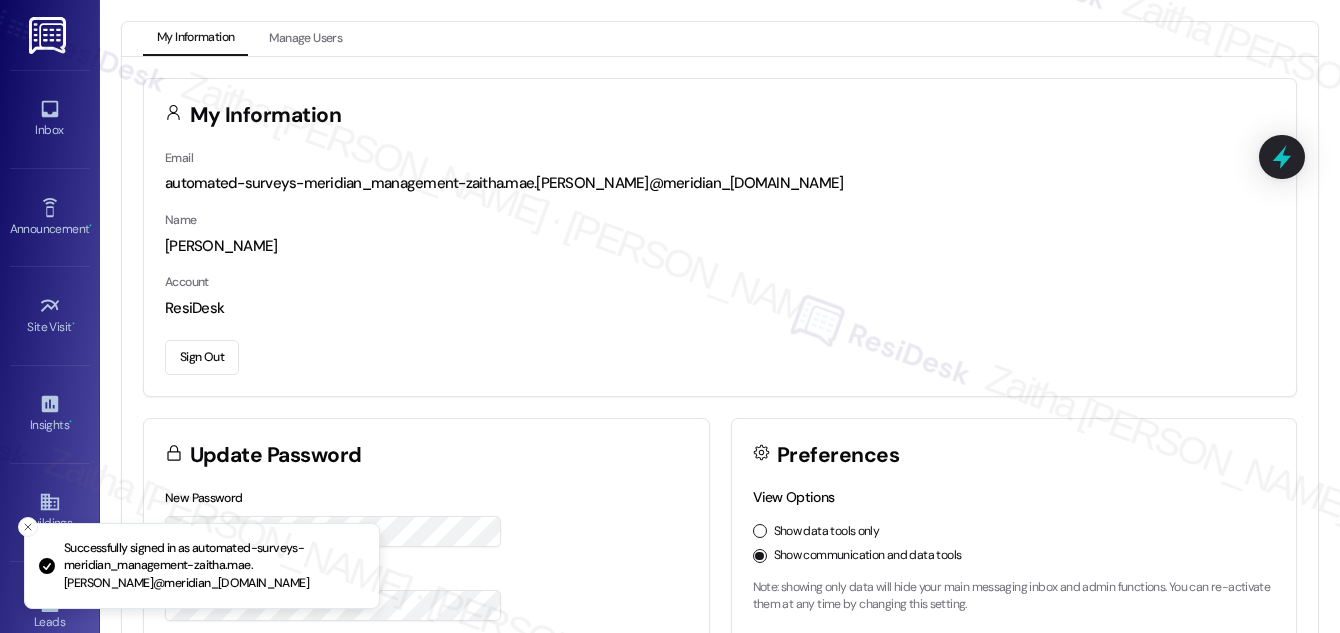 scroll, scrollTop: 0, scrollLeft: 0, axis: both 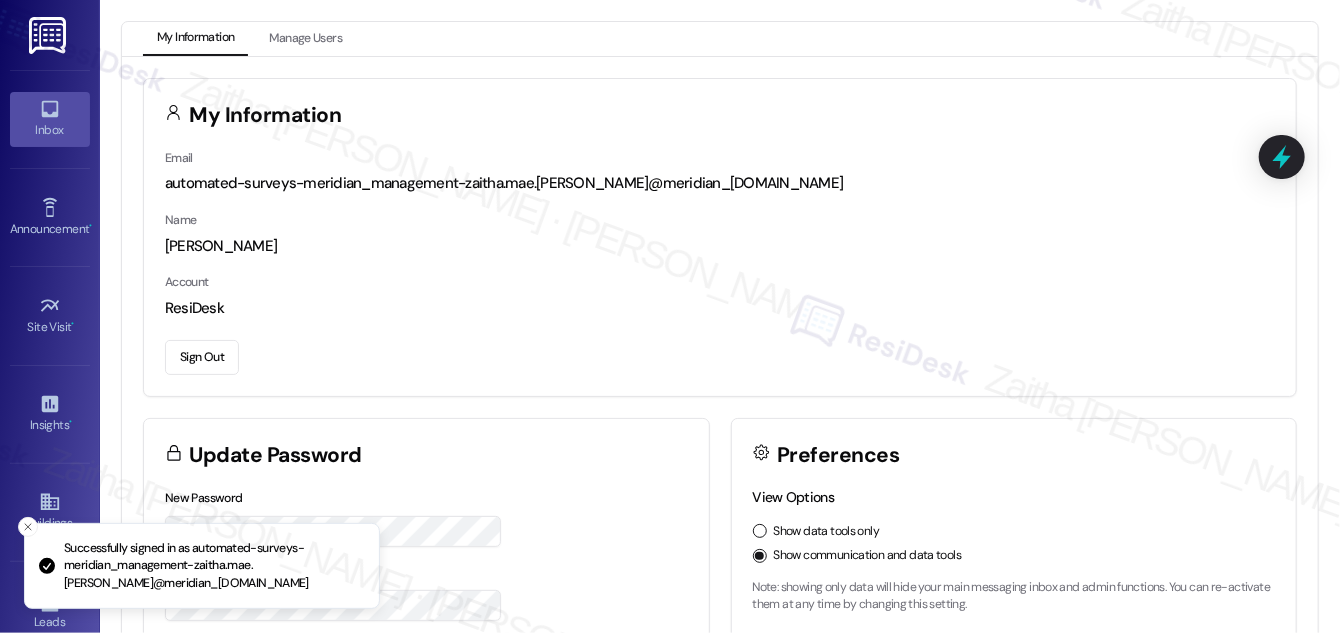 click on "Inbox" at bounding box center (50, 130) 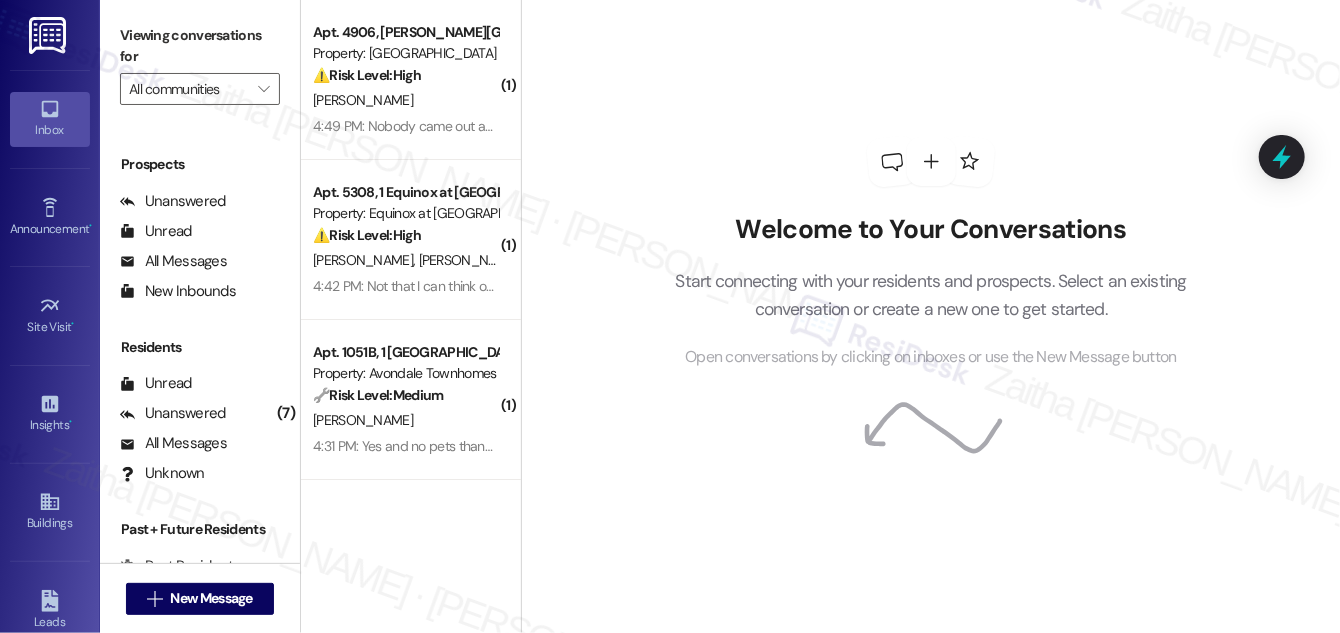 scroll, scrollTop: 263, scrollLeft: 0, axis: vertical 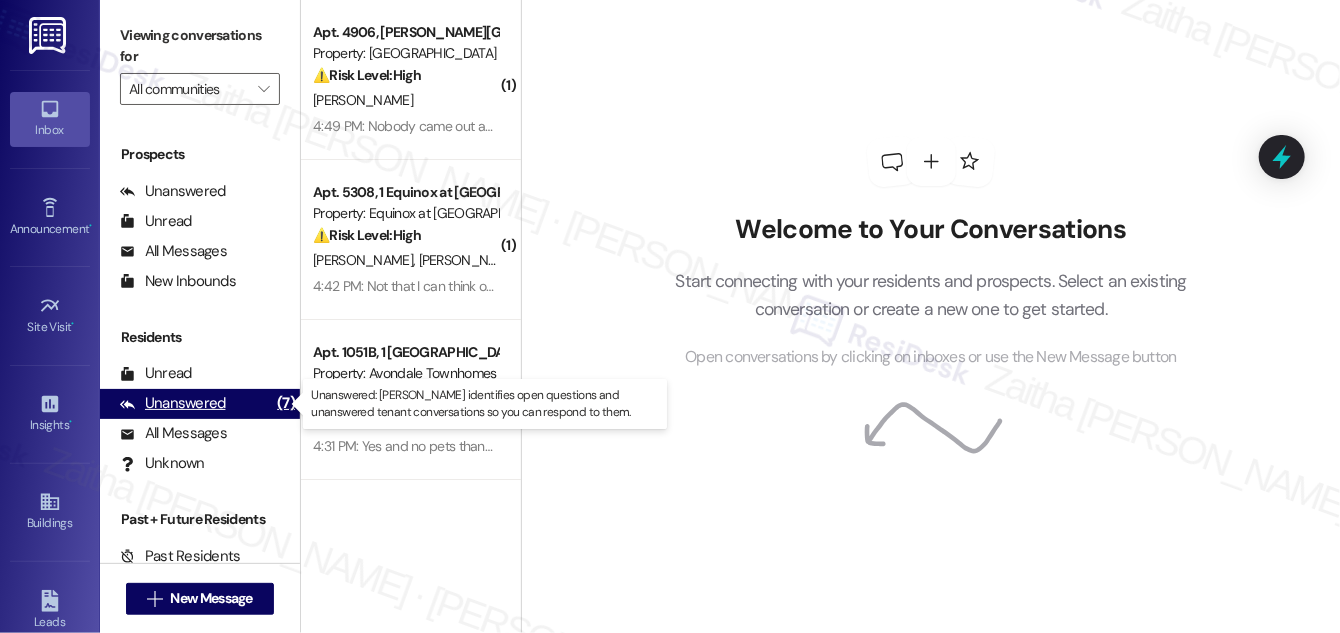 click on "Unanswered" at bounding box center [173, 403] 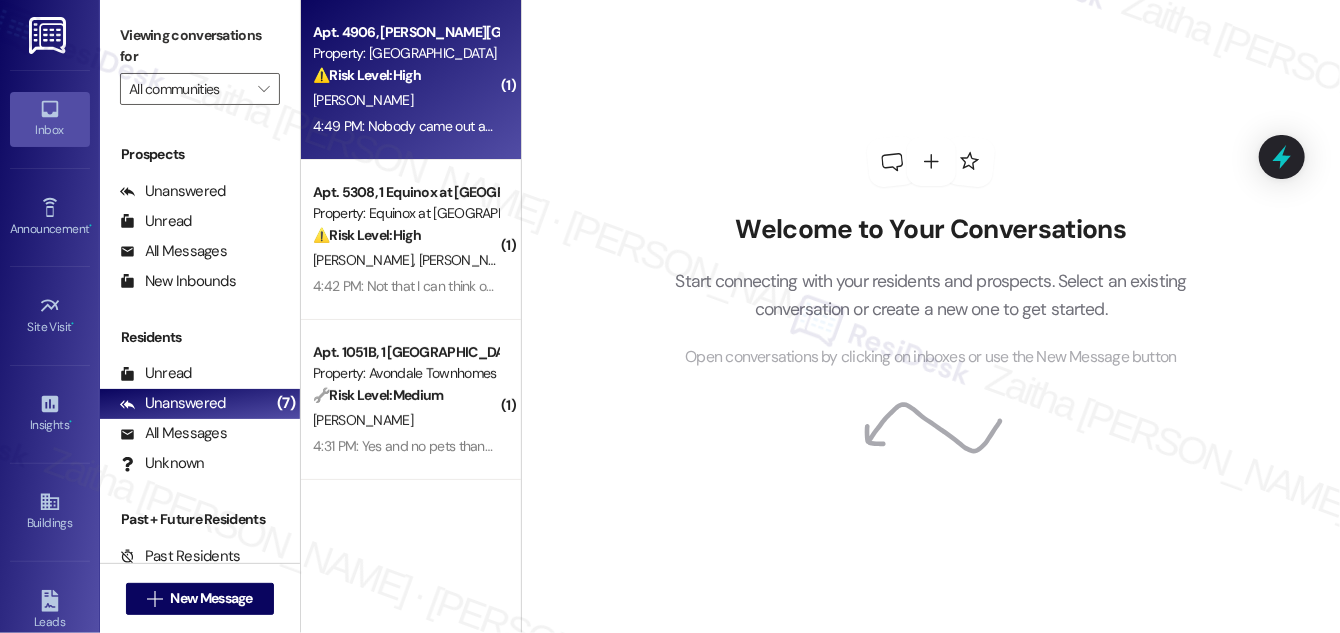 click on "F. Terry-Williams" at bounding box center (405, 100) 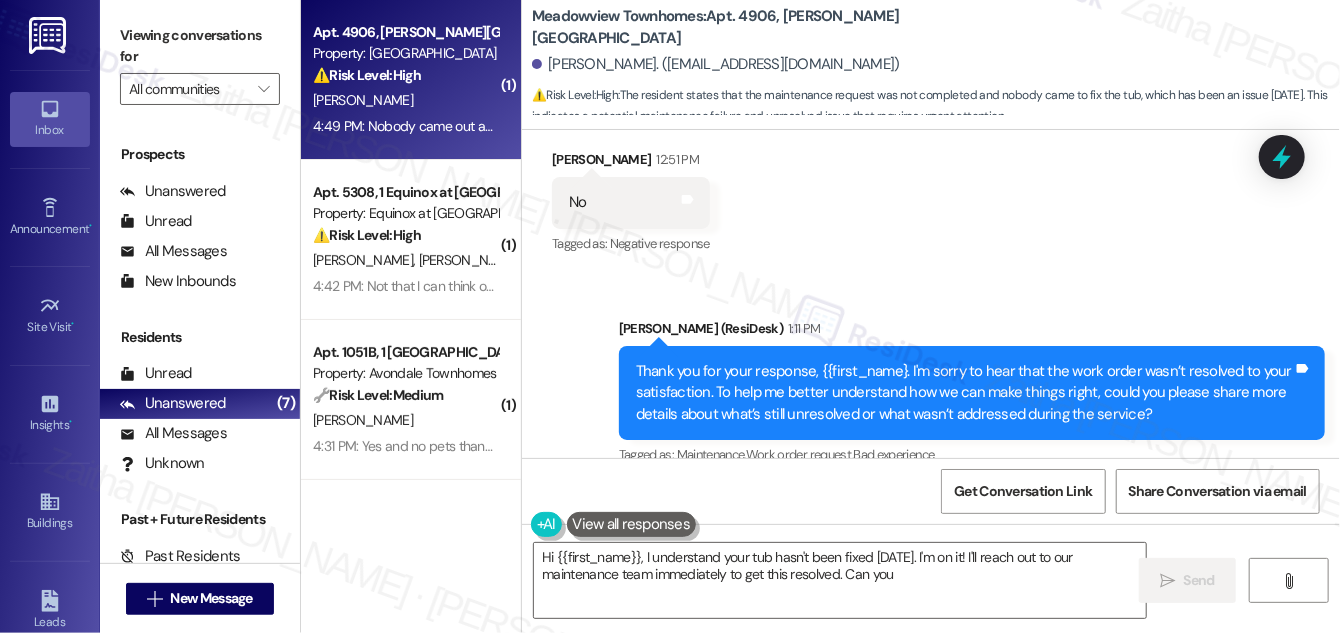 scroll, scrollTop: 2081, scrollLeft: 0, axis: vertical 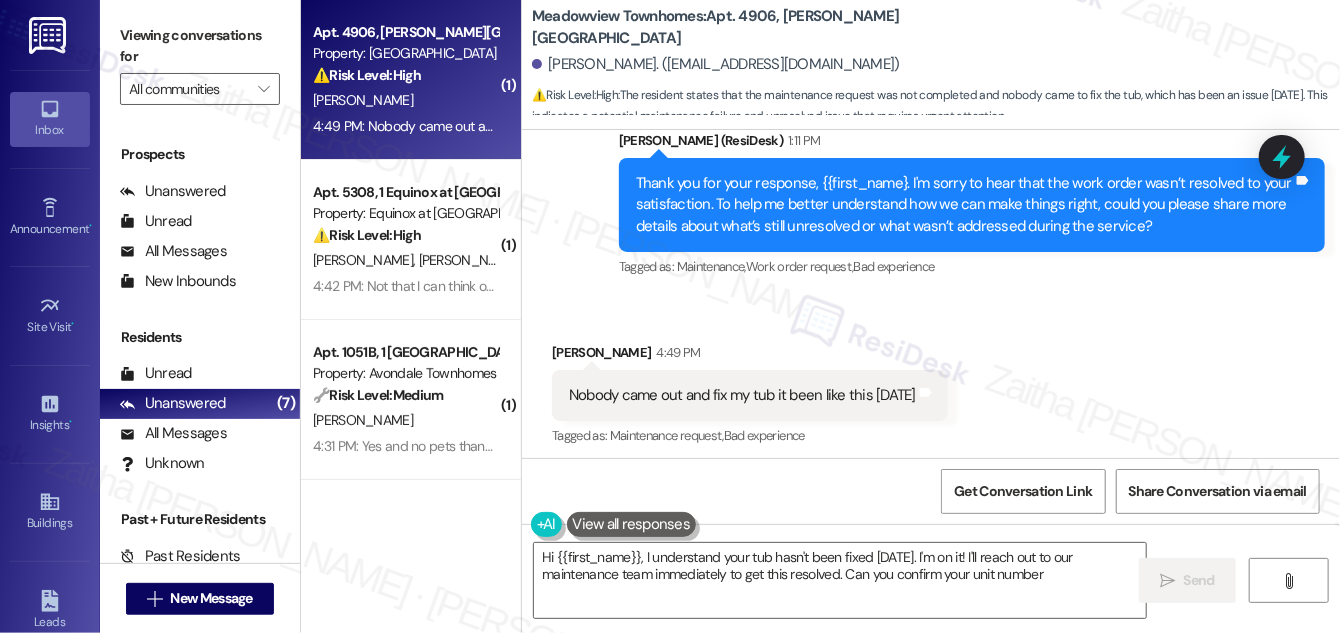 type on "Hi {{first_name}}, I understand your tub hasn't been fixed since Sunday. I'm on it! I'll reach out to our maintenance team immediately to get this resolved. Can you confirm your unit number?" 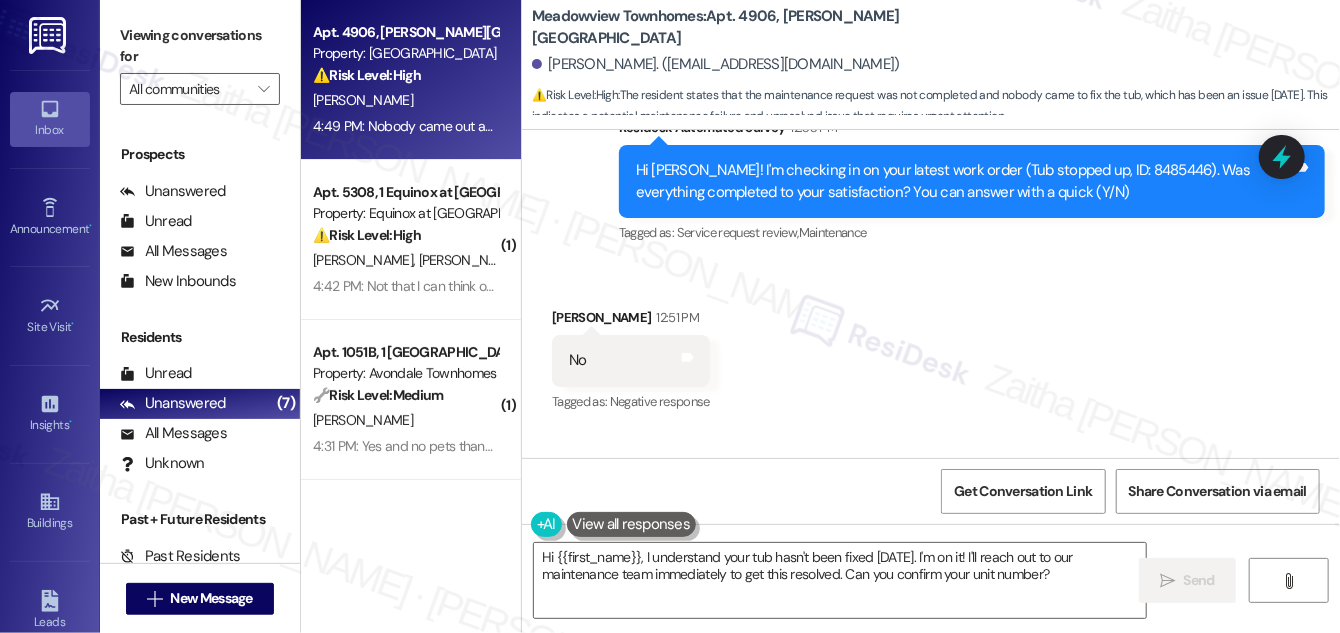 scroll, scrollTop: 1718, scrollLeft: 0, axis: vertical 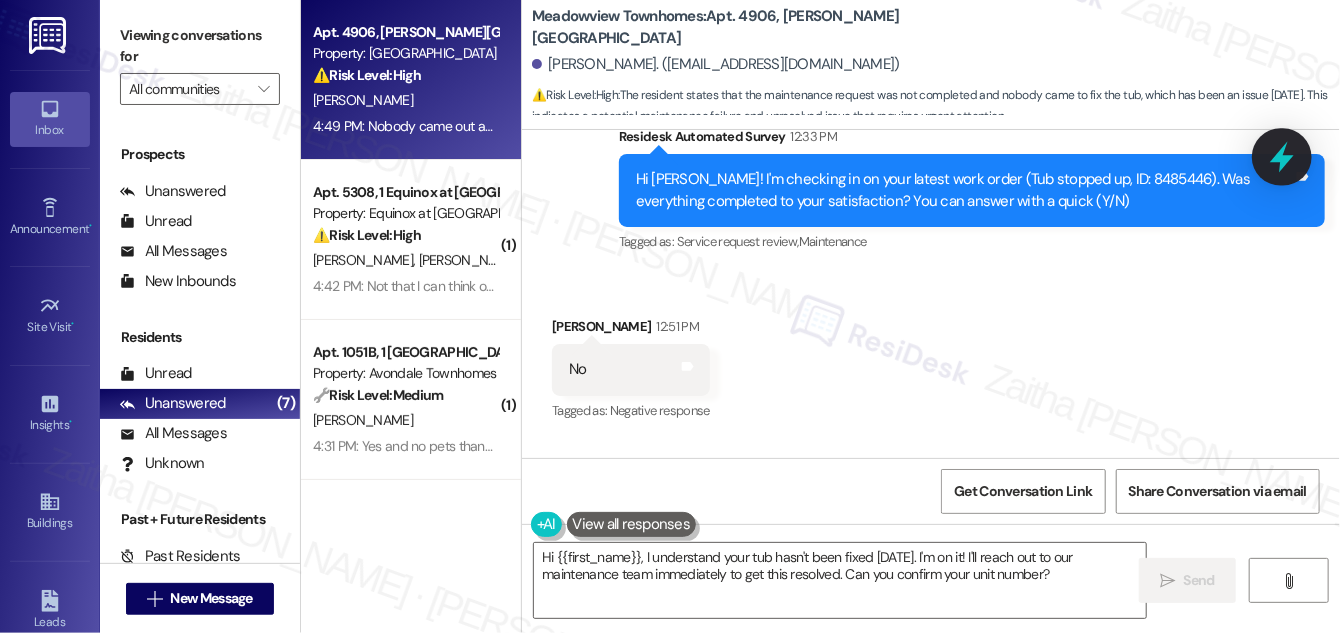 click 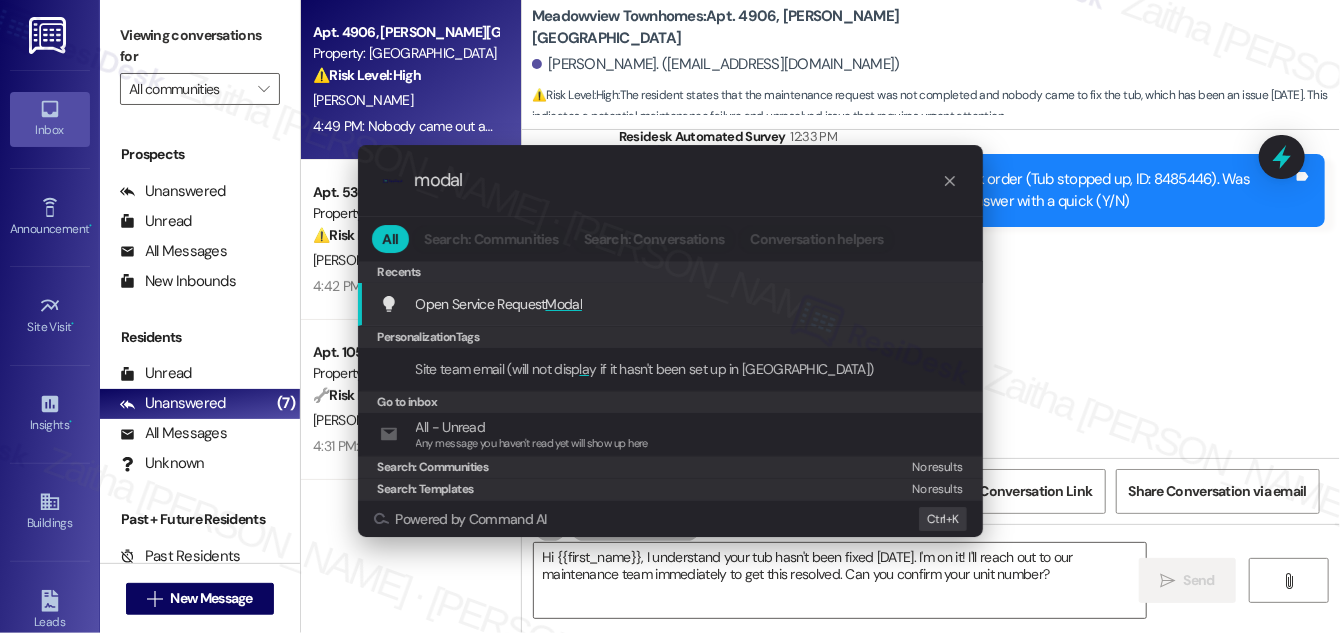 type on "modal" 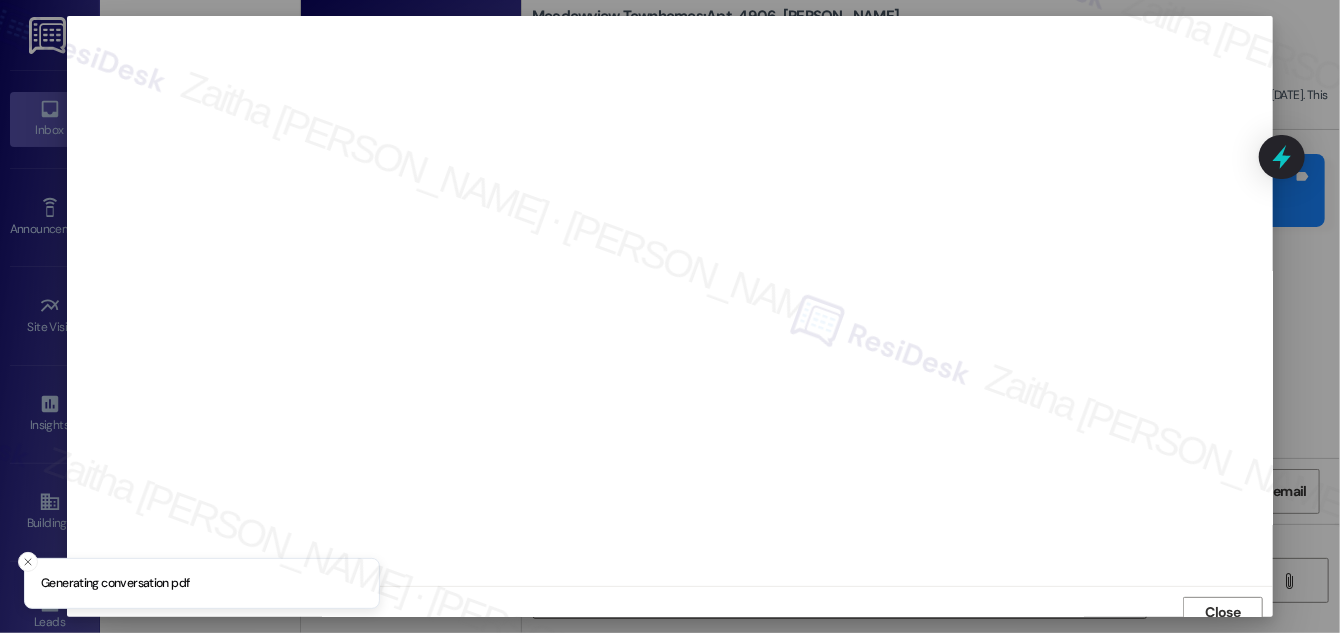 scroll, scrollTop: 11, scrollLeft: 0, axis: vertical 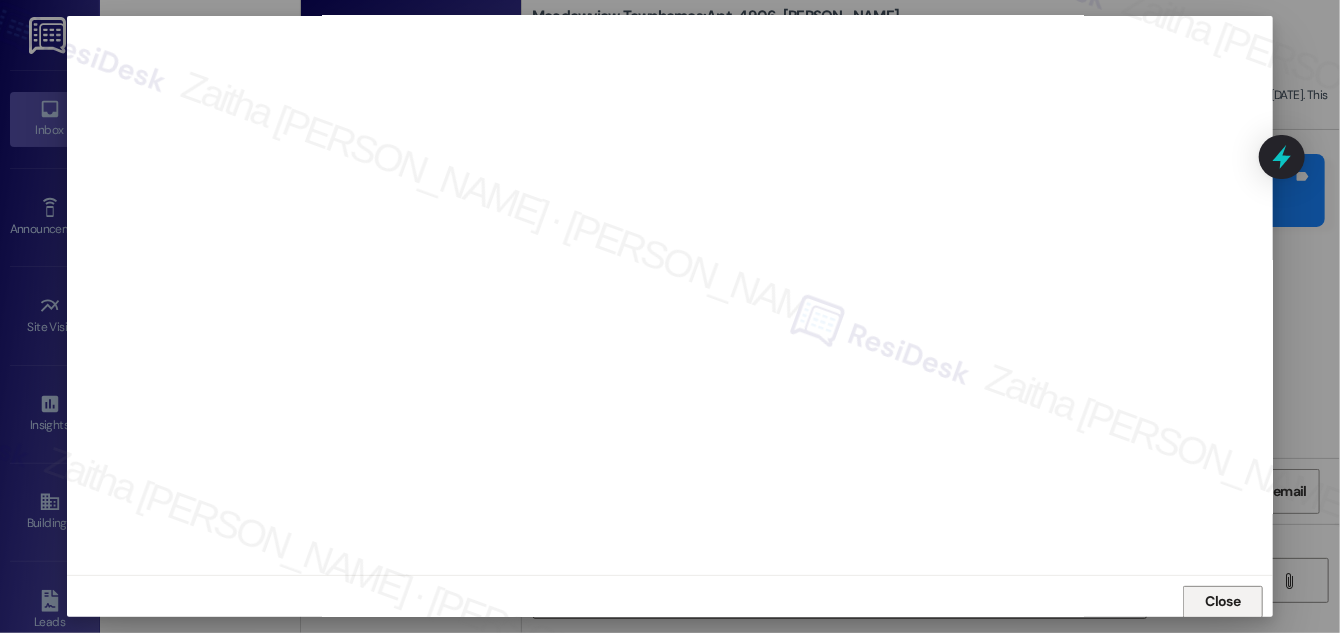 click on "Close" at bounding box center [1223, 601] 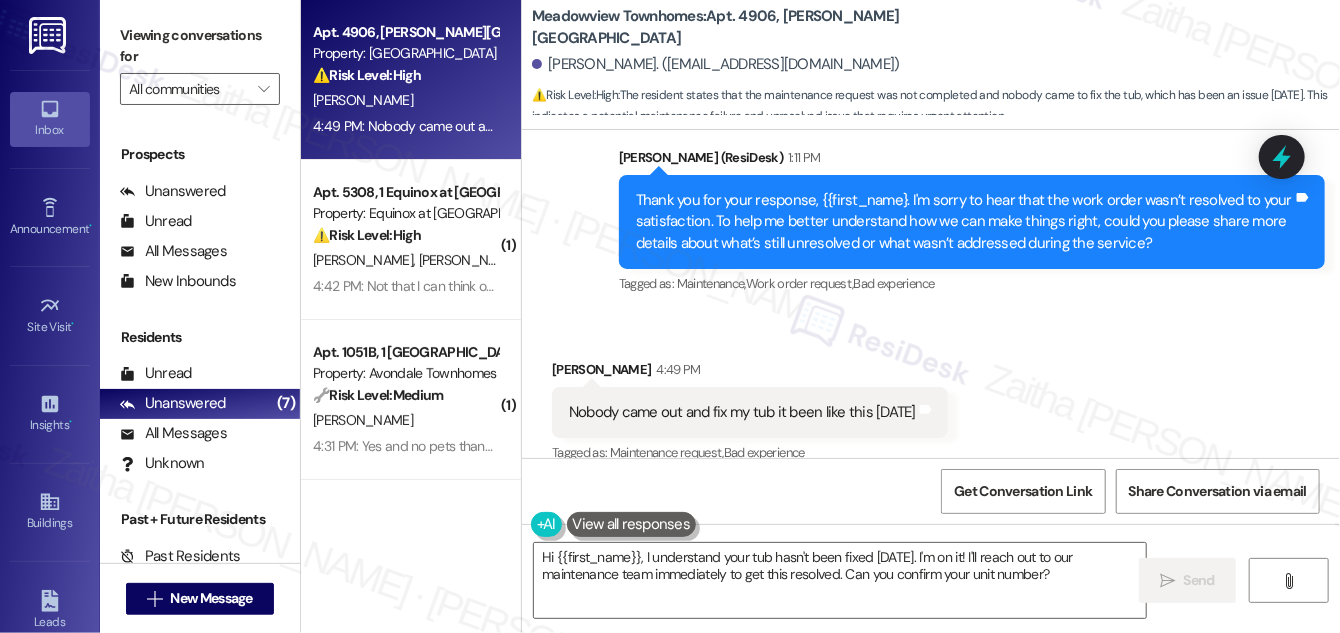 scroll, scrollTop: 2082, scrollLeft: 0, axis: vertical 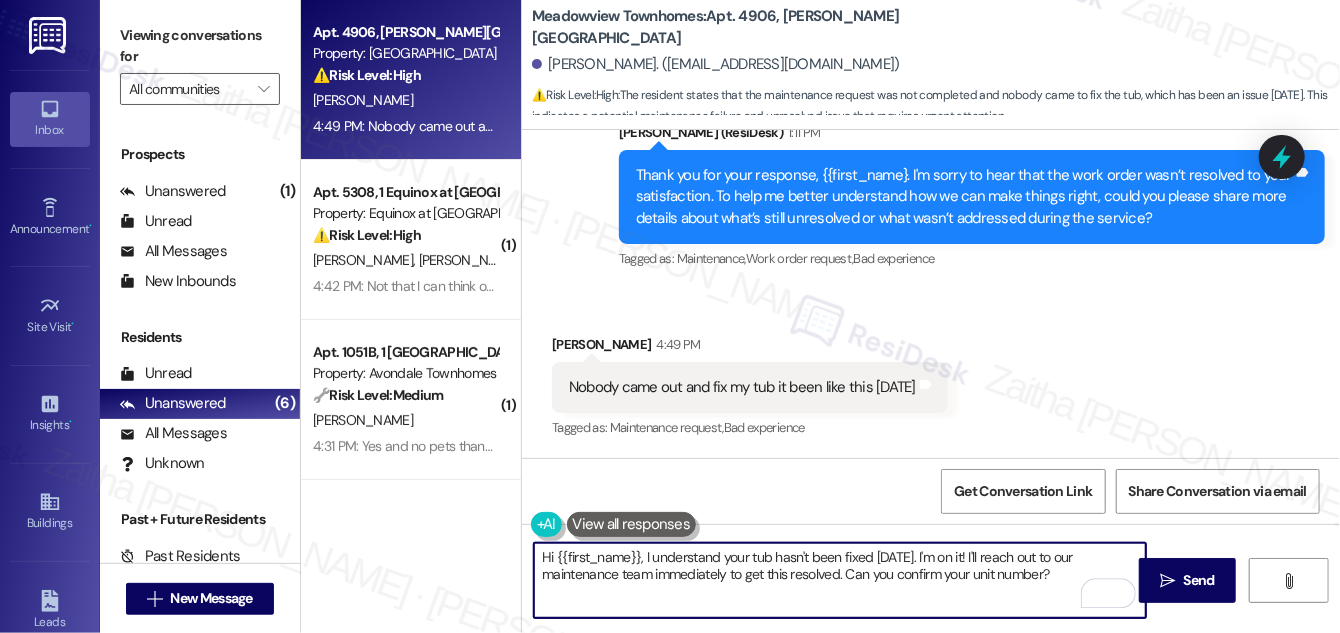 drag, startPoint x: 542, startPoint y: 556, endPoint x: 1069, endPoint y: 570, distance: 527.1859 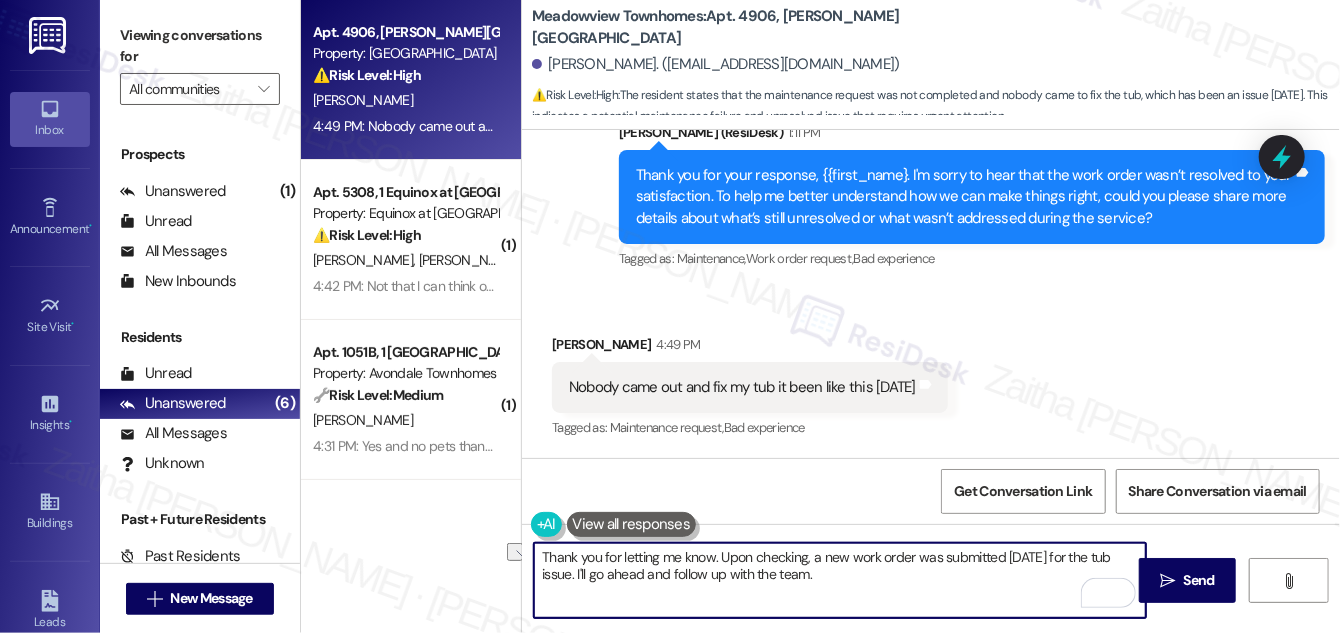 drag, startPoint x: 807, startPoint y: 556, endPoint x: 722, endPoint y: 558, distance: 85.02353 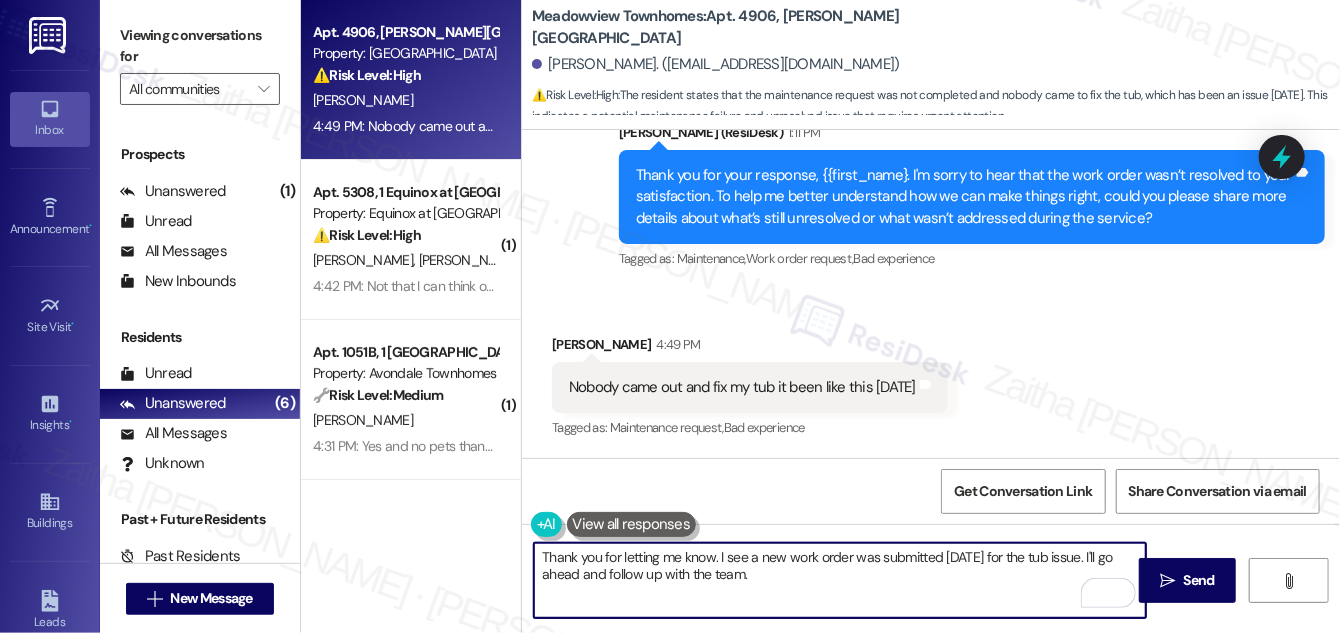 click on "Thank you for letting me know. I see a new work order was submitted yesterday for the tub issue. I'll go ahead and follow up with the team." at bounding box center [840, 580] 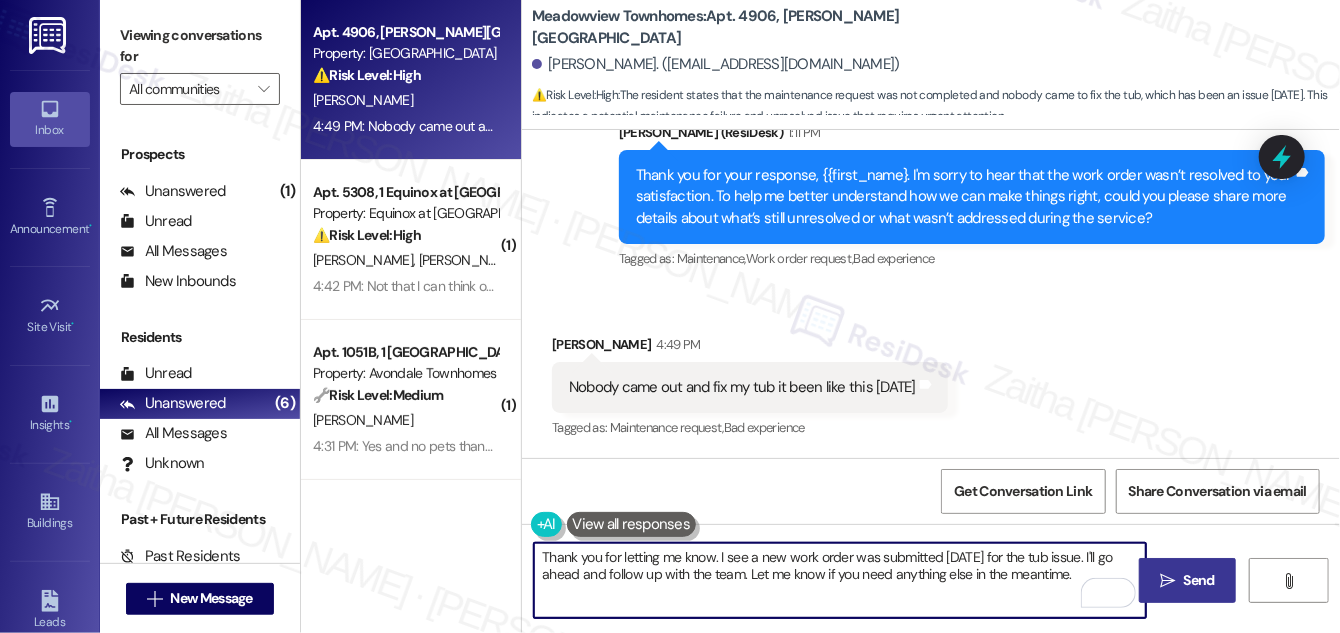 type on "Thank you for letting me know. I see a new work order was submitted yesterday for the tub issue. I'll go ahead and follow up with the team. Let me know if you need anything else in the meantime." 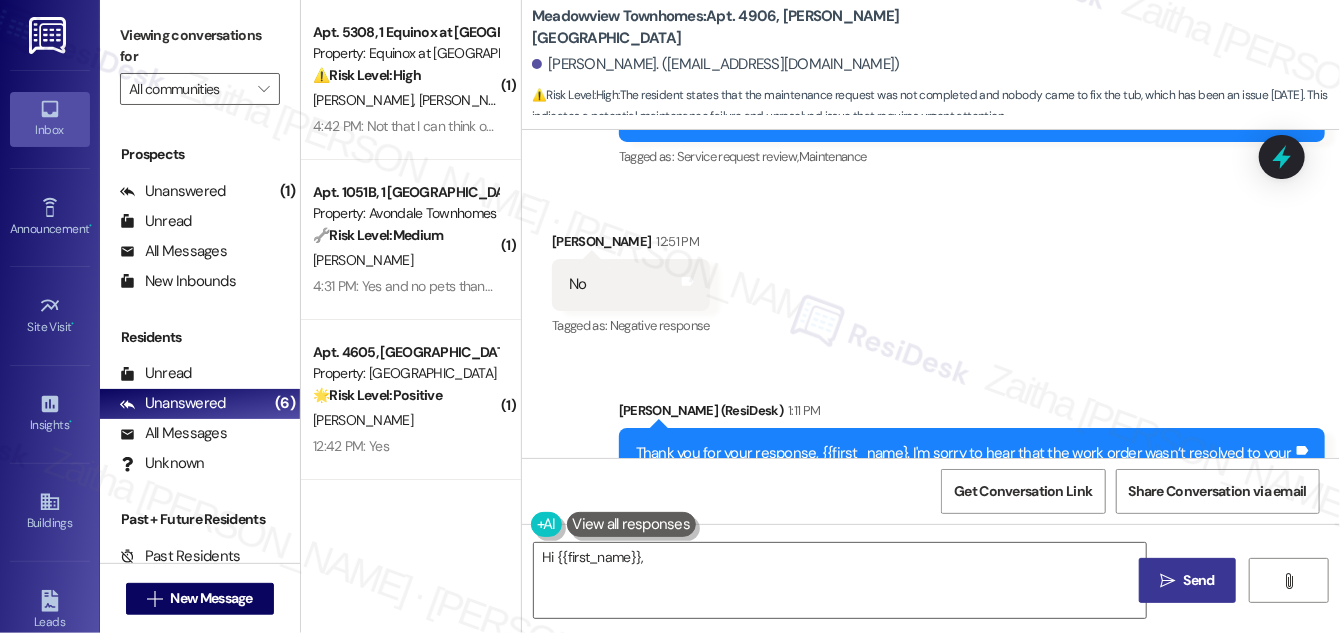 scroll, scrollTop: 1698, scrollLeft: 0, axis: vertical 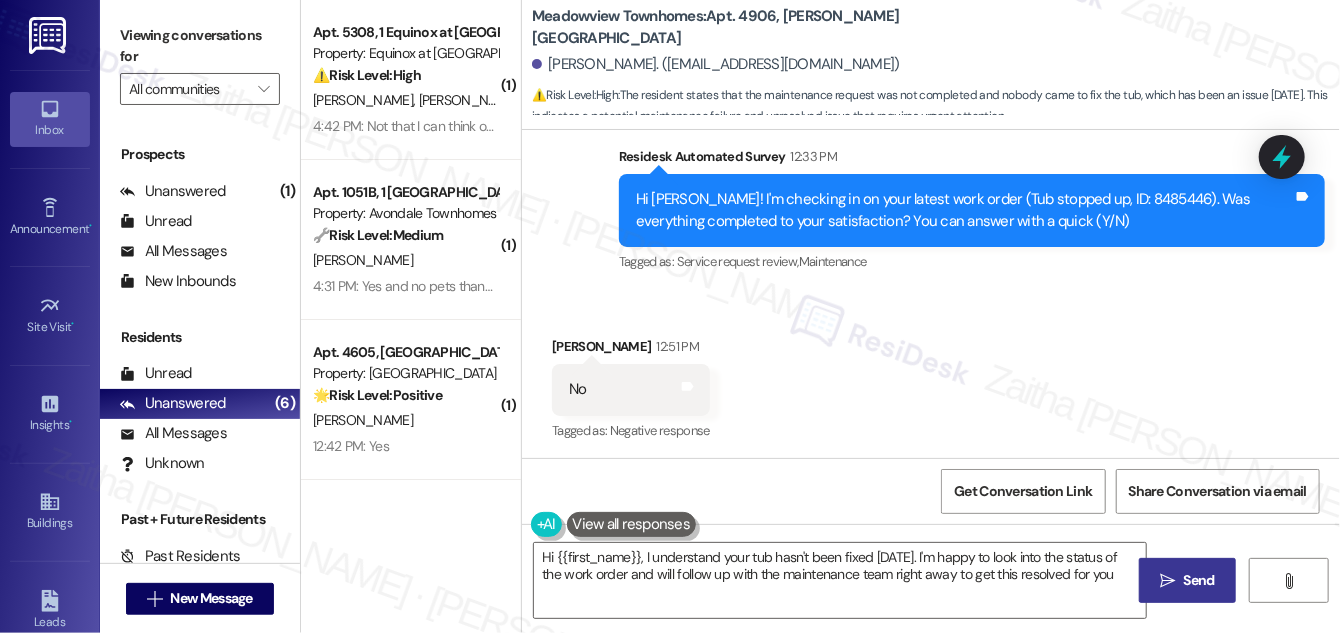 type on "Hi {{first_name}}, I understand your tub hasn't been fixed since Sunday. I'm happy to look into the status of the work order and will follow up with the maintenance team right away to get this resolved for you!" 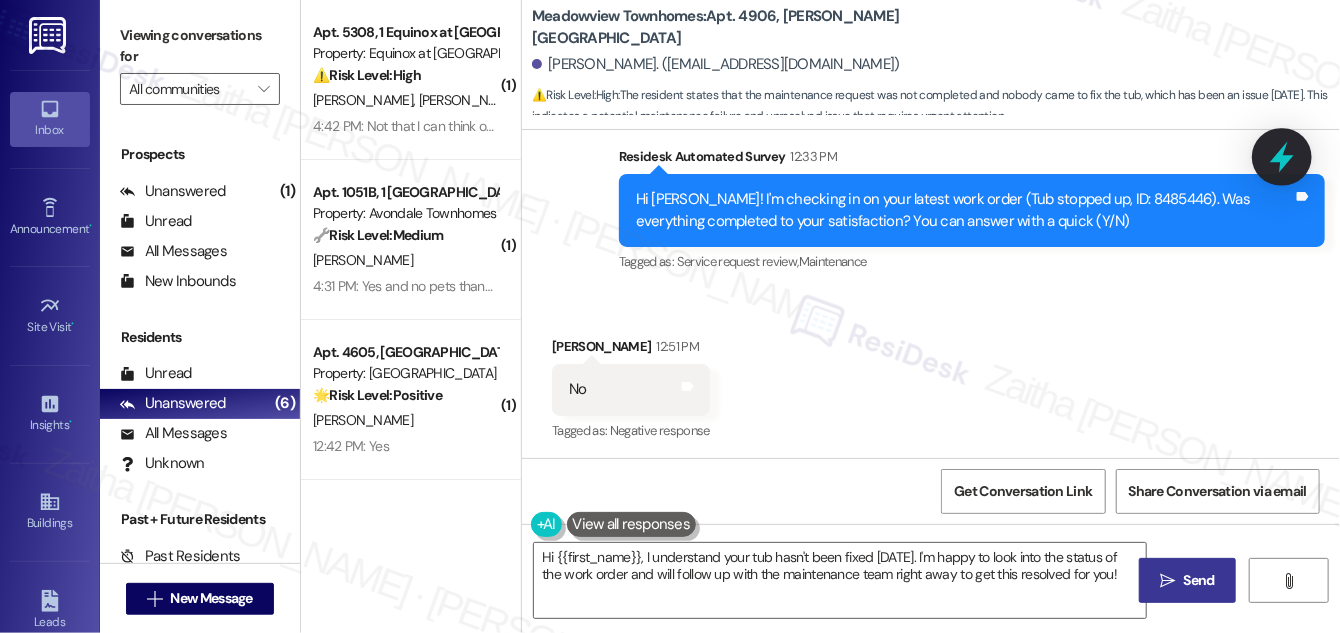 click 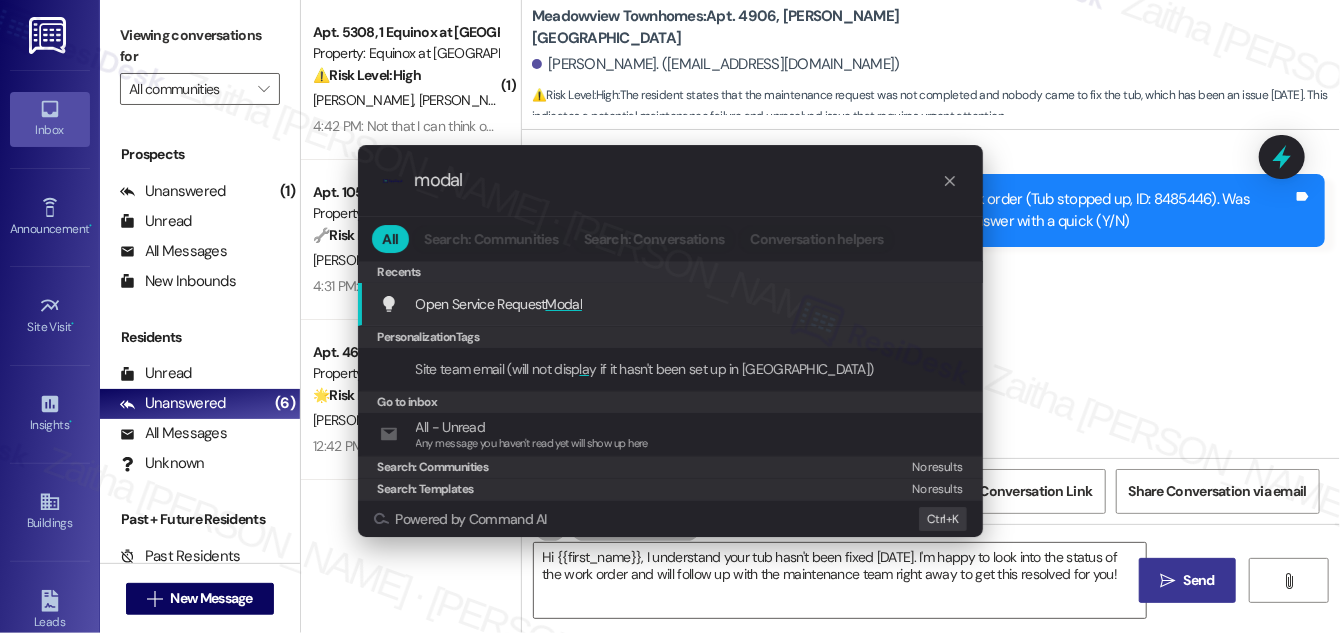 click on "Modal" at bounding box center (564, 304) 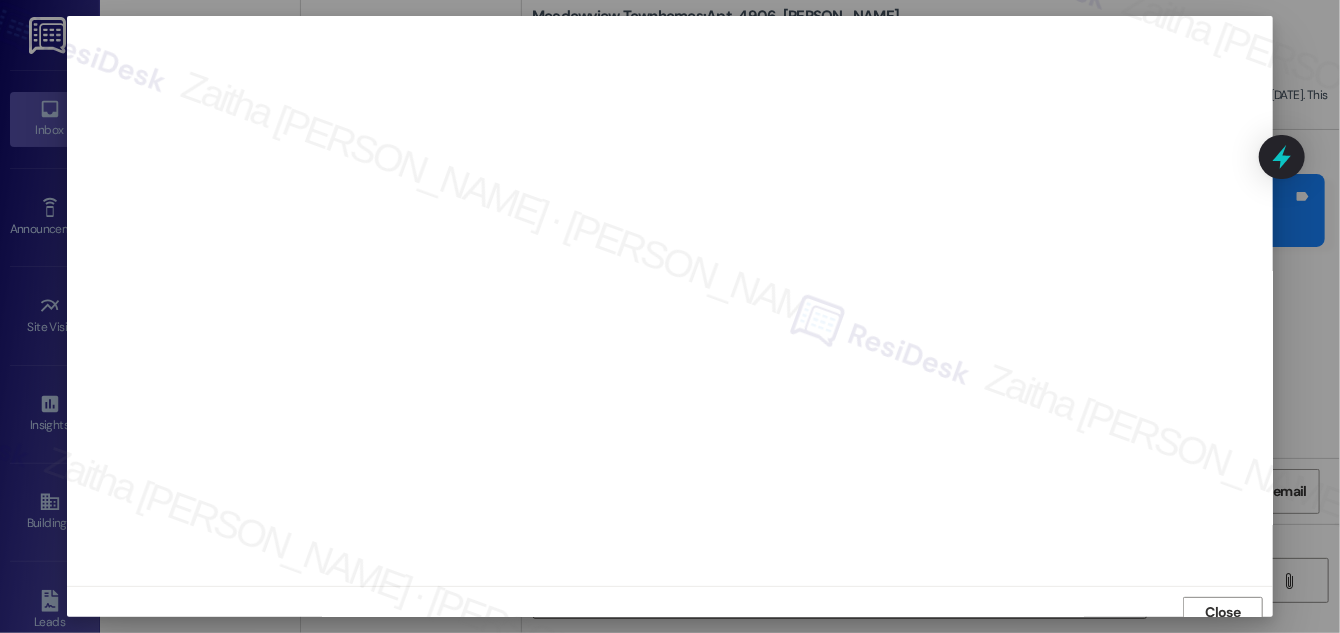 scroll, scrollTop: 11, scrollLeft: 0, axis: vertical 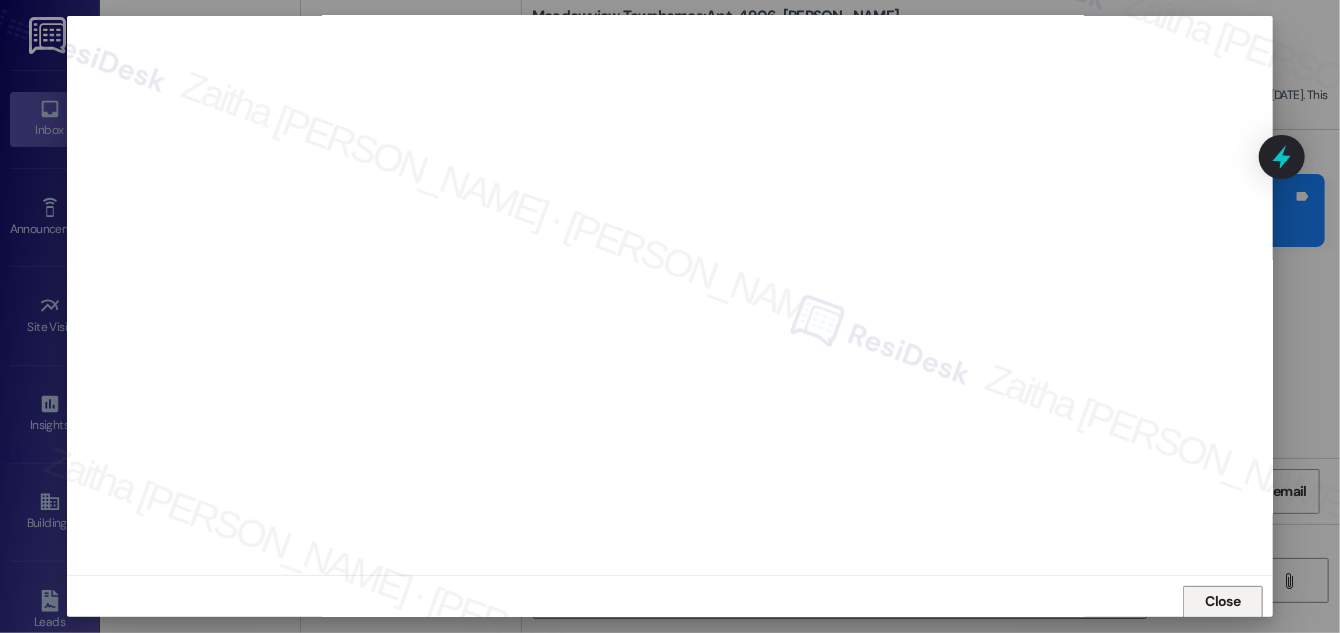 click on "Close" at bounding box center (1223, 601) 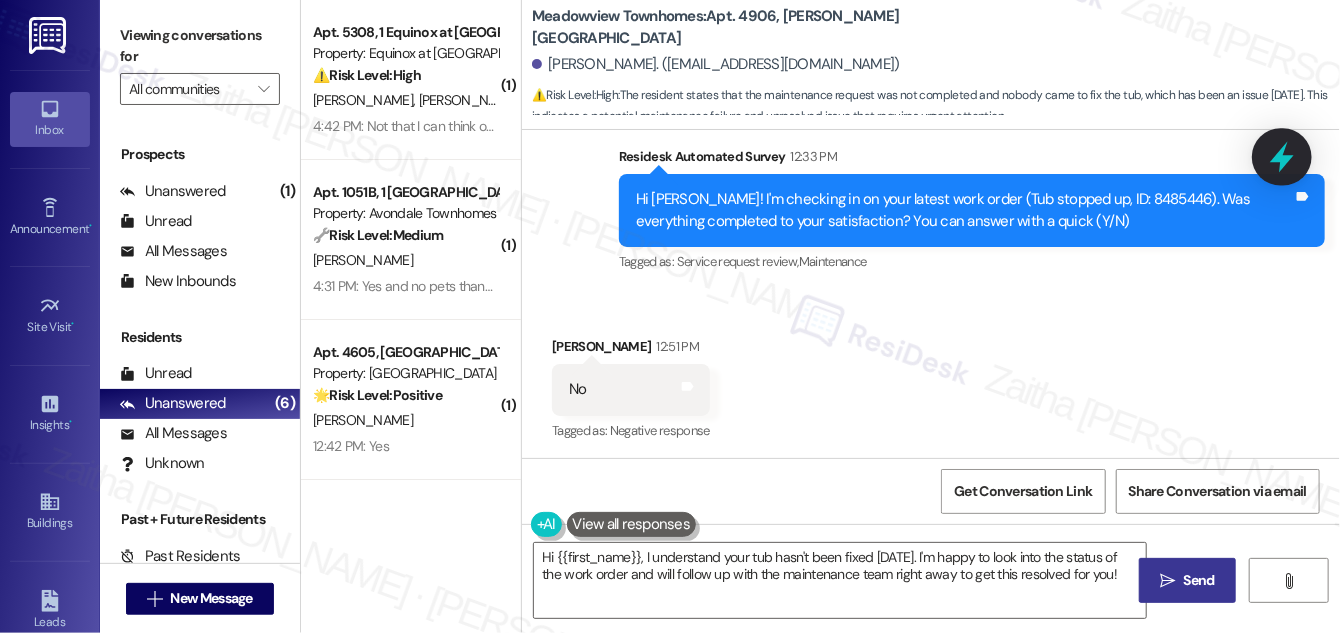 click 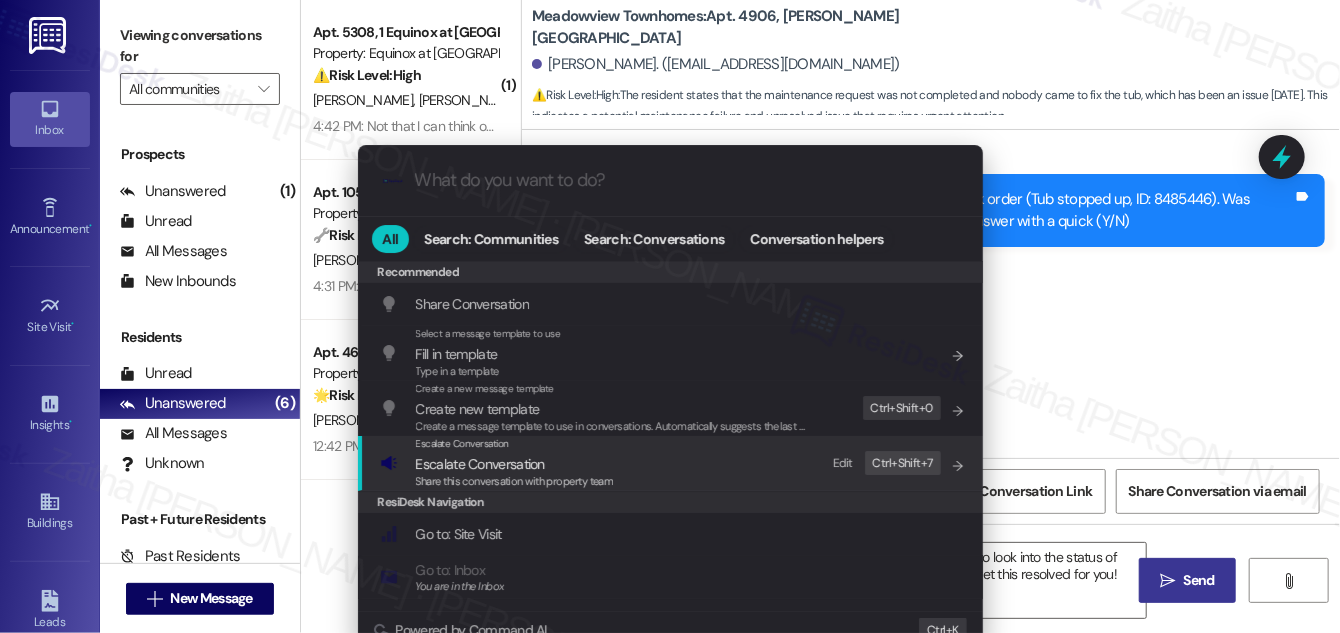 click on "Escalate Conversation" at bounding box center [480, 464] 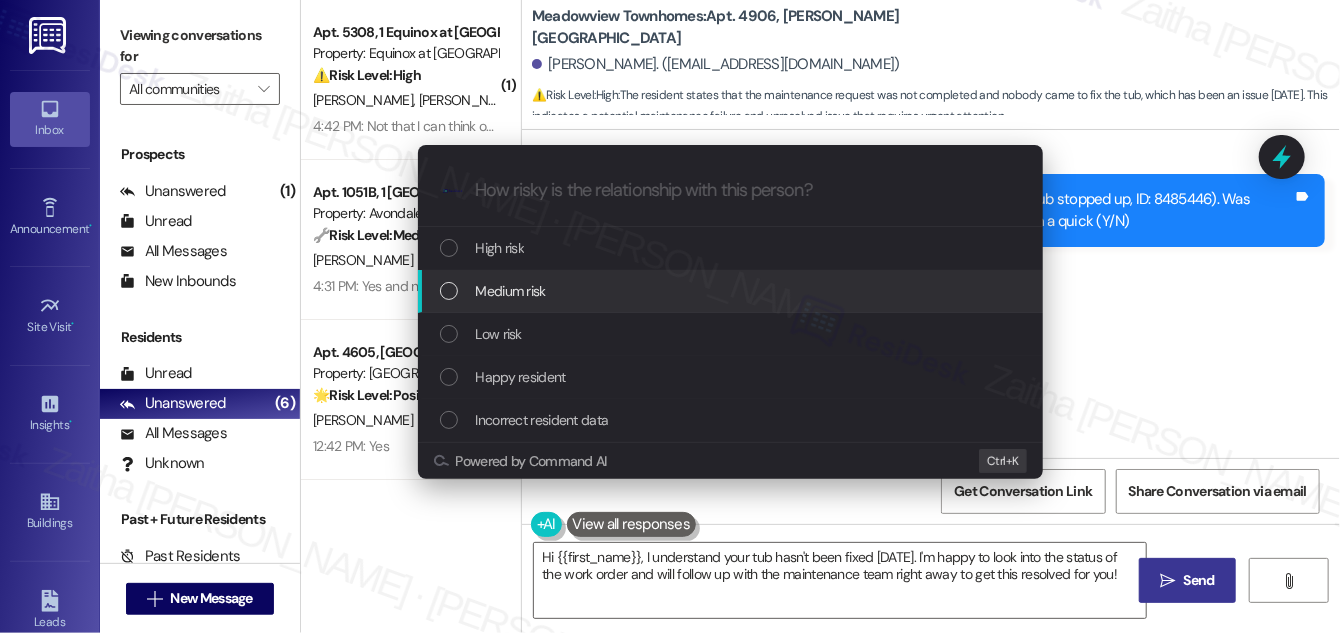 click on "Medium risk" at bounding box center [732, 291] 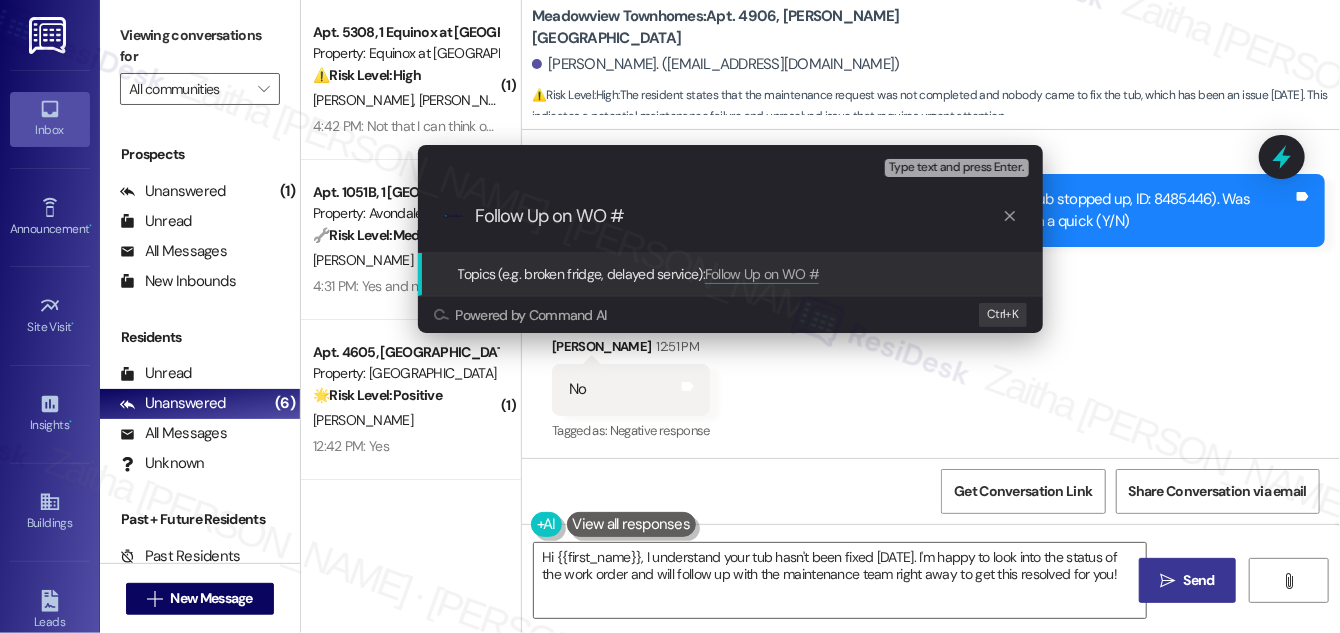 paste on "8485682" 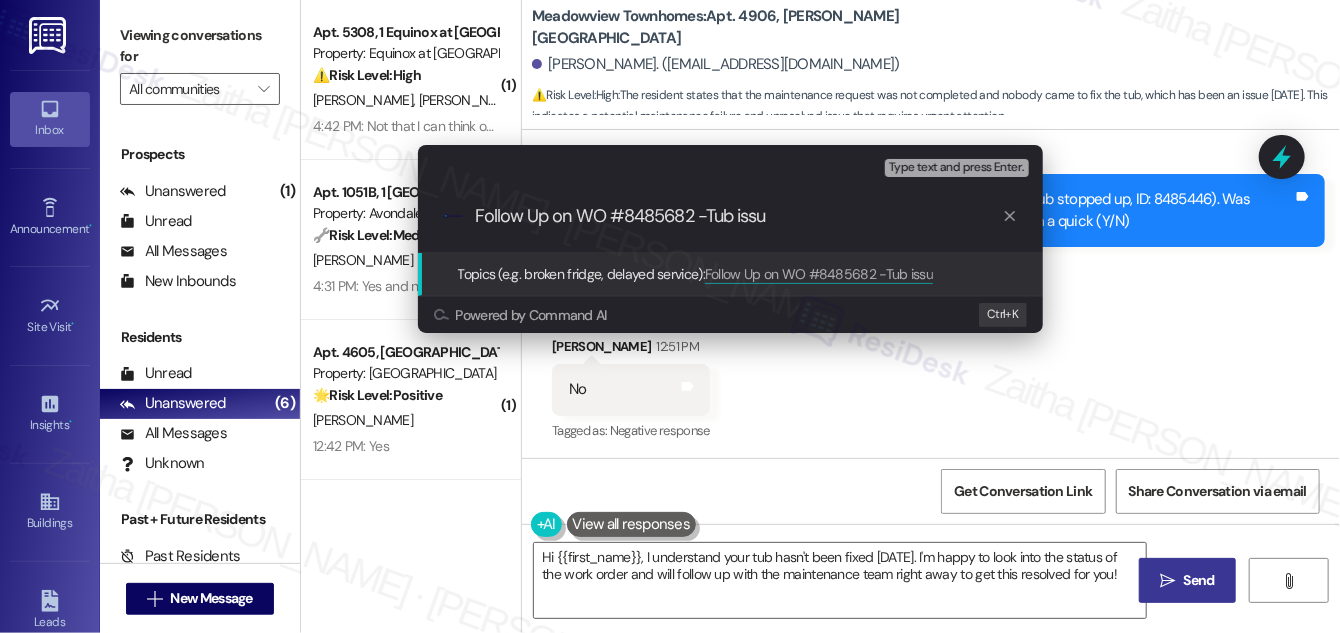 type on "Follow Up on WO #8485682 -Tub issue" 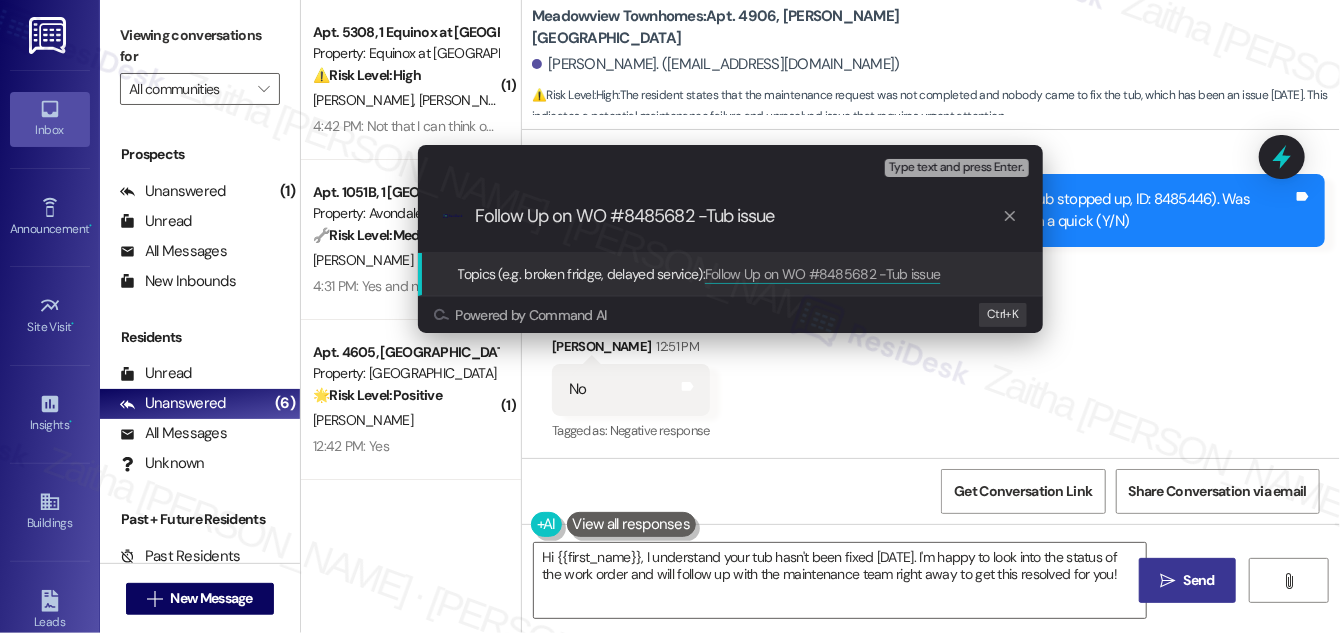 type 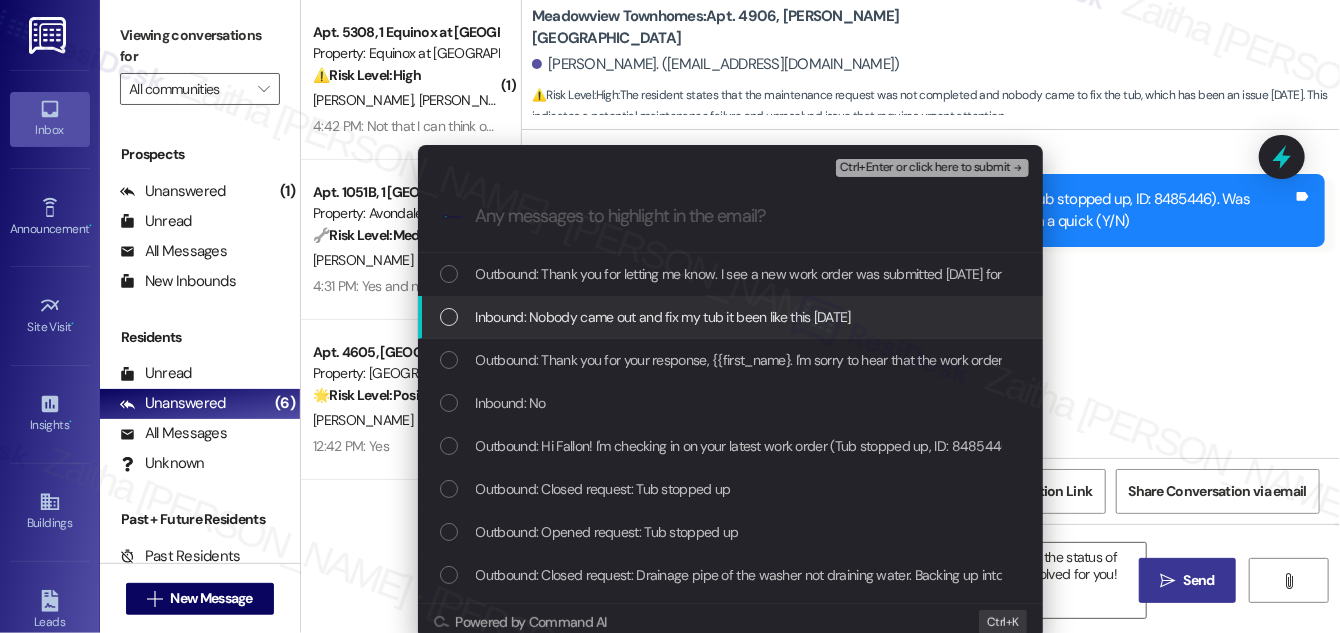 click at bounding box center (449, 317) 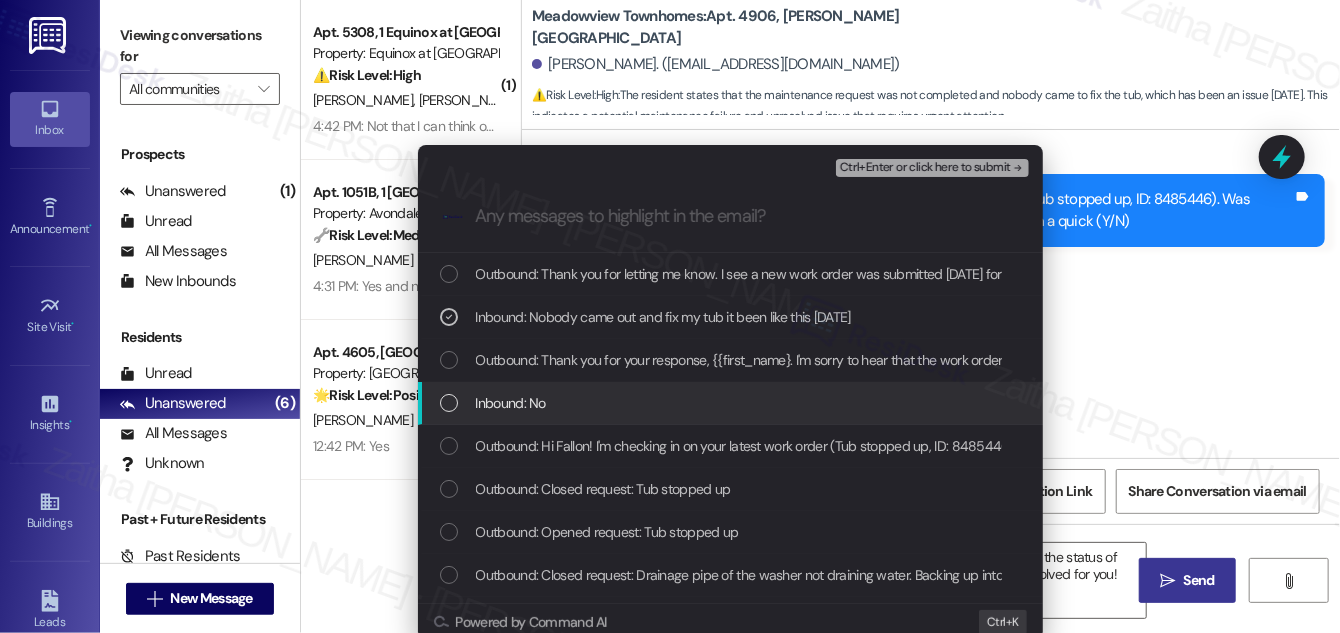 click at bounding box center (449, 403) 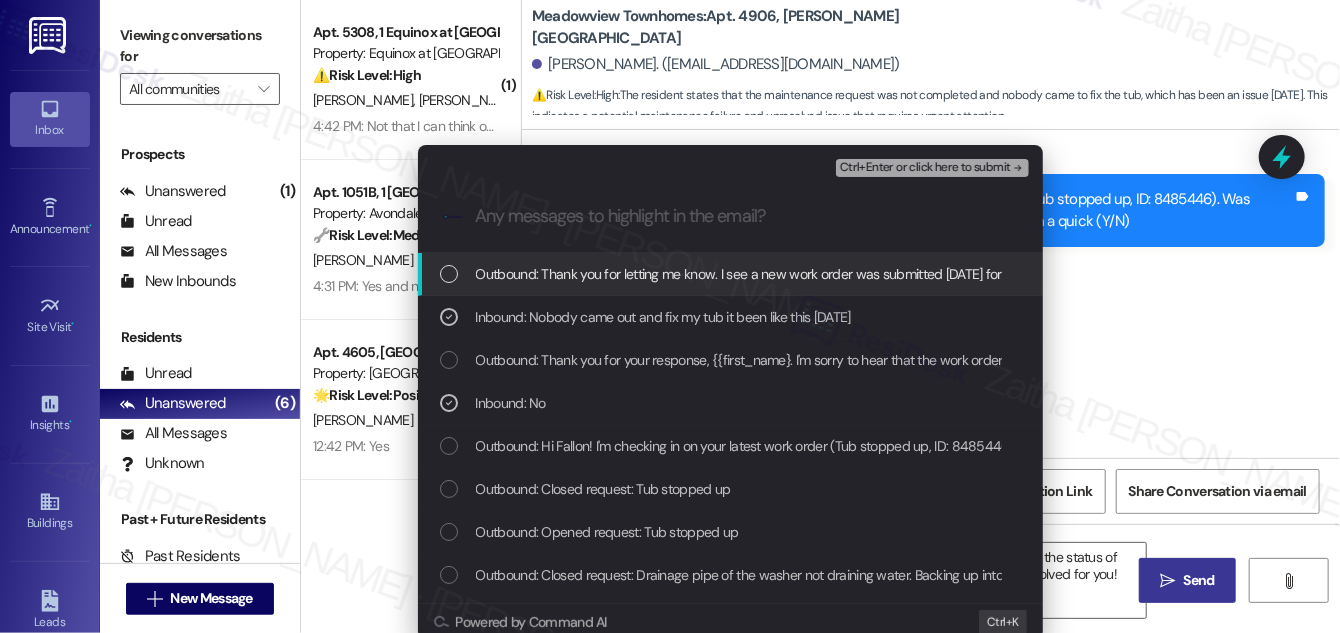 click on "Ctrl+Enter or click here to submit" at bounding box center (925, 168) 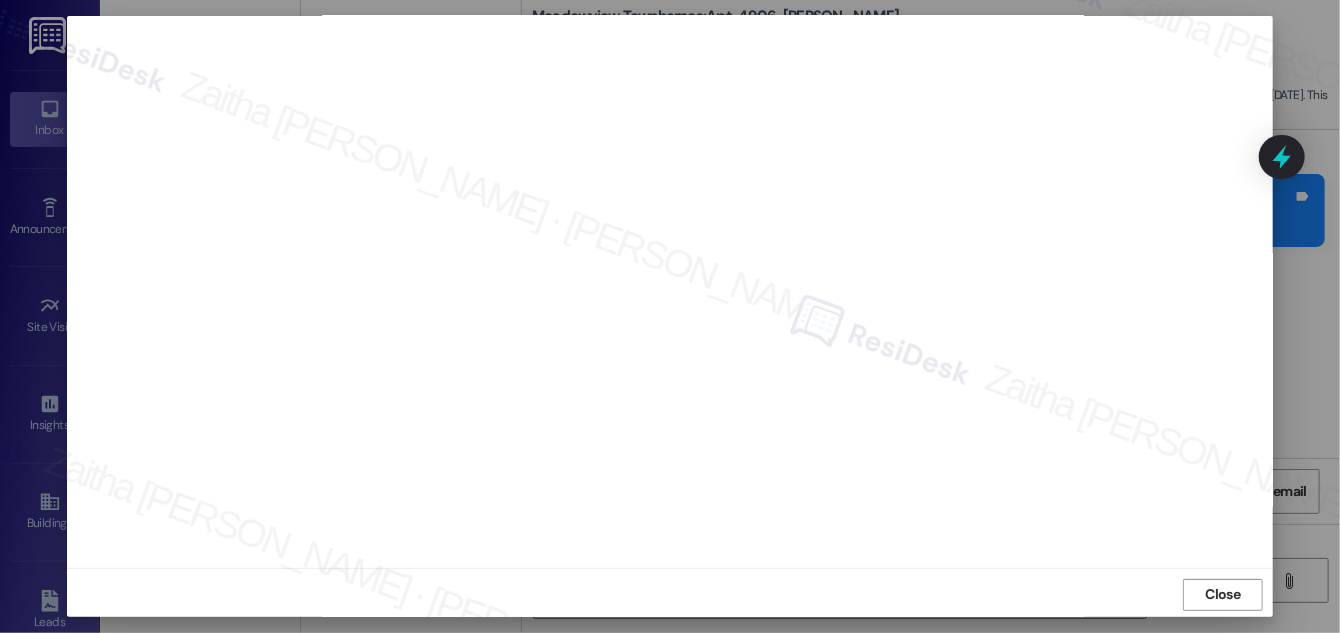 scroll, scrollTop: 21, scrollLeft: 0, axis: vertical 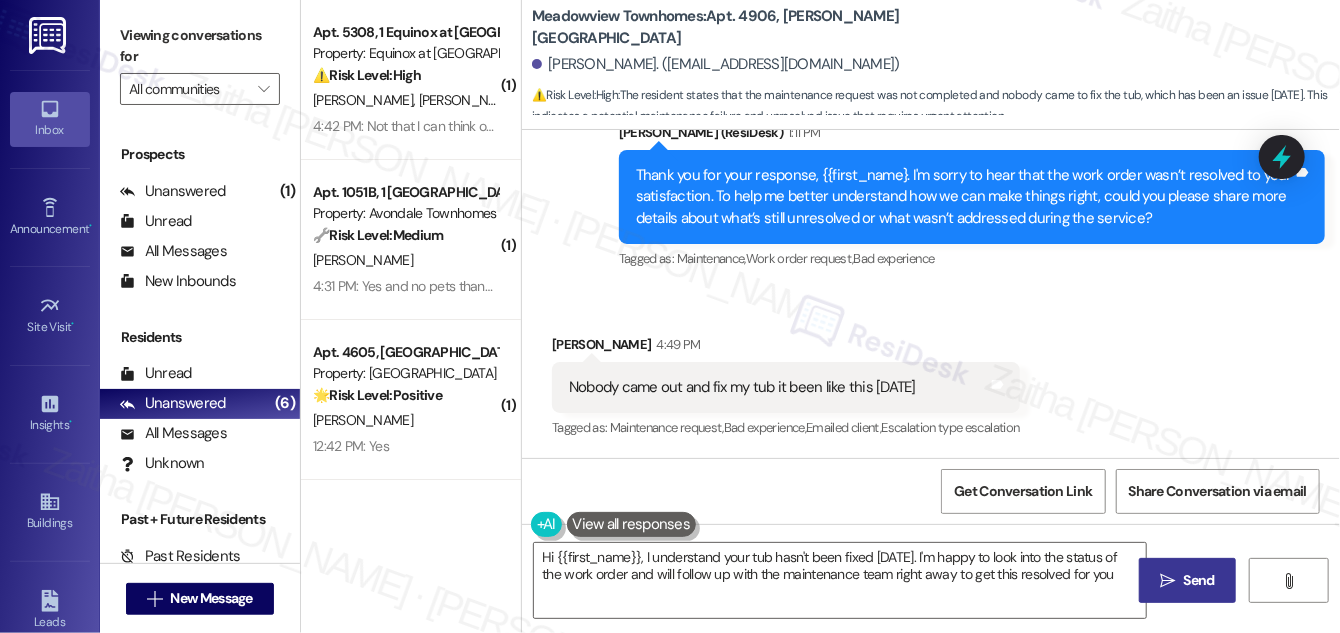 type on "Hi {{first_name}}, I understand your tub hasn't been fixed since Sunday. I'm happy to look into the status of the work order and will follow up with the maintenance team right away to get this resolved for you!" 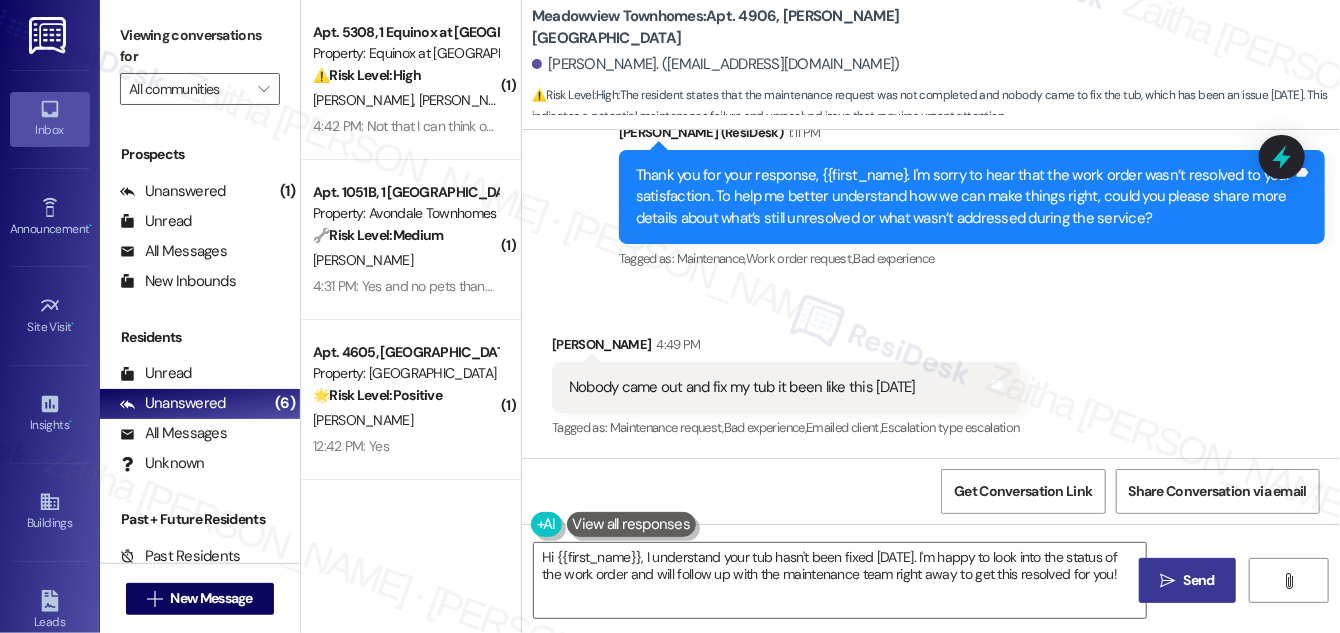 scroll, scrollTop: 2272, scrollLeft: 0, axis: vertical 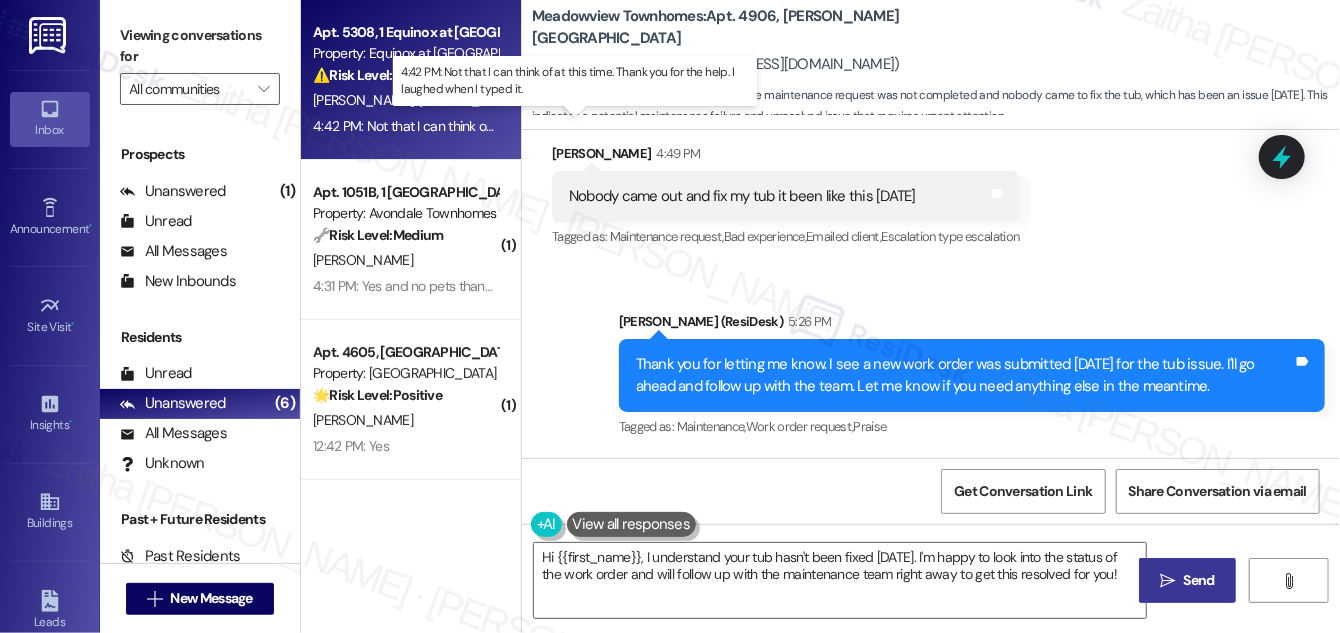 click on "4:42 PM: Not that I can think of at this time. Thank you for the help.
I laughed when I typed it.   4:42 PM: Not that I can think of at this time. Thank you for the help.
I laughed when I typed it." at bounding box center [578, 126] 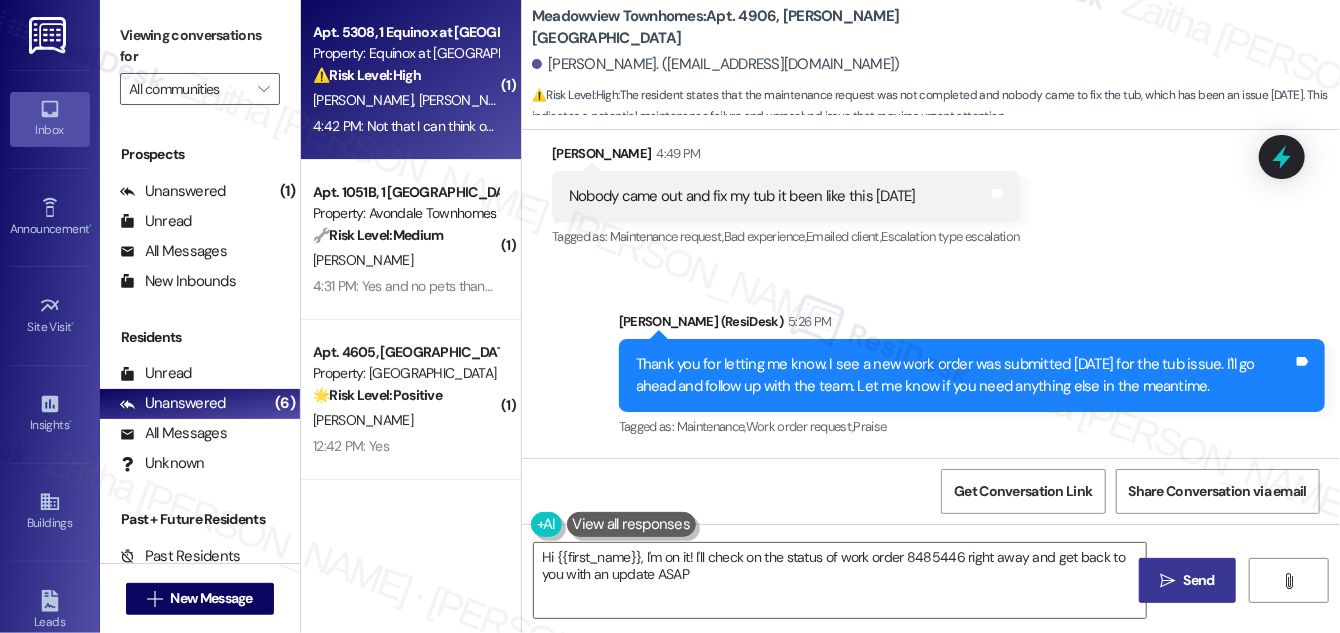 type on "Hi {{first_name}}, I'm on it! I'll check on the status of work order 8485446 right away and get back to you with an update ASAP." 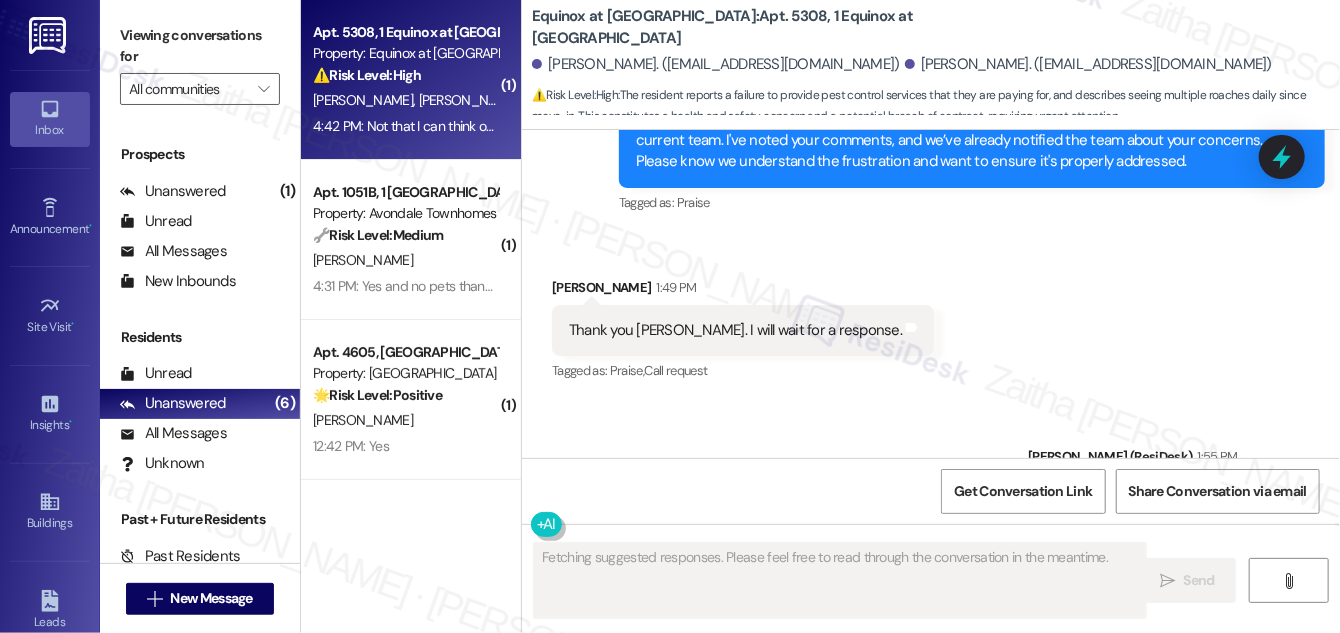 scroll, scrollTop: 5881, scrollLeft: 0, axis: vertical 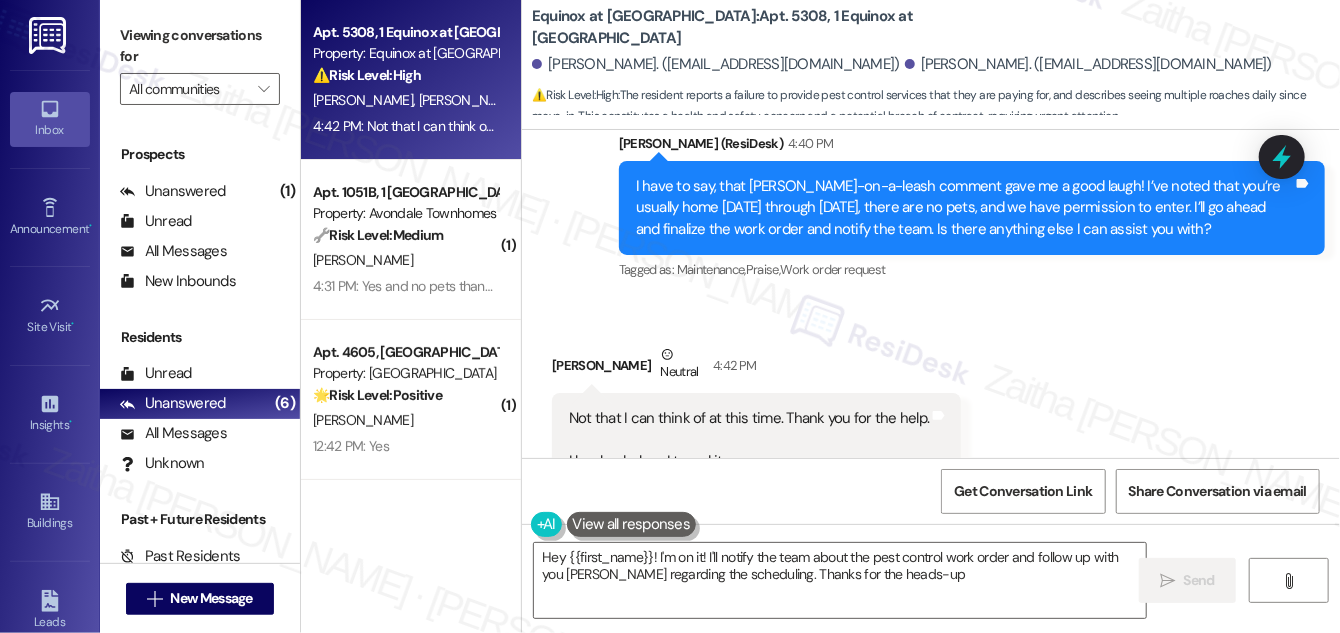 type on "Hey {{first_name}}! I'm on it! I'll notify the team about the pest control work order and follow up with you ASAP regarding the scheduling. Thanks for the heads-up!" 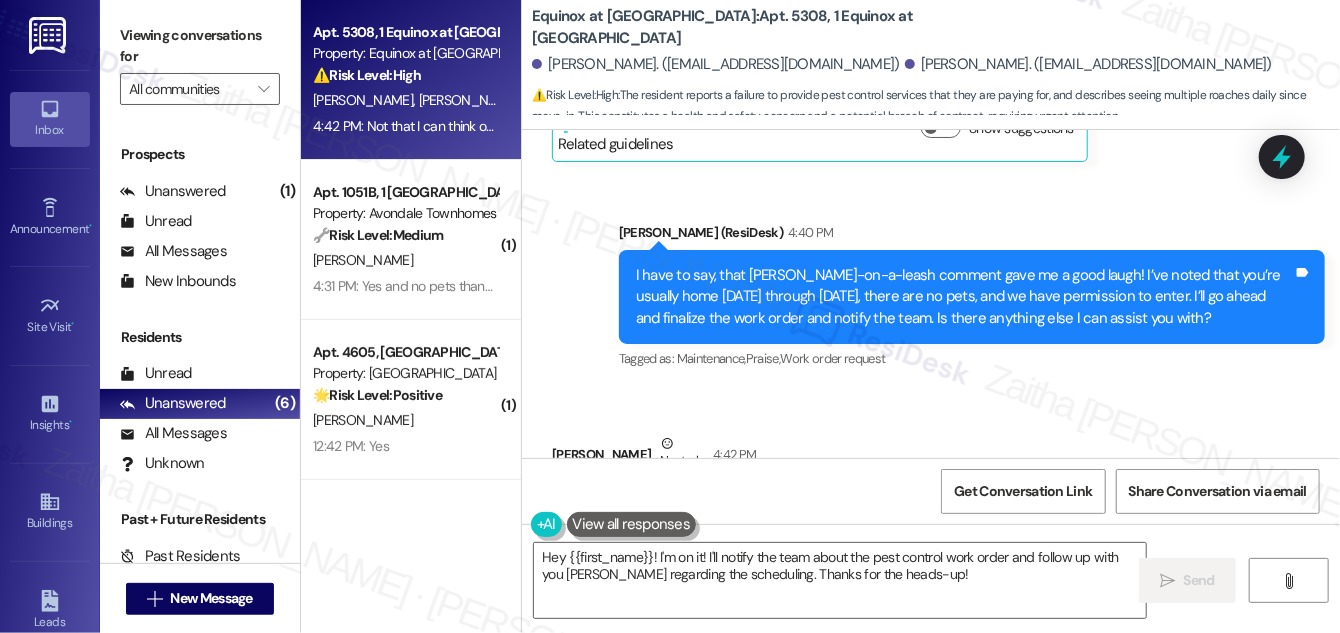 scroll, scrollTop: 5882, scrollLeft: 0, axis: vertical 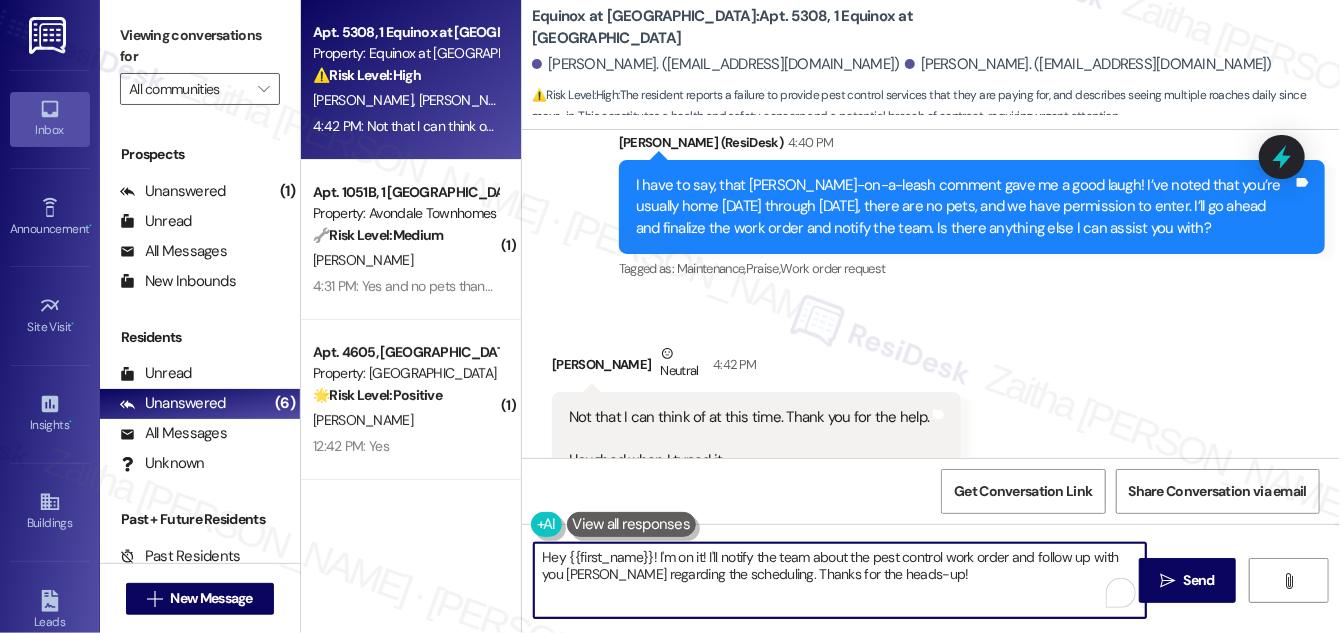 drag, startPoint x: 538, startPoint y: 555, endPoint x: 920, endPoint y: 588, distance: 383.42273 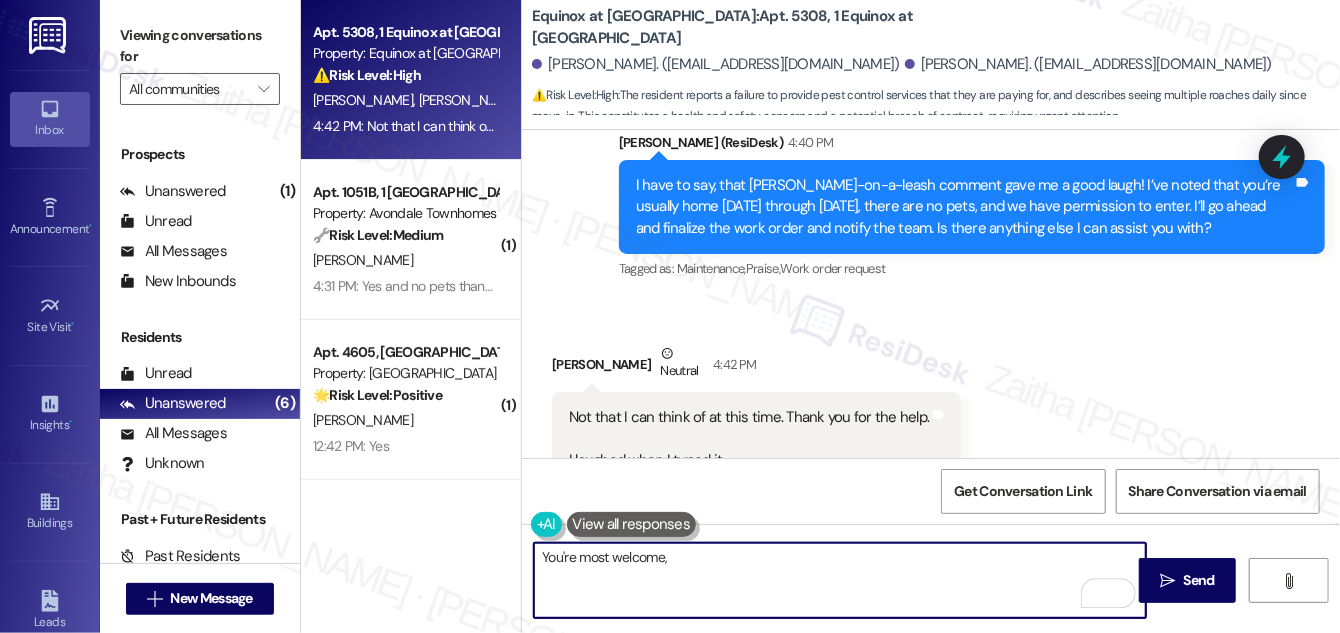 click on "David Sisson   Neutral 4:42 PM" at bounding box center [756, 367] 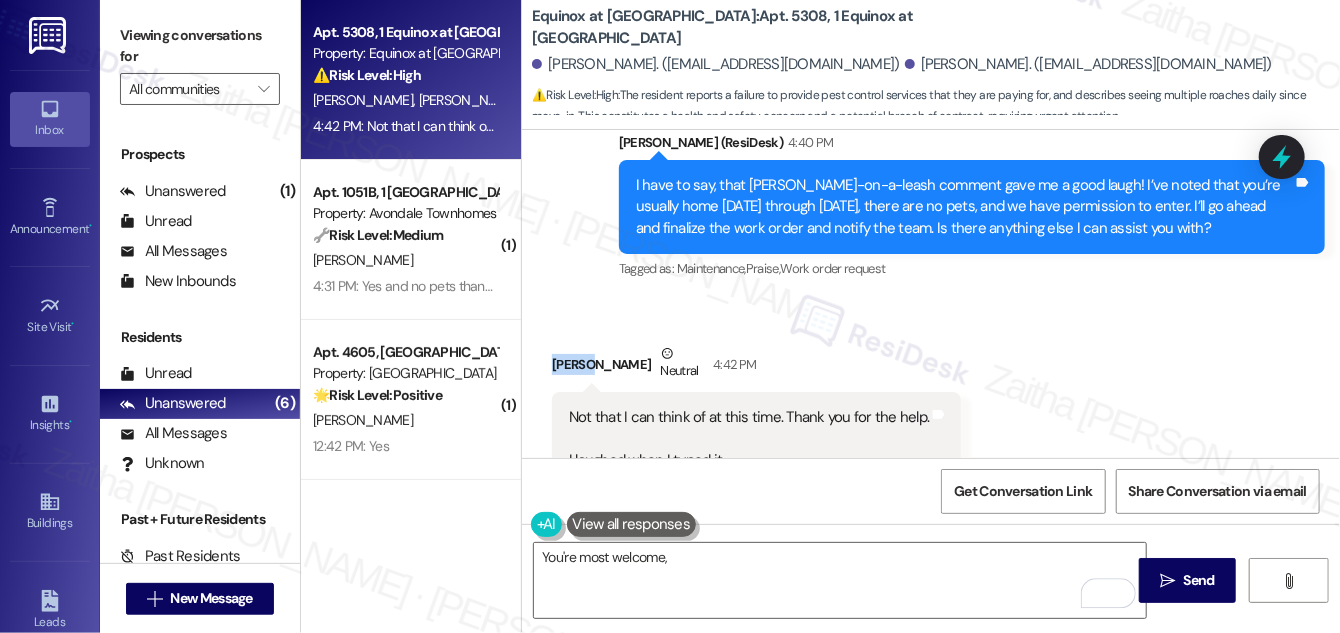 click on "David Sisson   Neutral 4:42 PM" at bounding box center [756, 367] 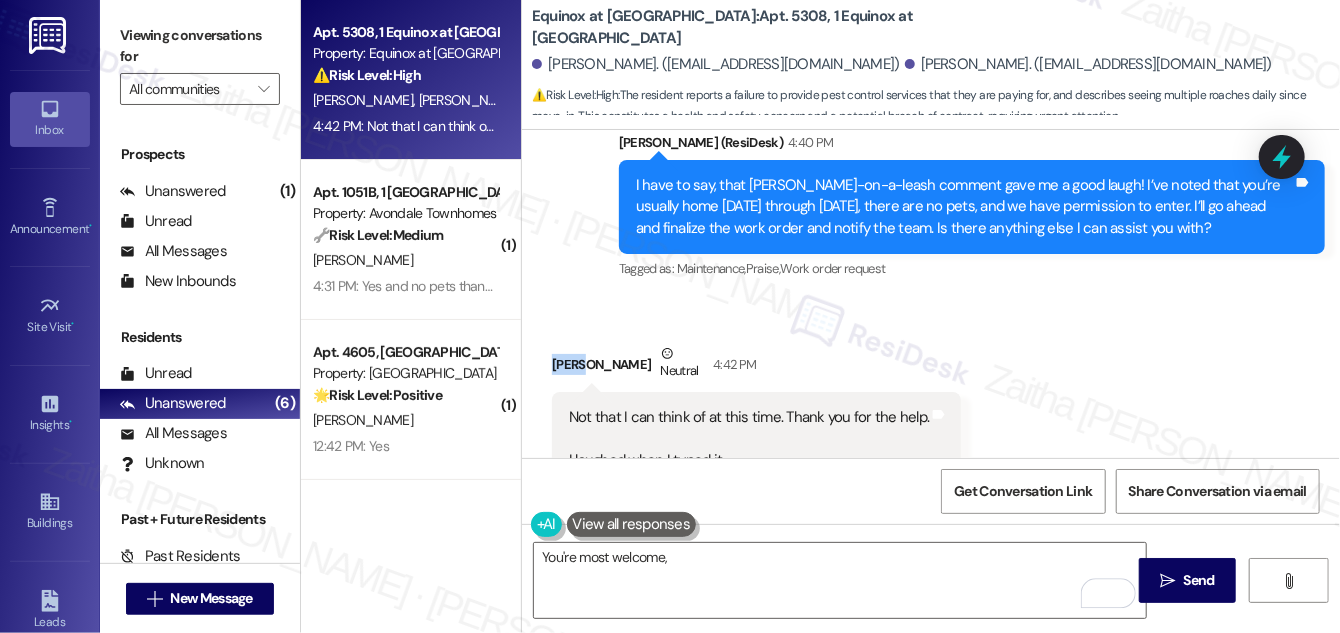 copy on "David" 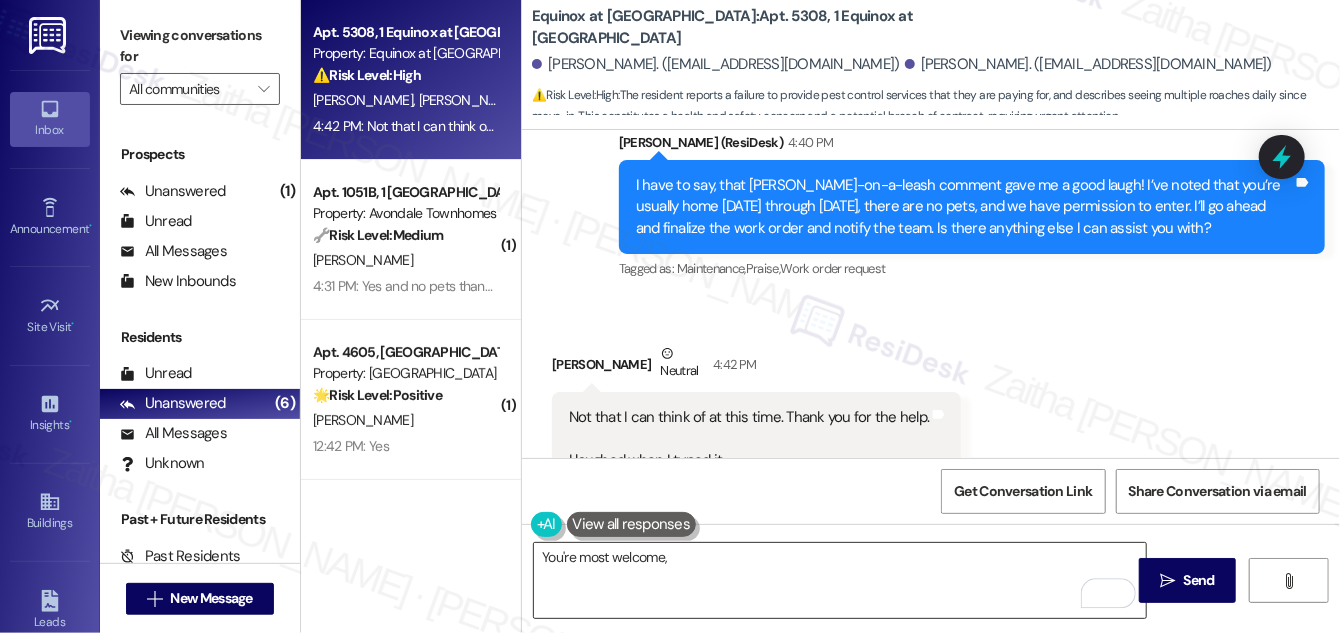 click on "You're most welcome," at bounding box center [840, 580] 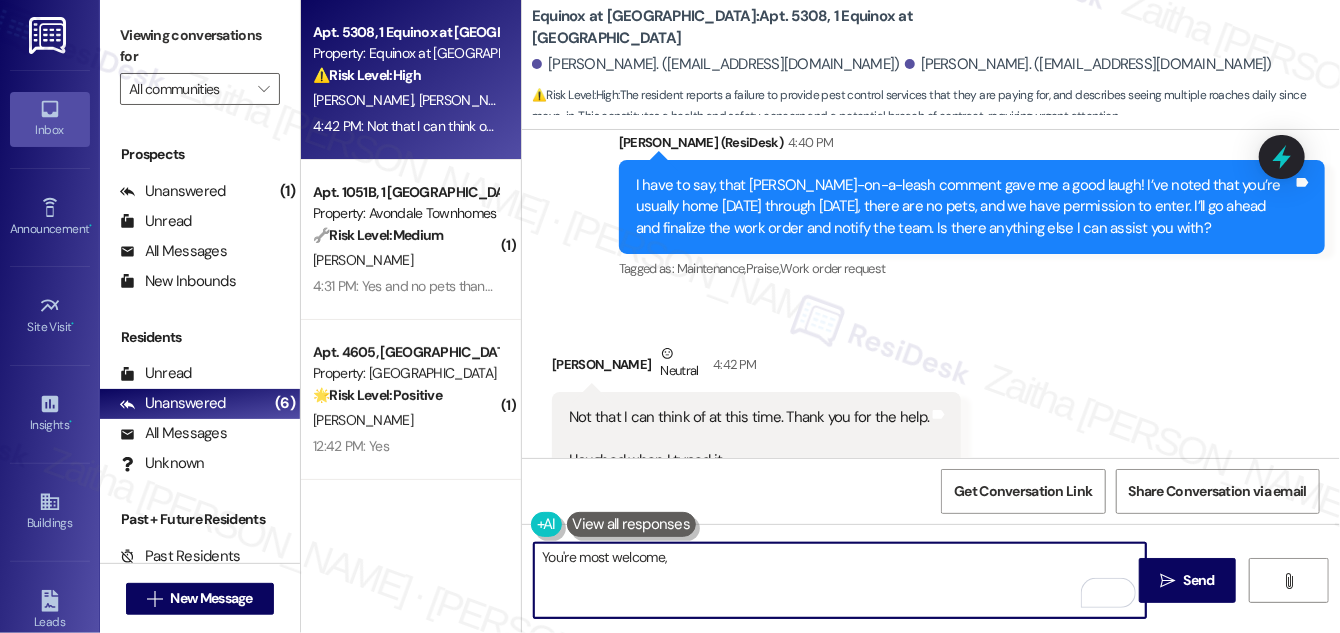 paste on "David" 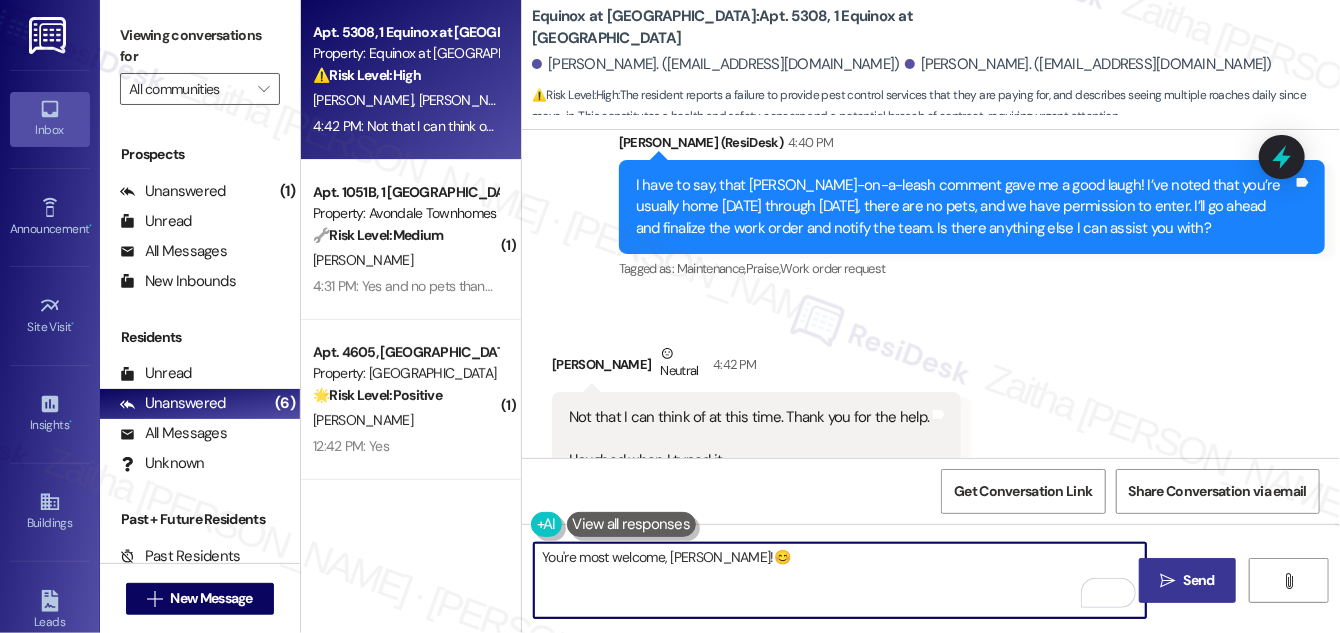 type on "You're most welcome, David!😊" 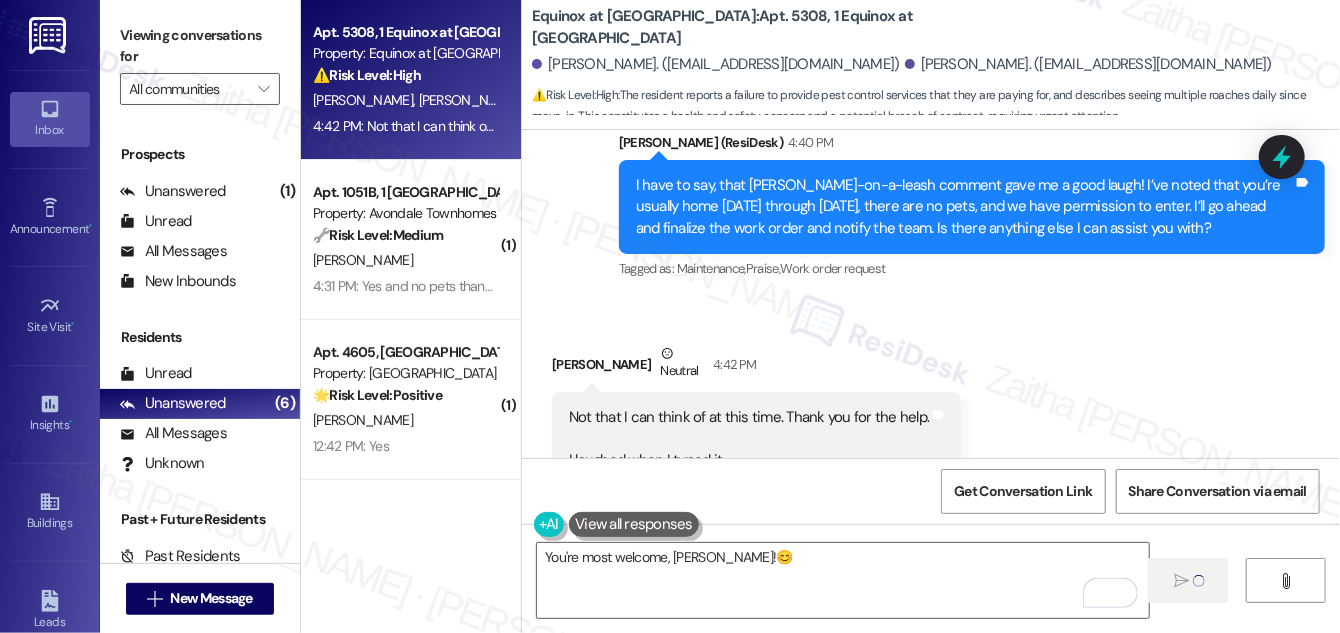 type 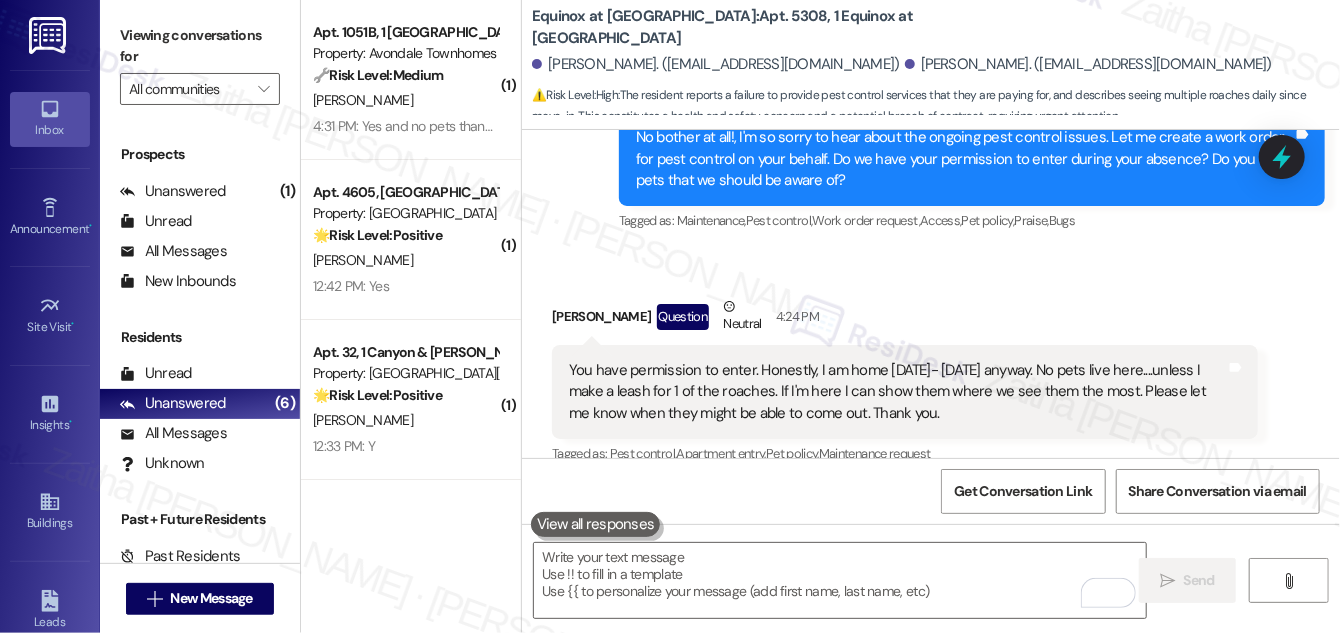 scroll, scrollTop: 5336, scrollLeft: 0, axis: vertical 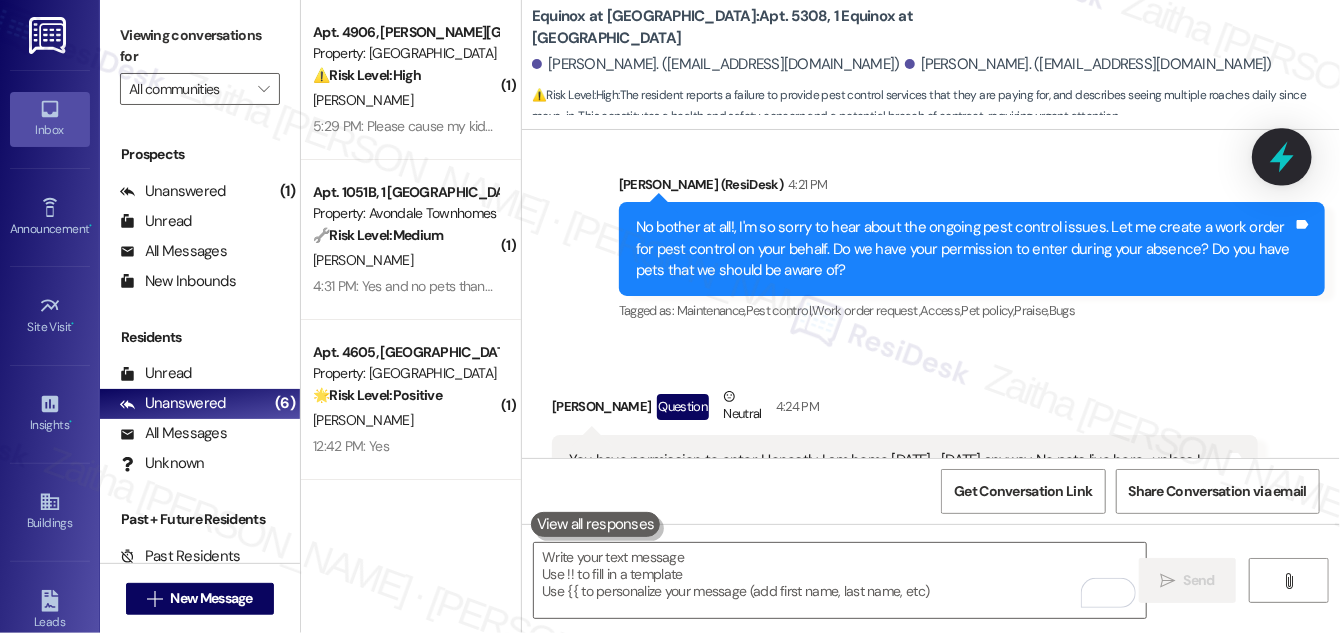 click 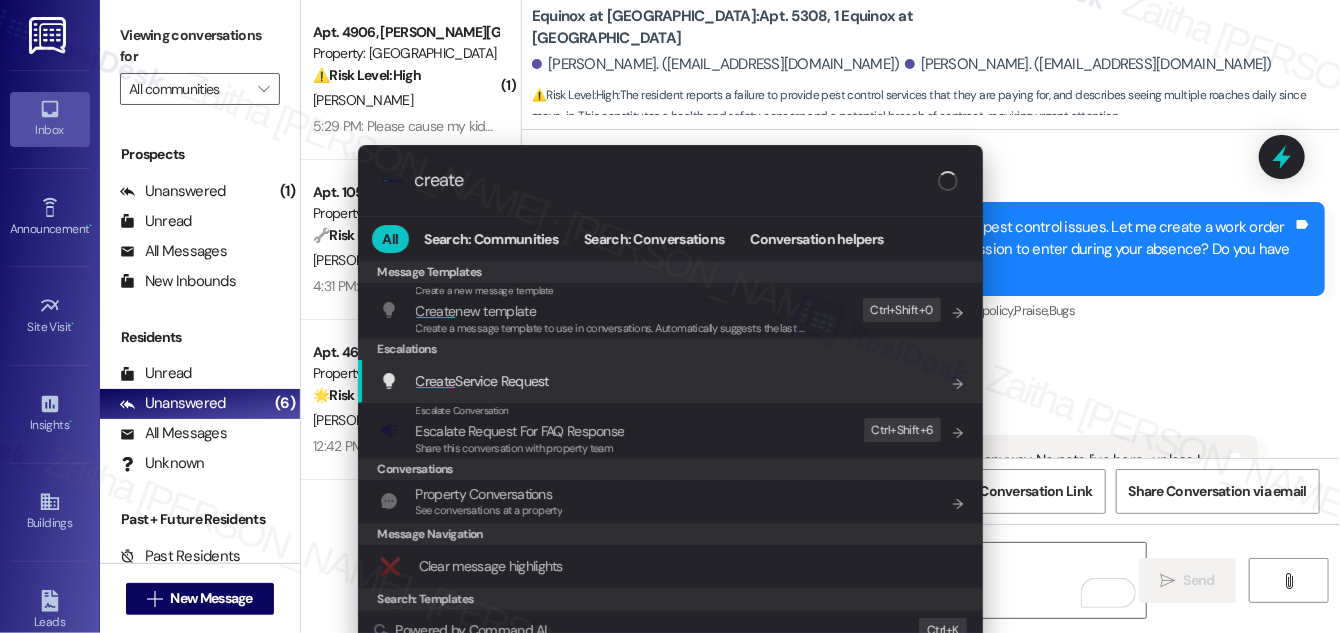 type on "create" 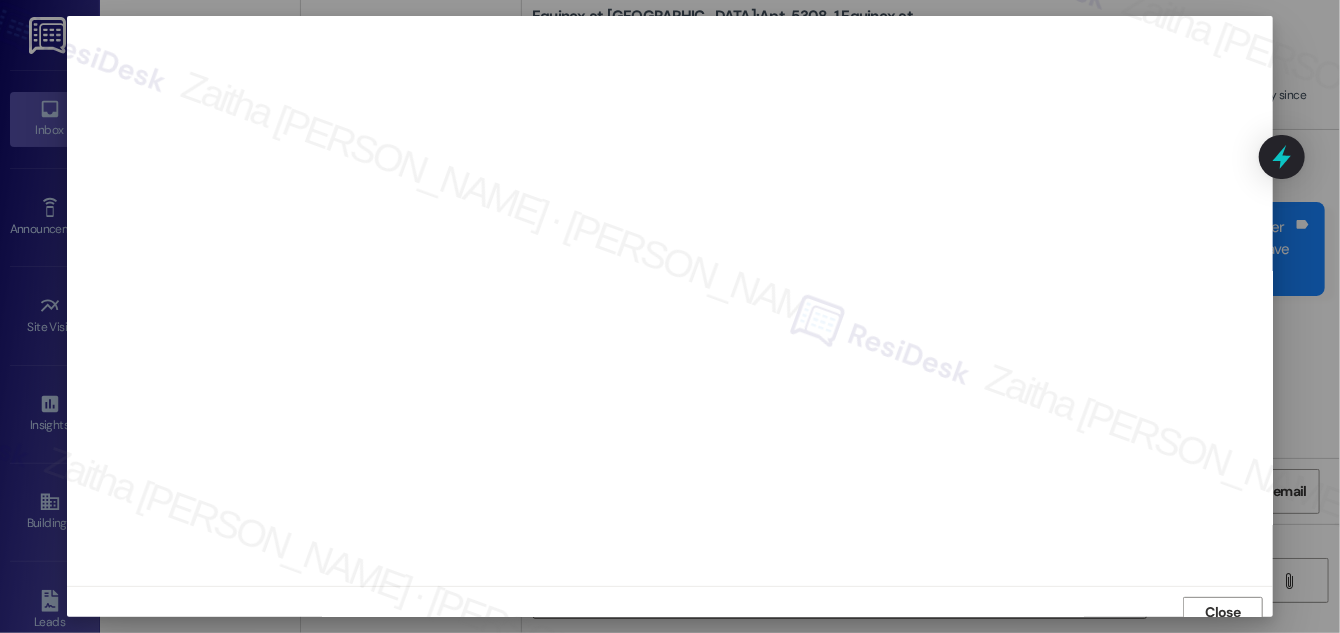 scroll, scrollTop: 11, scrollLeft: 0, axis: vertical 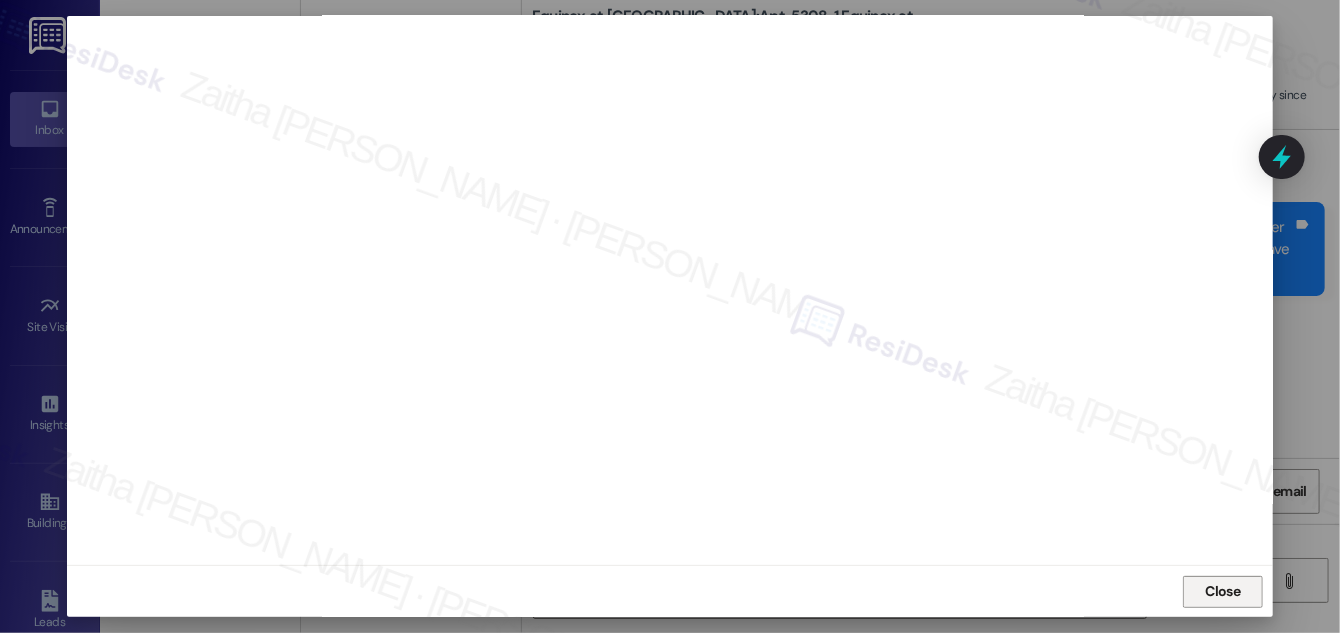 click on "Close" at bounding box center [1223, 591] 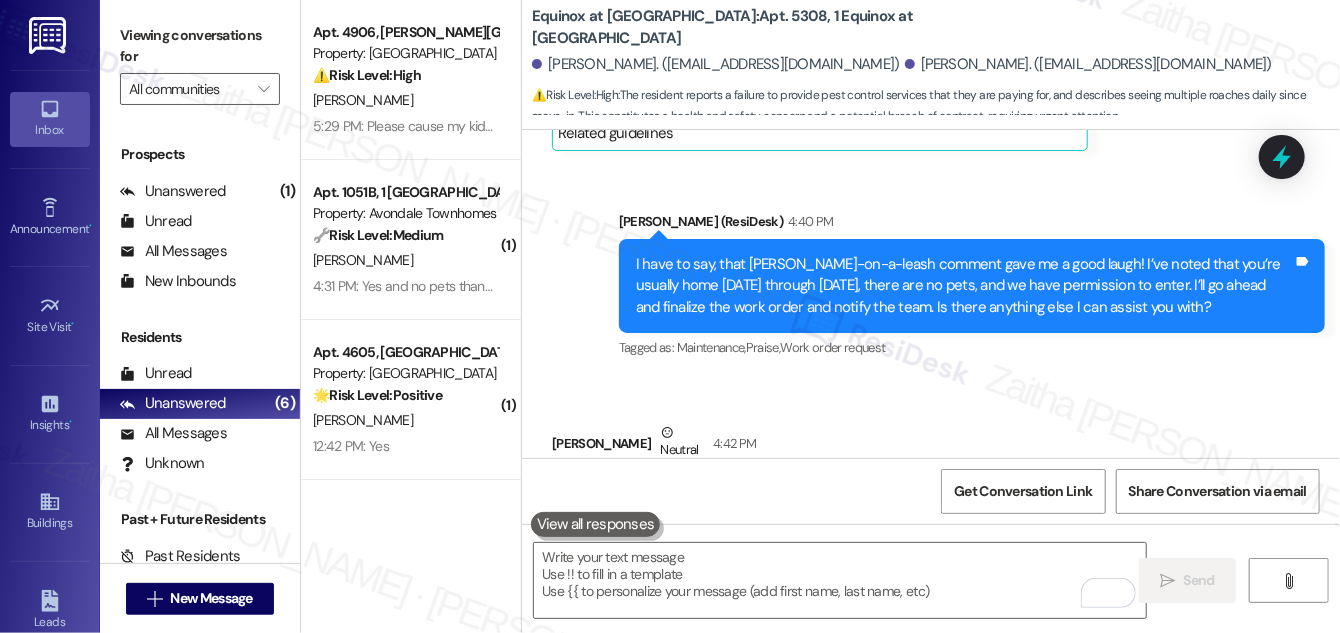 scroll, scrollTop: 6021, scrollLeft: 0, axis: vertical 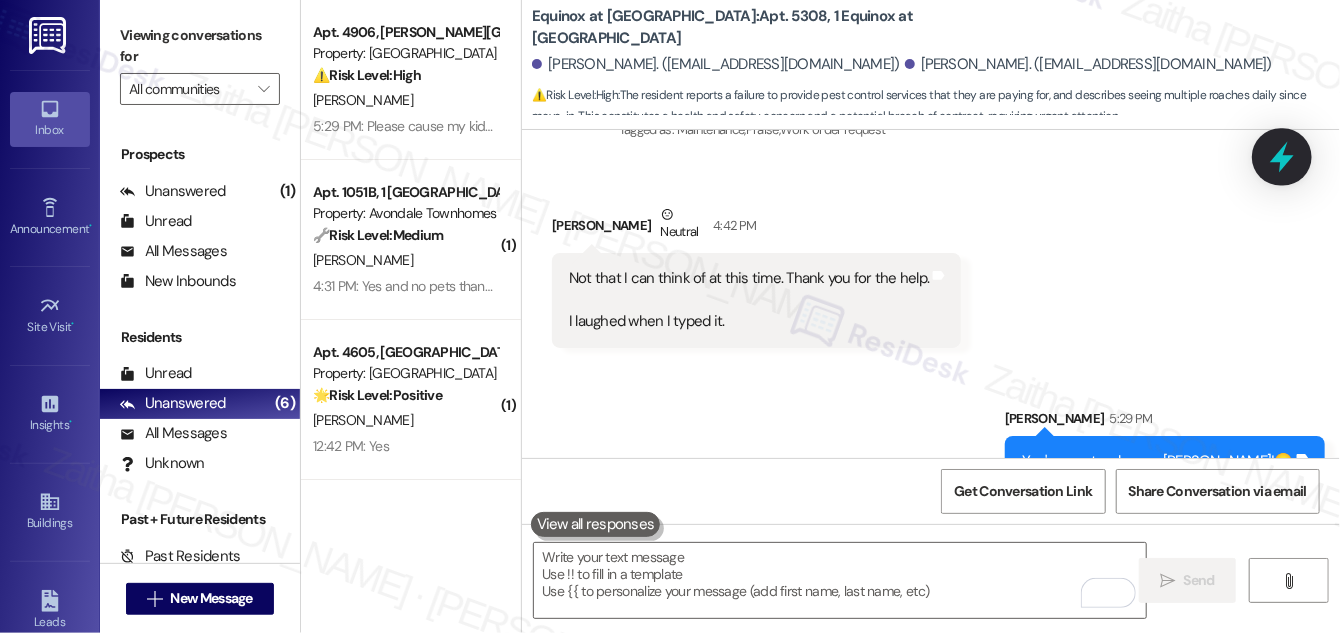 click 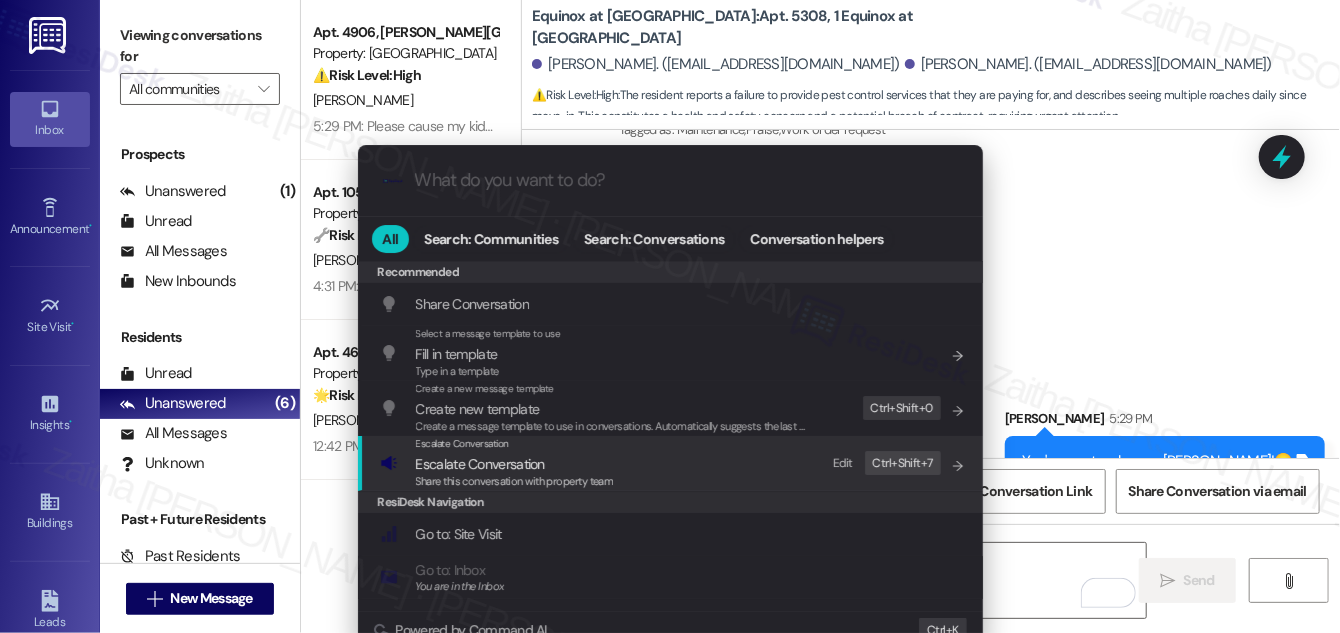 click on "Escalate Conversation" at bounding box center [480, 464] 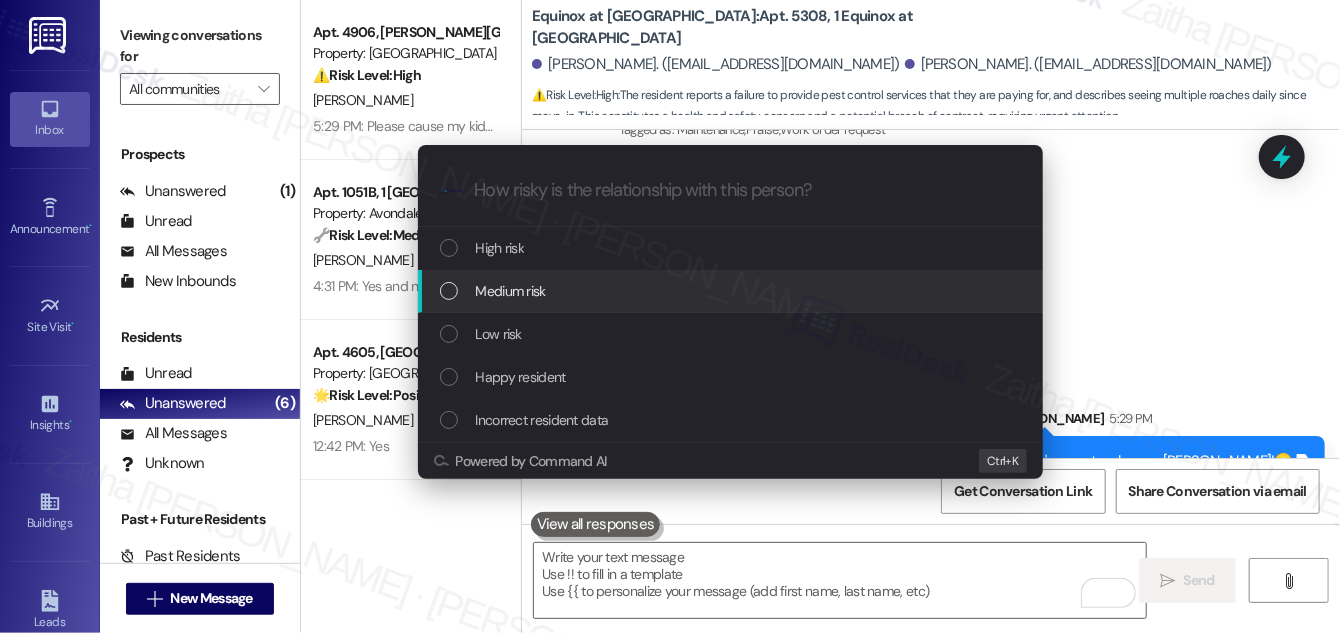 click on "Medium risk" at bounding box center [511, 291] 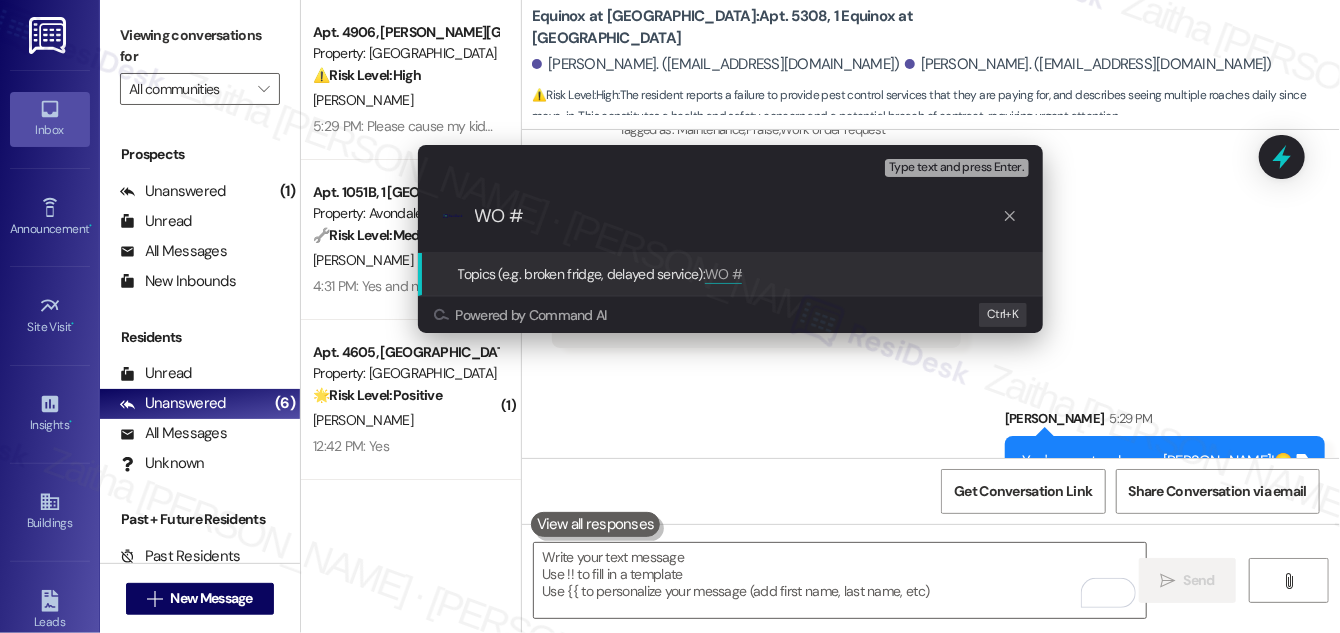 paste on "8485879" 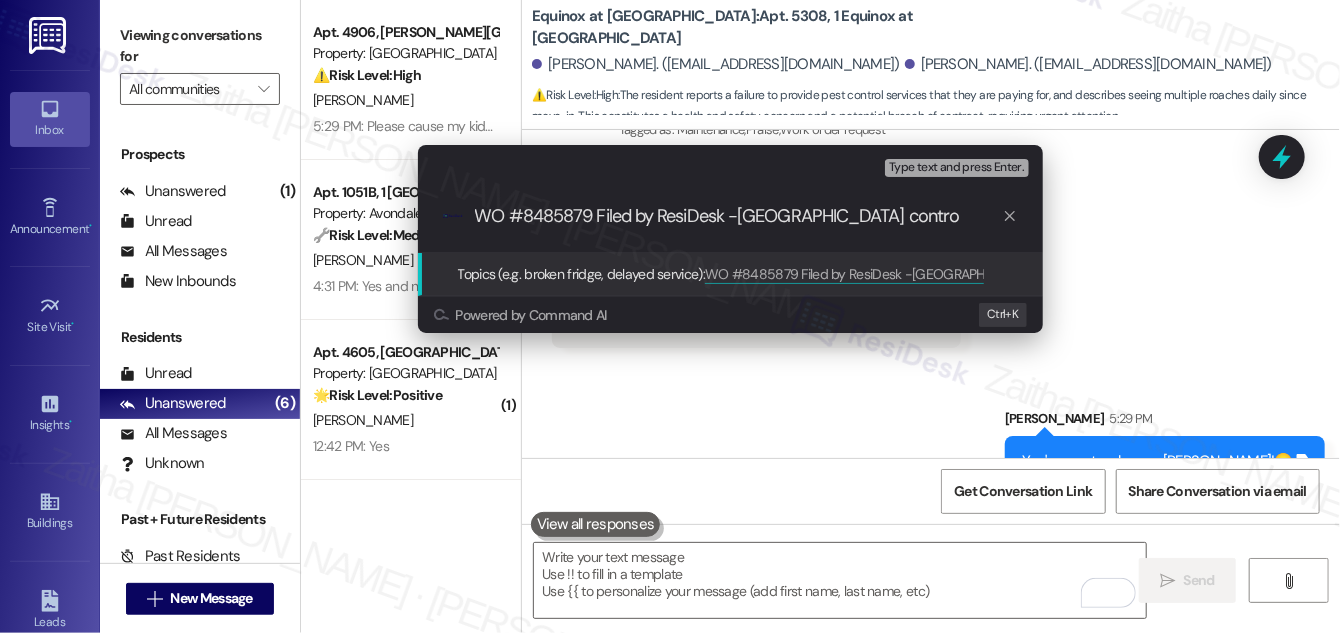 type on "WO #8485879 Filed by ResiDesk -Pest control" 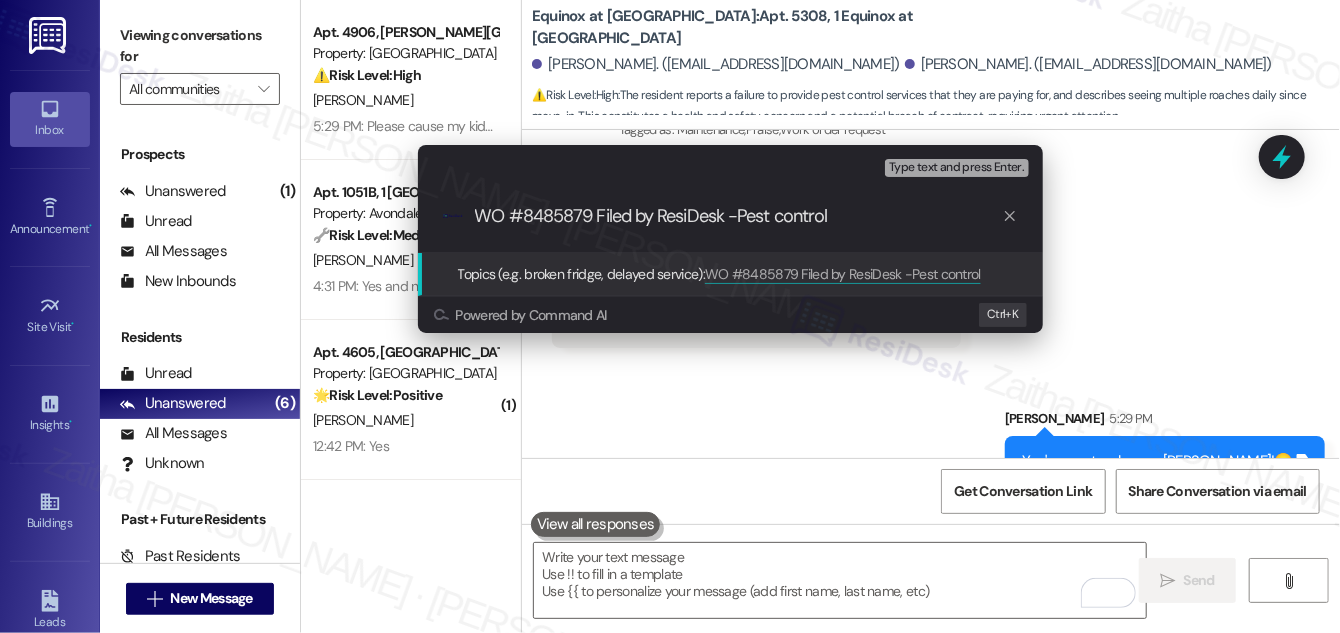 type 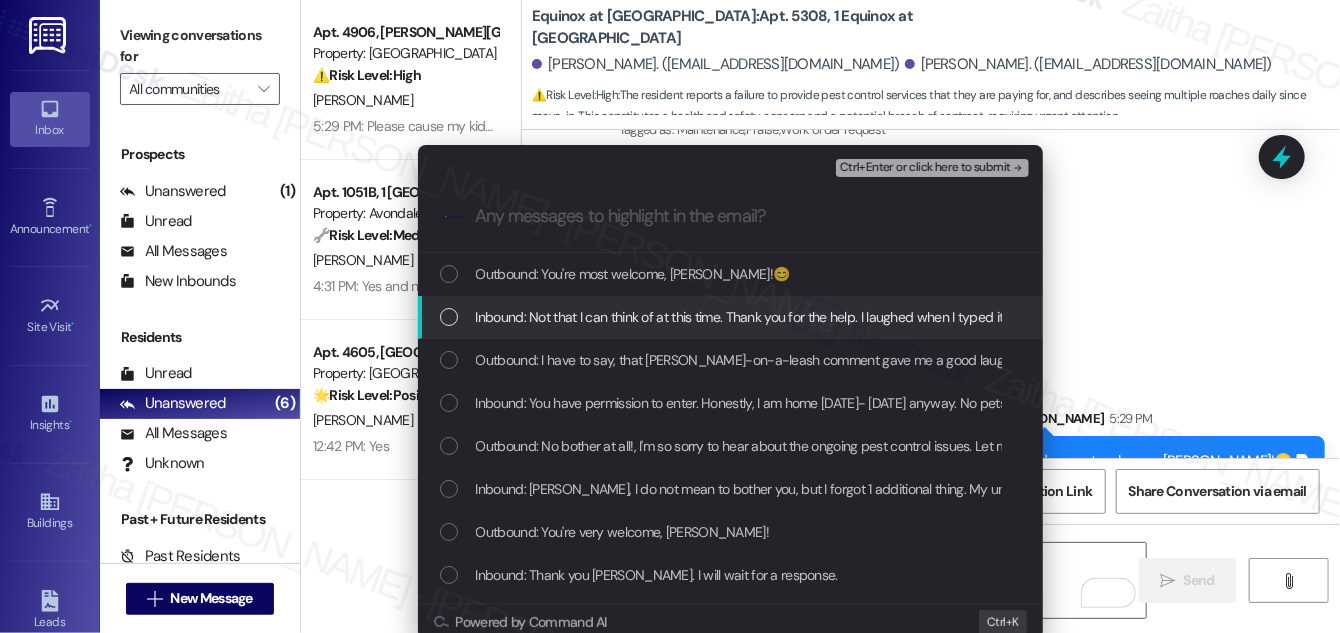 click at bounding box center (449, 317) 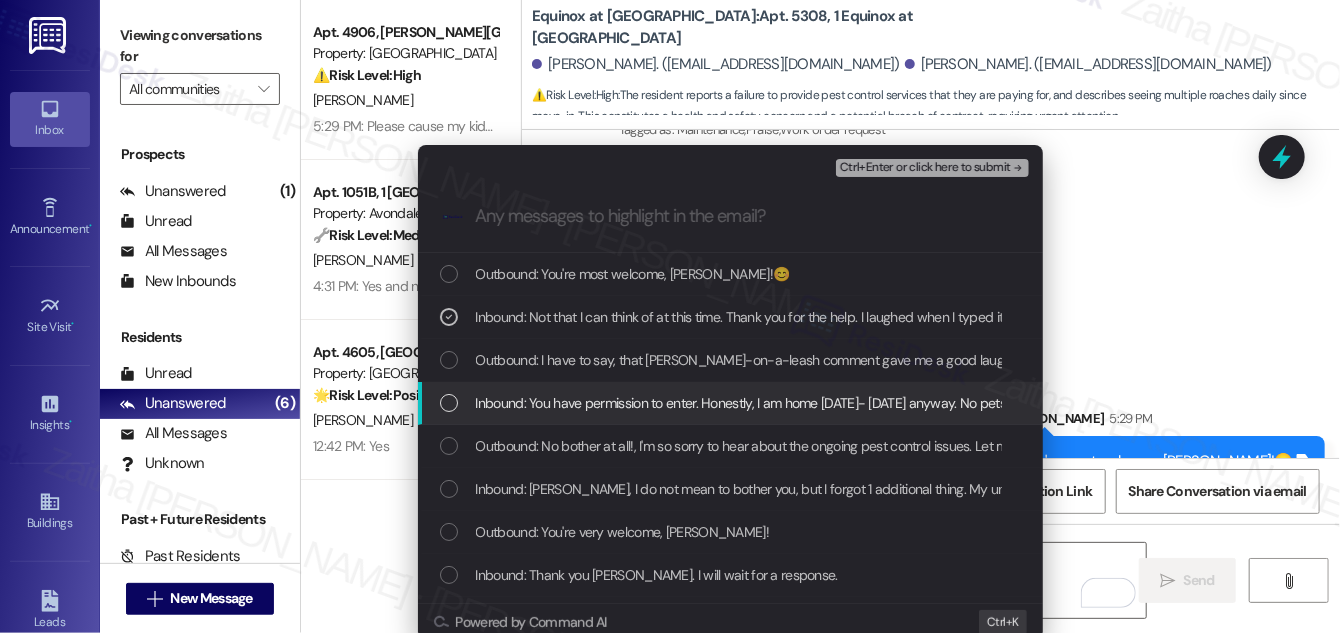 click at bounding box center (449, 403) 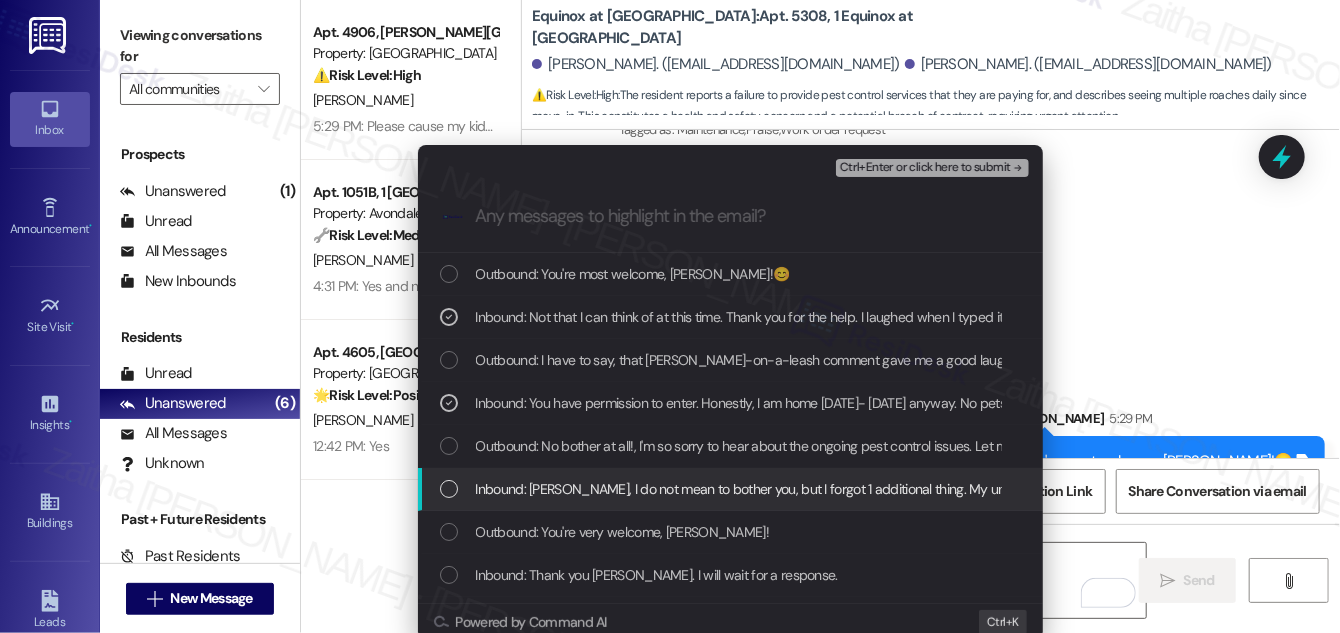 click on "Inbound: Sarah, I do not mean to bother you, but I forgot 1 additional thing. My unit has not been sprayed for bugs since I've been here either. I have notices that it was supposed to be done. According to a paper schedule that was placed on my door it was to be done yesterday. This is another thing that I have been paying for that has never happened. I see multiple roaches per day and this has been going on since I moved in. The place is kept very clean and up until 2 weeks ago the kitchen had never even been used. I don't know exactly where they are coming from, but if an exterminator could actually be sent out that would also be great. Thank you." at bounding box center (732, 489) 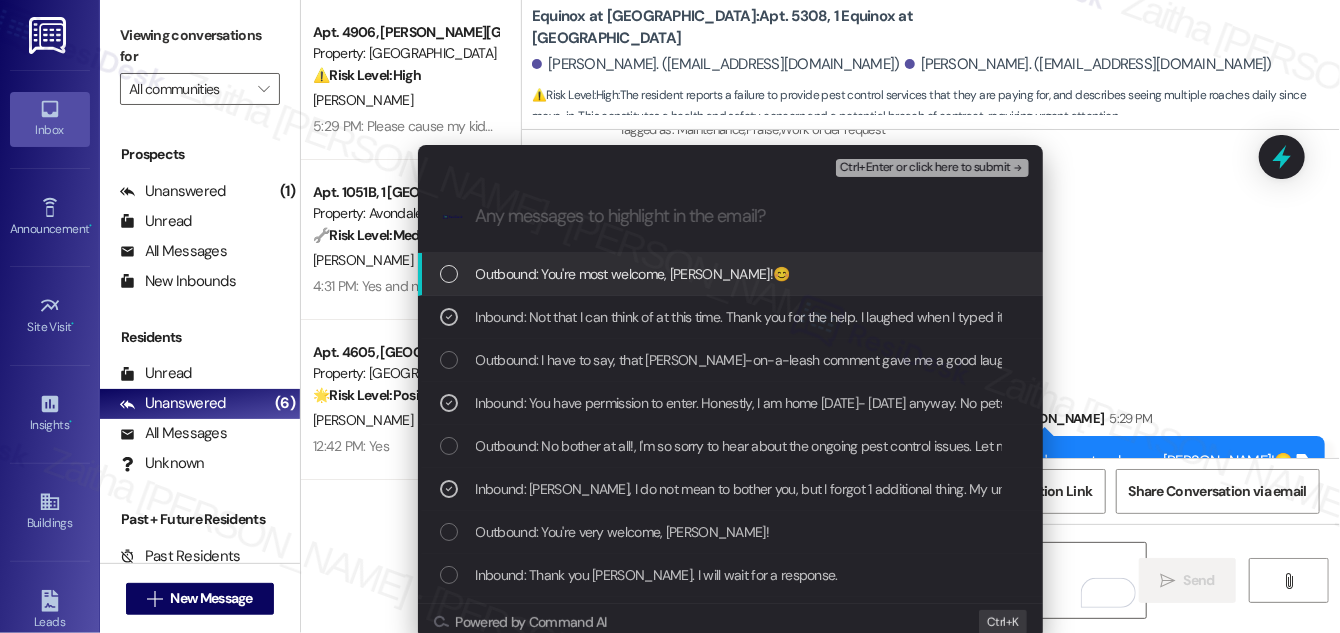 click on "Ctrl+Enter or click here to submit" at bounding box center (925, 168) 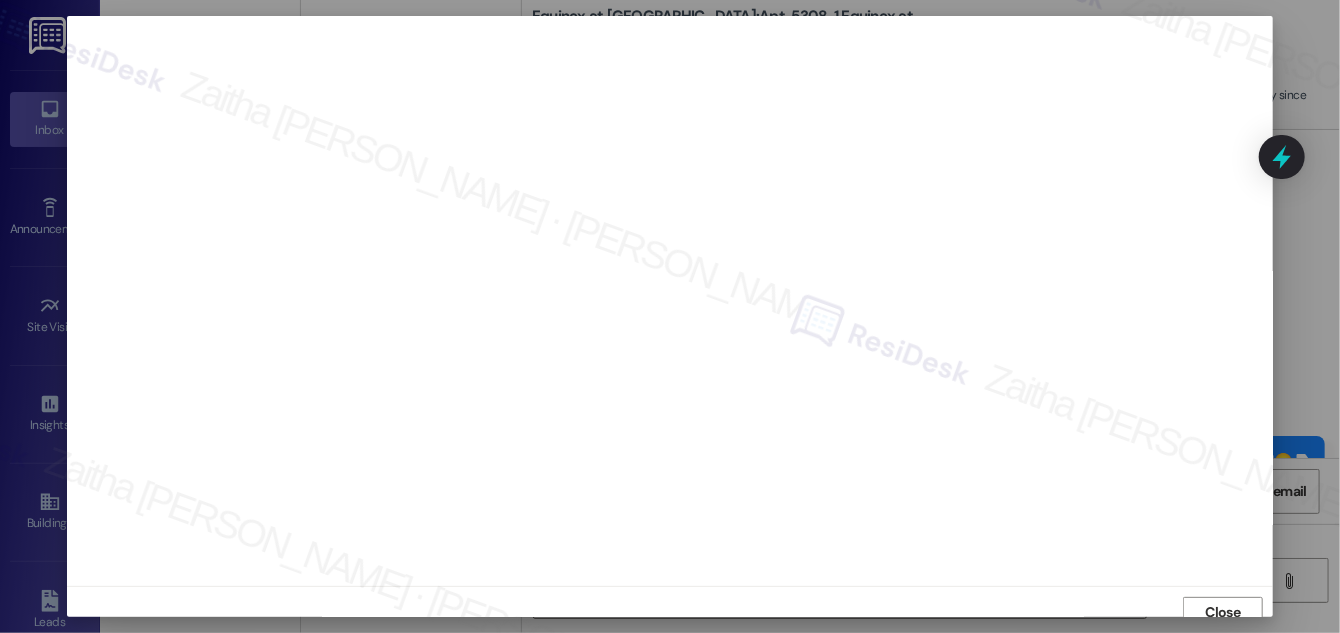 scroll, scrollTop: 11, scrollLeft: 0, axis: vertical 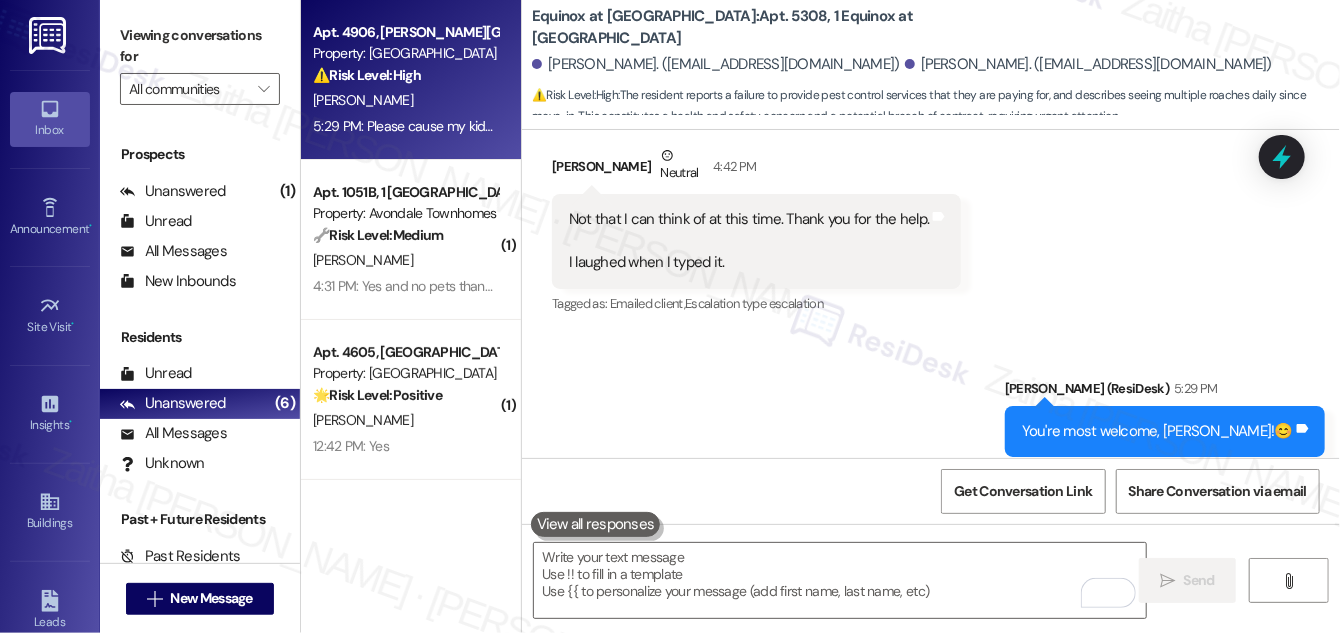 click on "F. Terry-Williams" at bounding box center [405, 100] 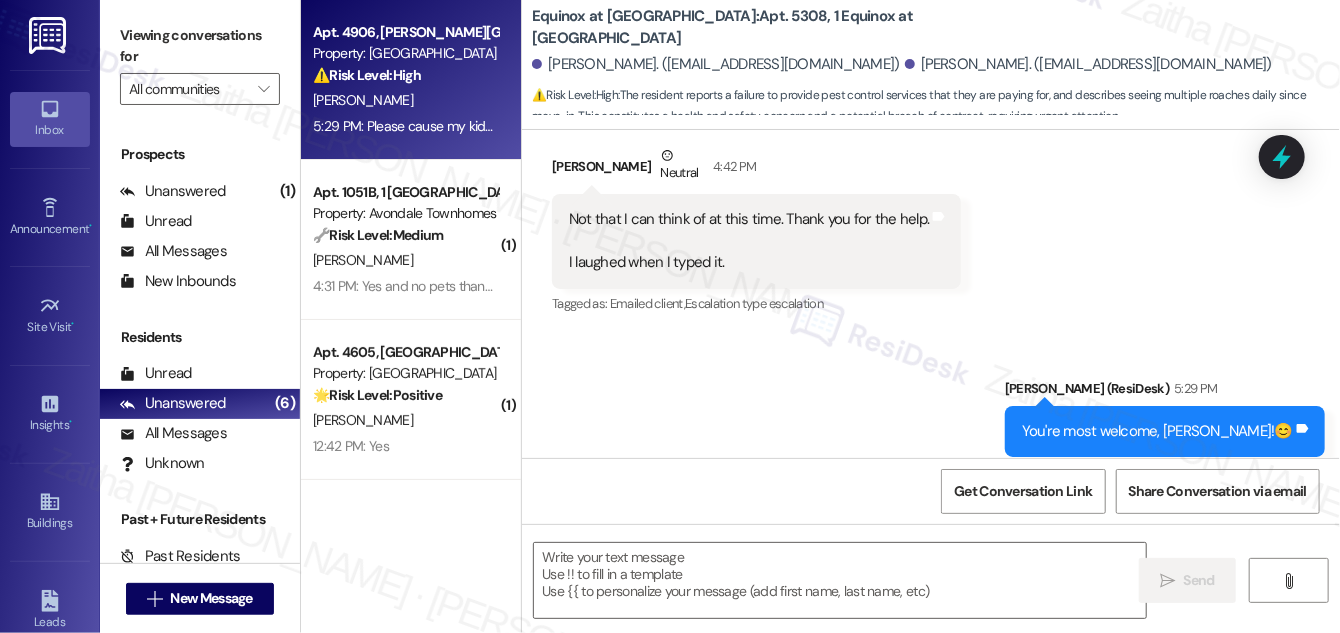 type on "Fetching suggested responses. Please feel free to read through the conversation in the meantime." 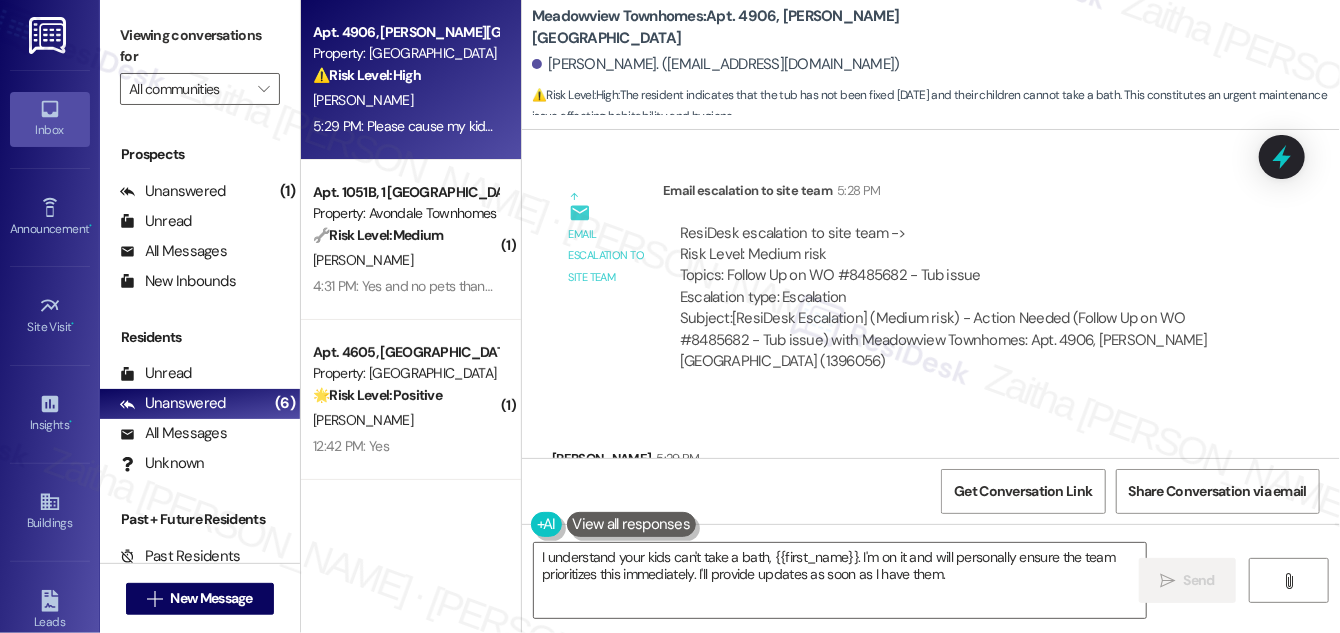 scroll, scrollTop: 2709, scrollLeft: 0, axis: vertical 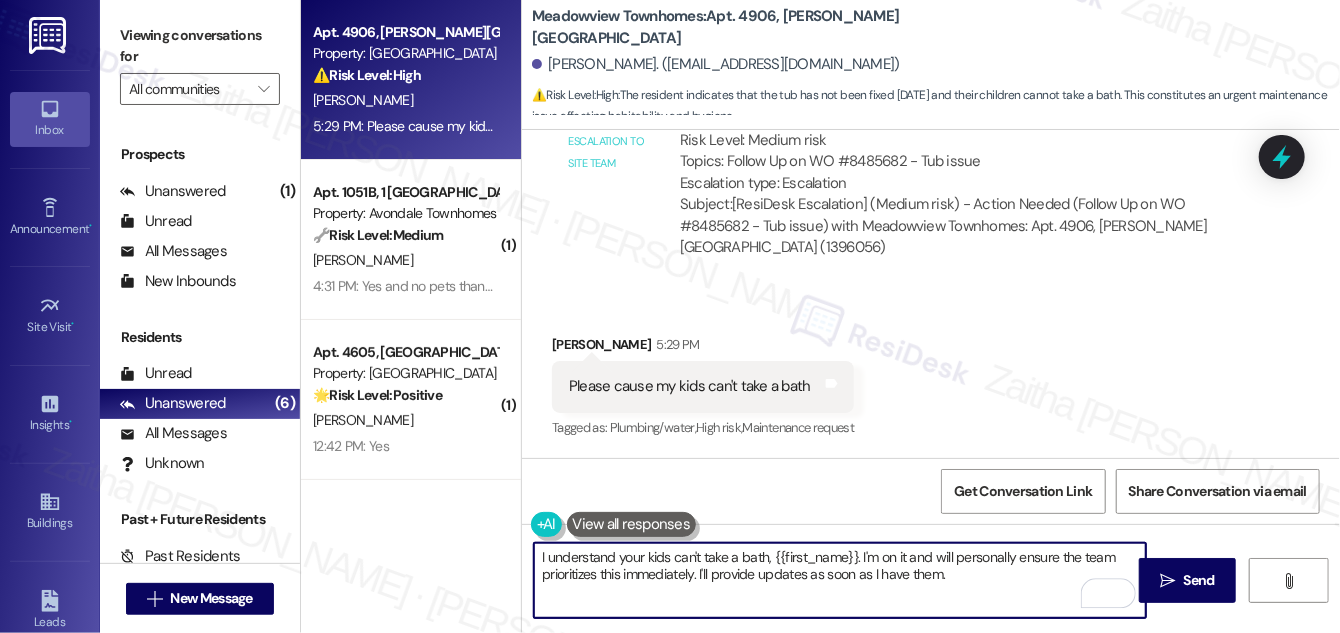 drag, startPoint x: 861, startPoint y: 554, endPoint x: 541, endPoint y: 556, distance: 320.00626 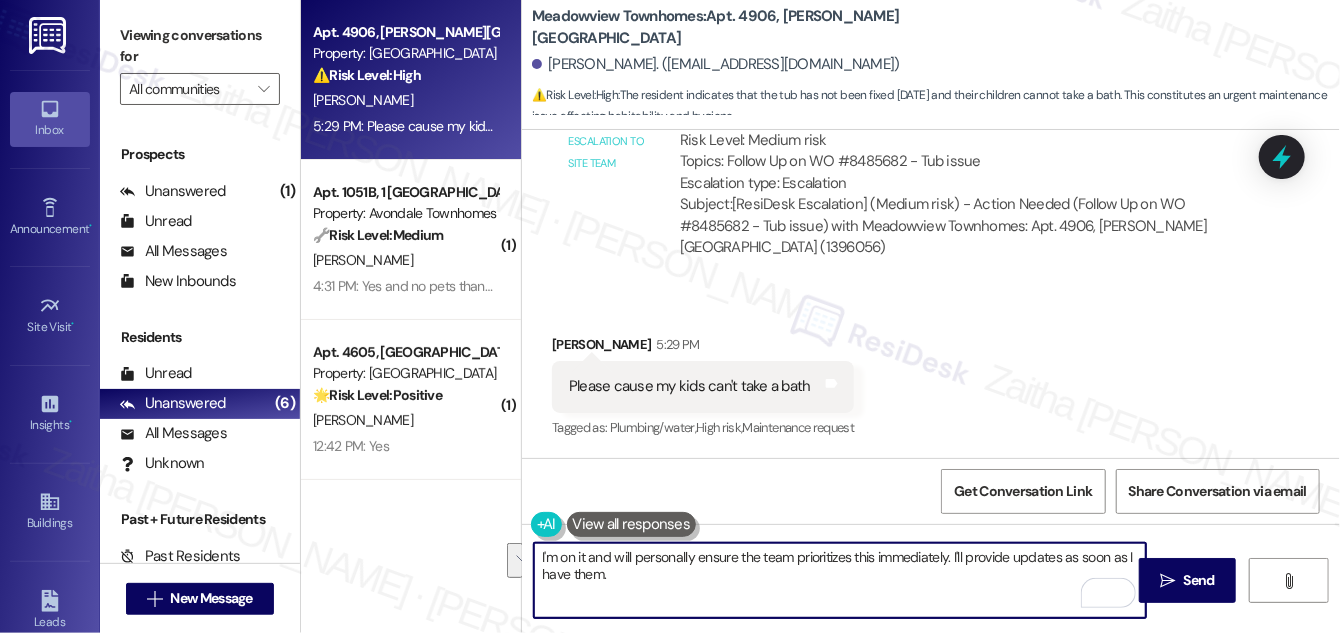 drag, startPoint x: 630, startPoint y: 564, endPoint x: 650, endPoint y: 577, distance: 23.853722 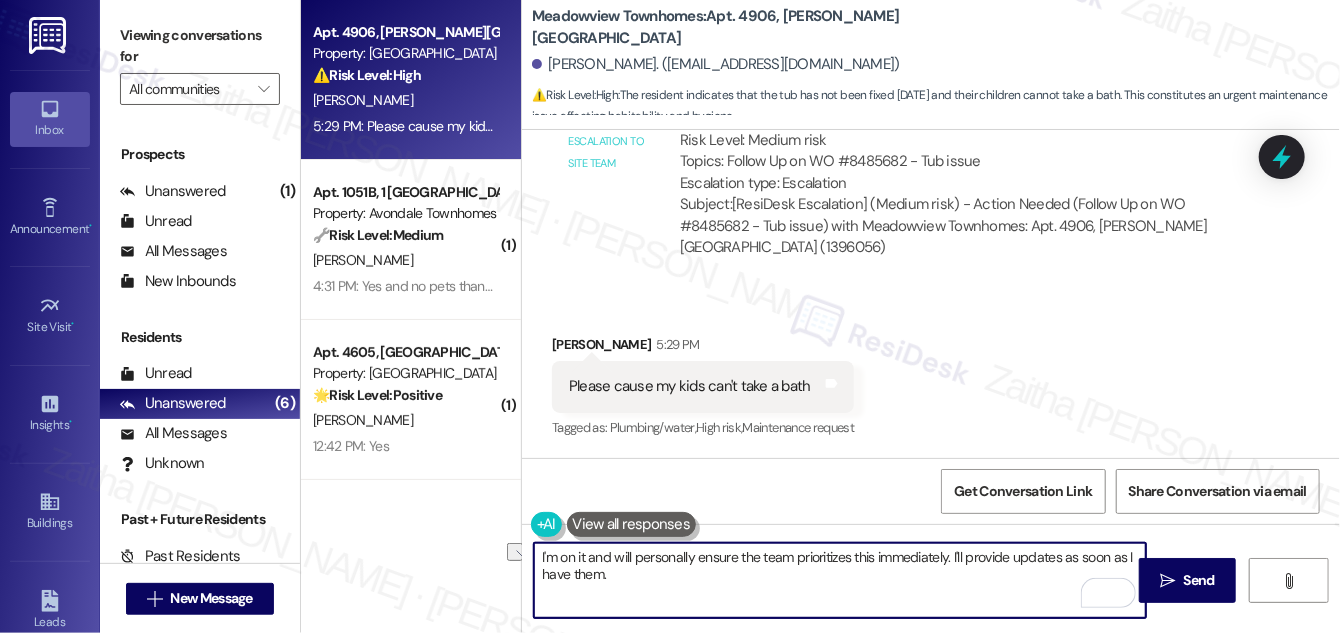 drag, startPoint x: 954, startPoint y: 559, endPoint x: 613, endPoint y: 556, distance: 341.01318 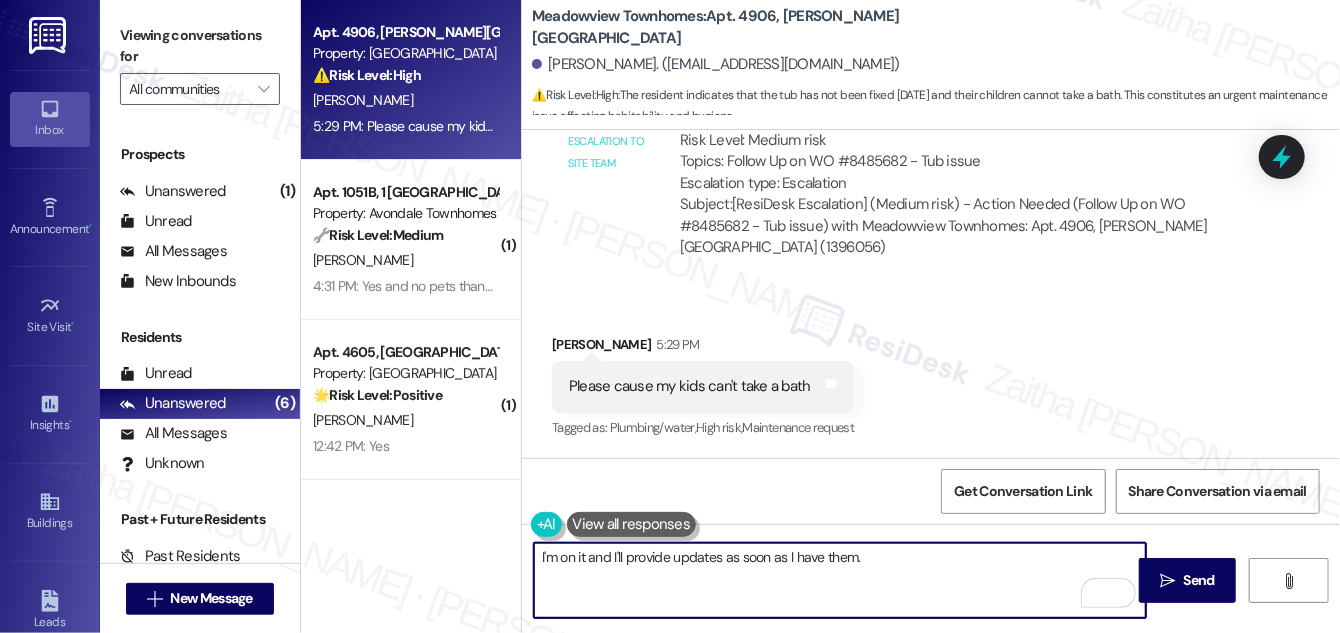 click on "I'm on it and I'll provide updates as soon as I have them." at bounding box center (840, 580) 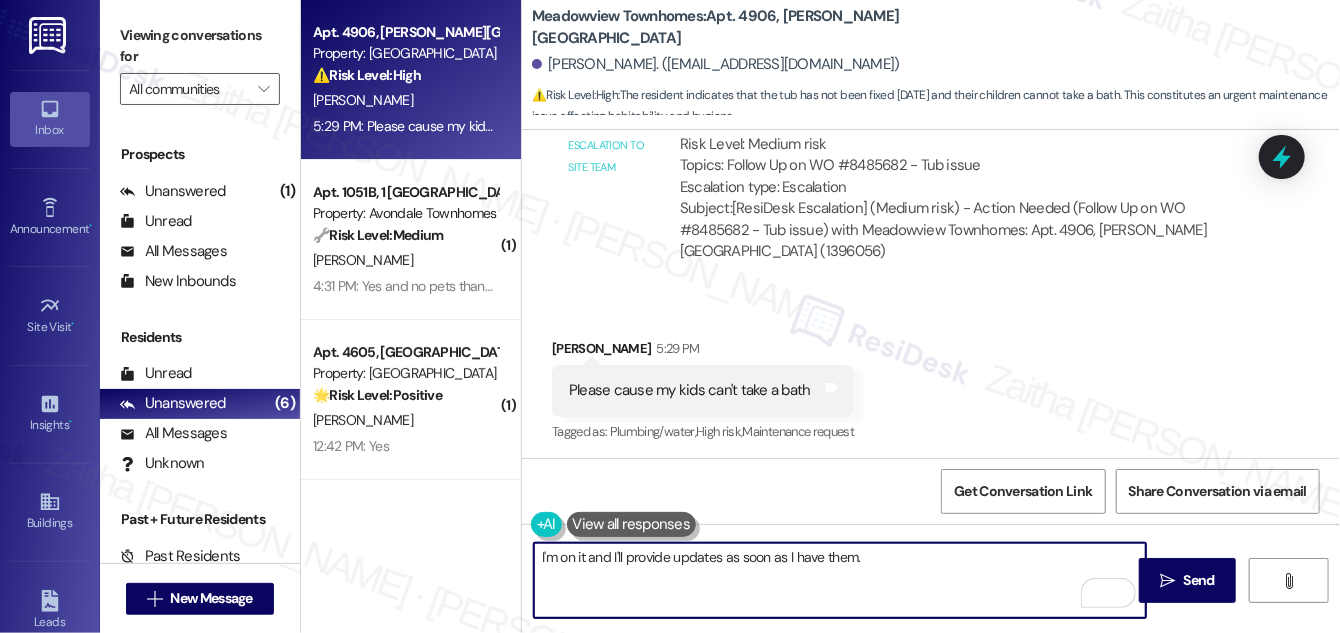 scroll, scrollTop: 2709, scrollLeft: 0, axis: vertical 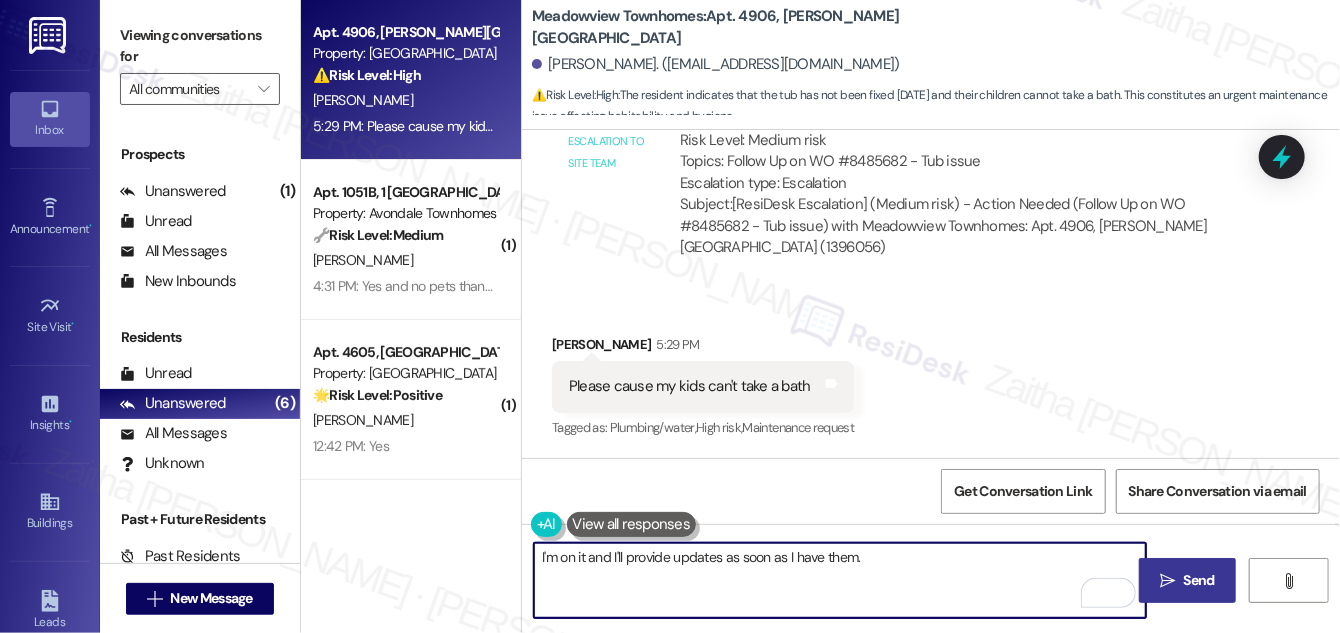 type on "I'm on it and I'll provide updates as soon as I have them." 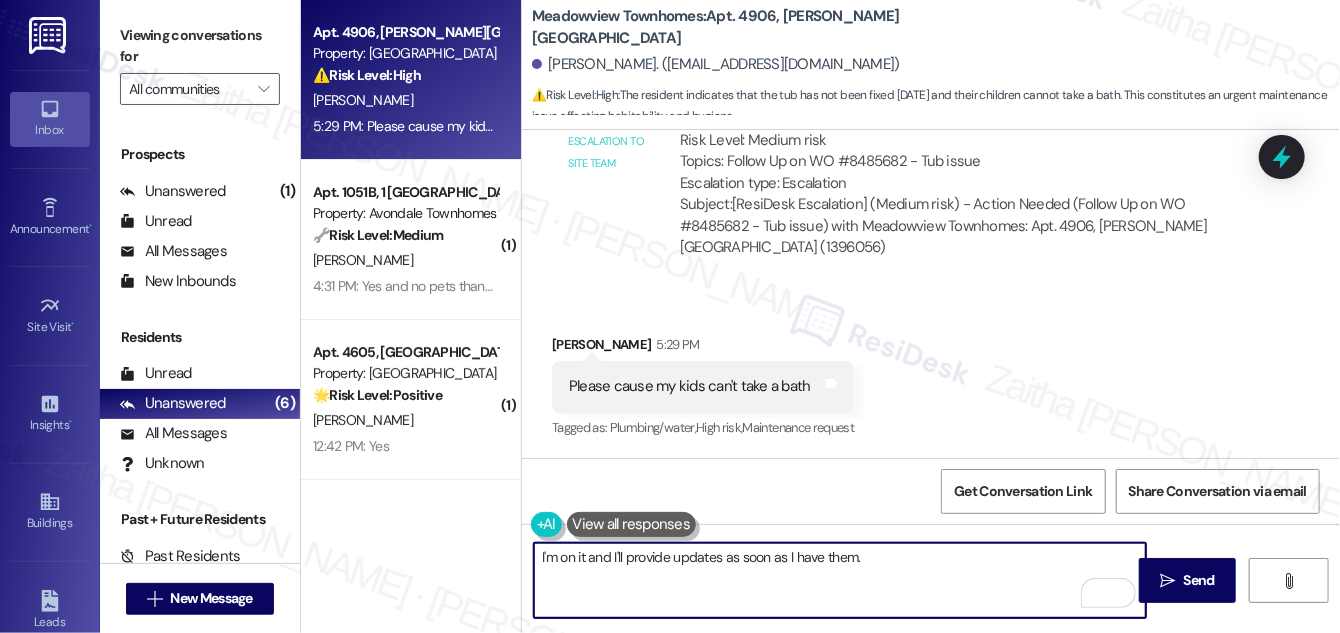 drag, startPoint x: 1215, startPoint y: 584, endPoint x: 1168, endPoint y: 553, distance: 56.302753 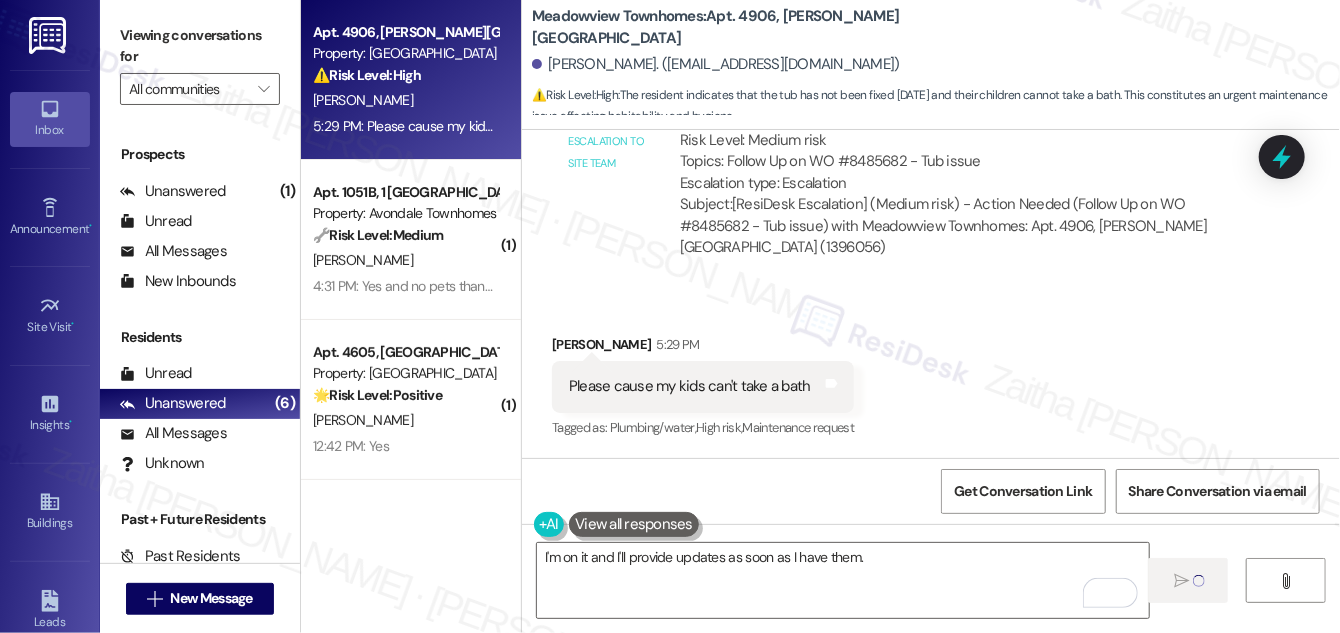 type 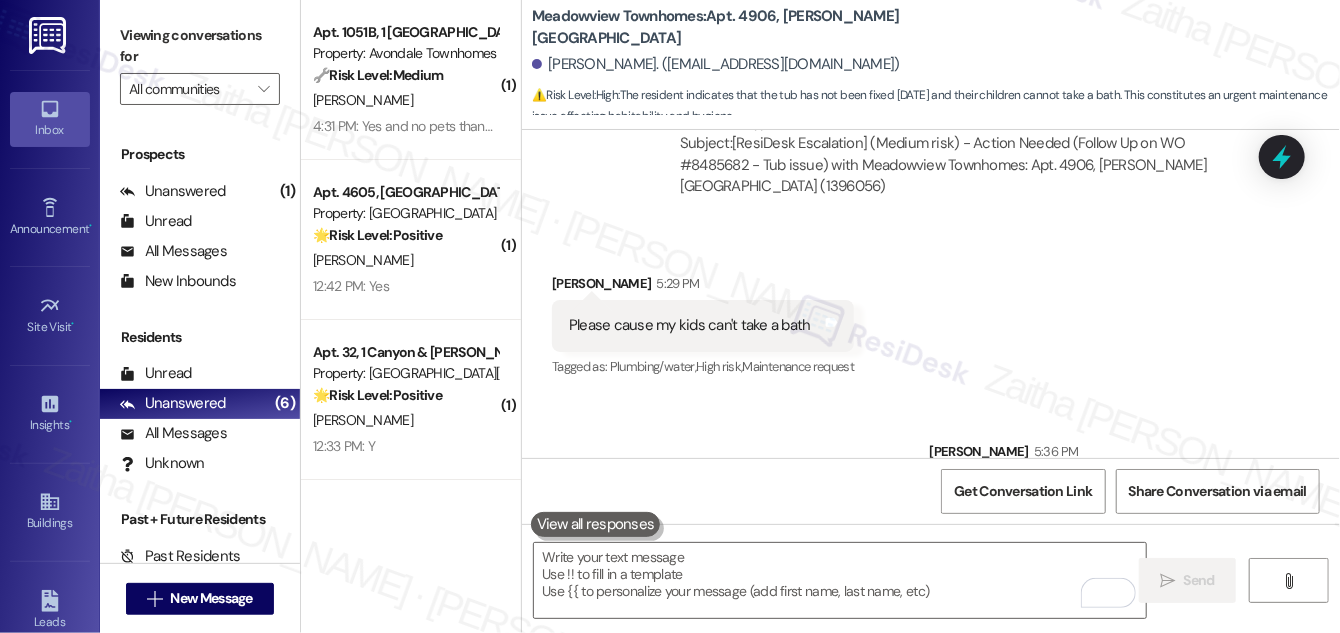 scroll, scrollTop: 2848, scrollLeft: 0, axis: vertical 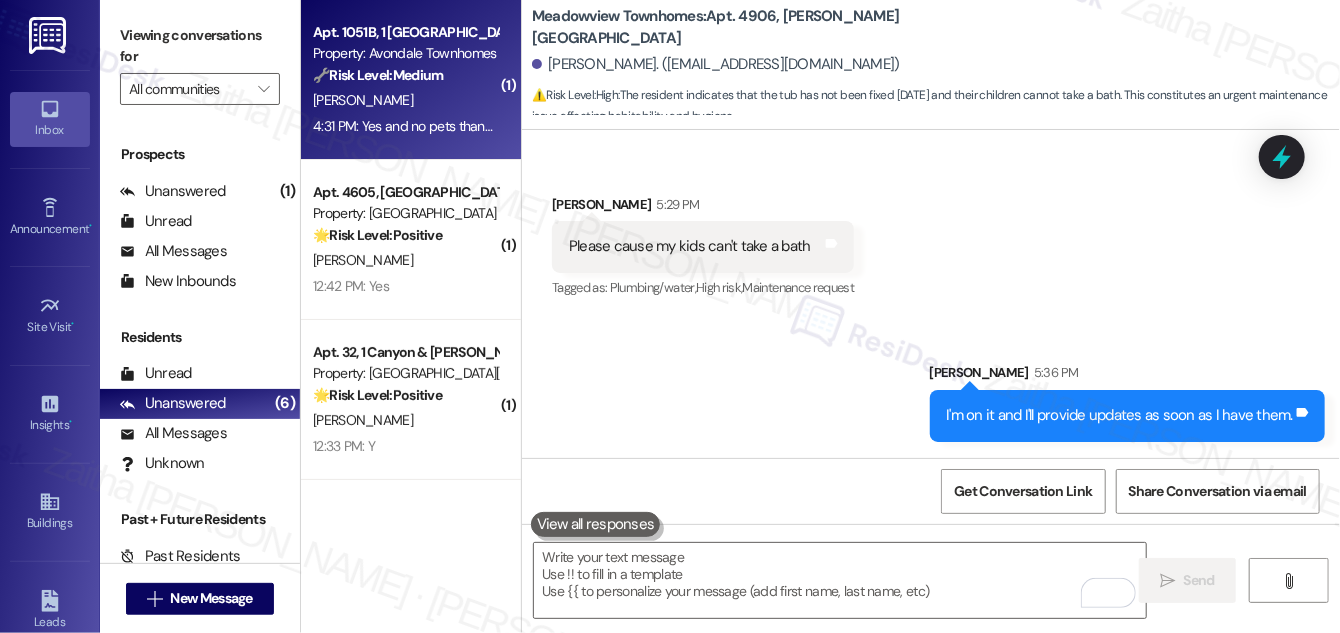 click on "[PERSON_NAME]" at bounding box center [405, 100] 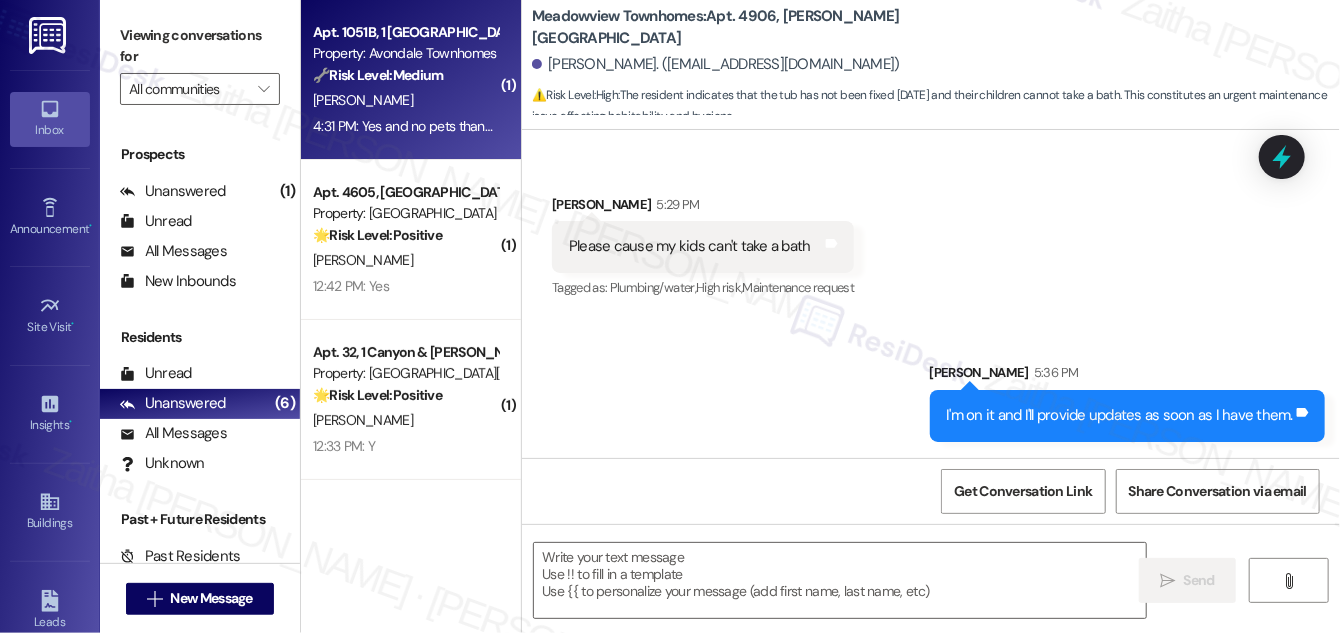 type on "Fetching suggested responses. Please feel free to read through the conversation in the meantime." 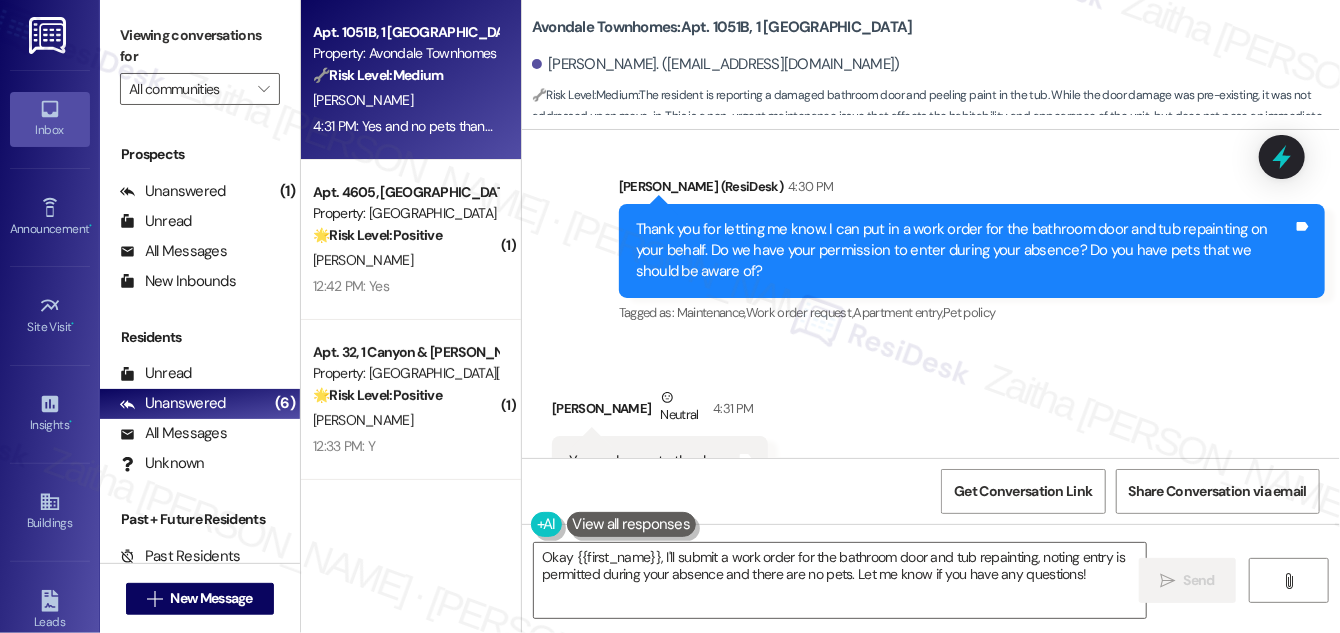 scroll, scrollTop: 22512, scrollLeft: 0, axis: vertical 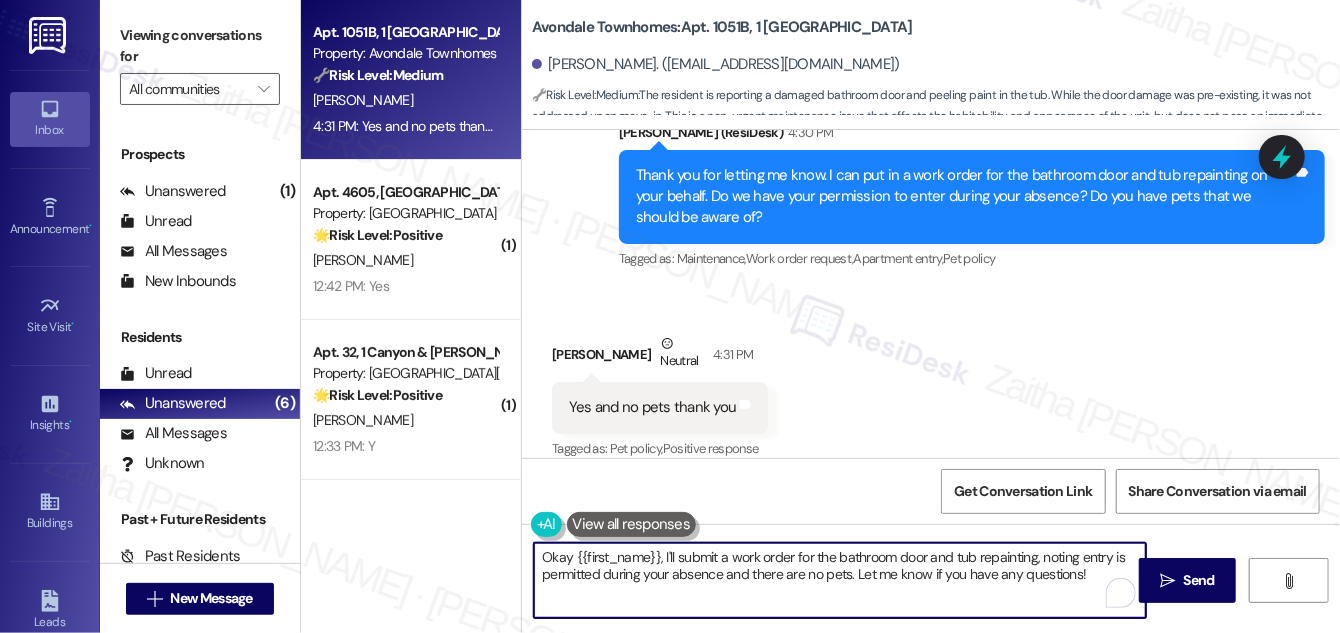 drag, startPoint x: 659, startPoint y: 556, endPoint x: 528, endPoint y: 551, distance: 131.09538 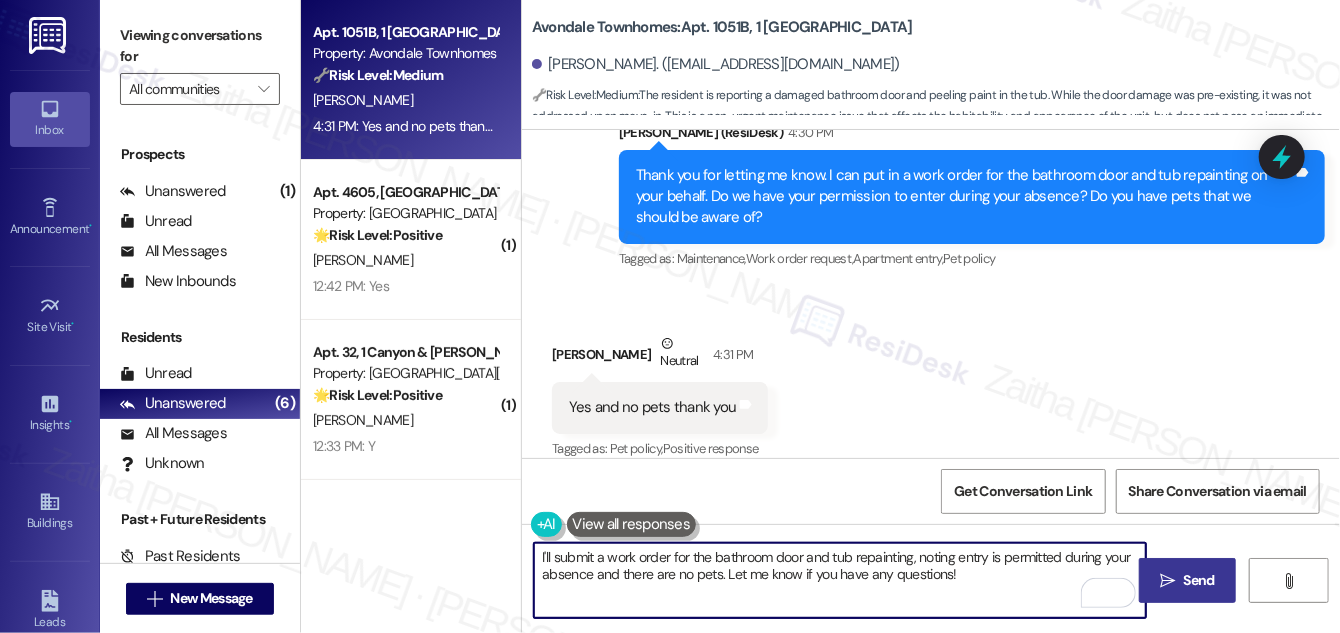 type on "I'll submit a work order for the bathroom door and tub repainting, noting entry is permitted during your absence and there are no pets. Let me know if you have any questions!" 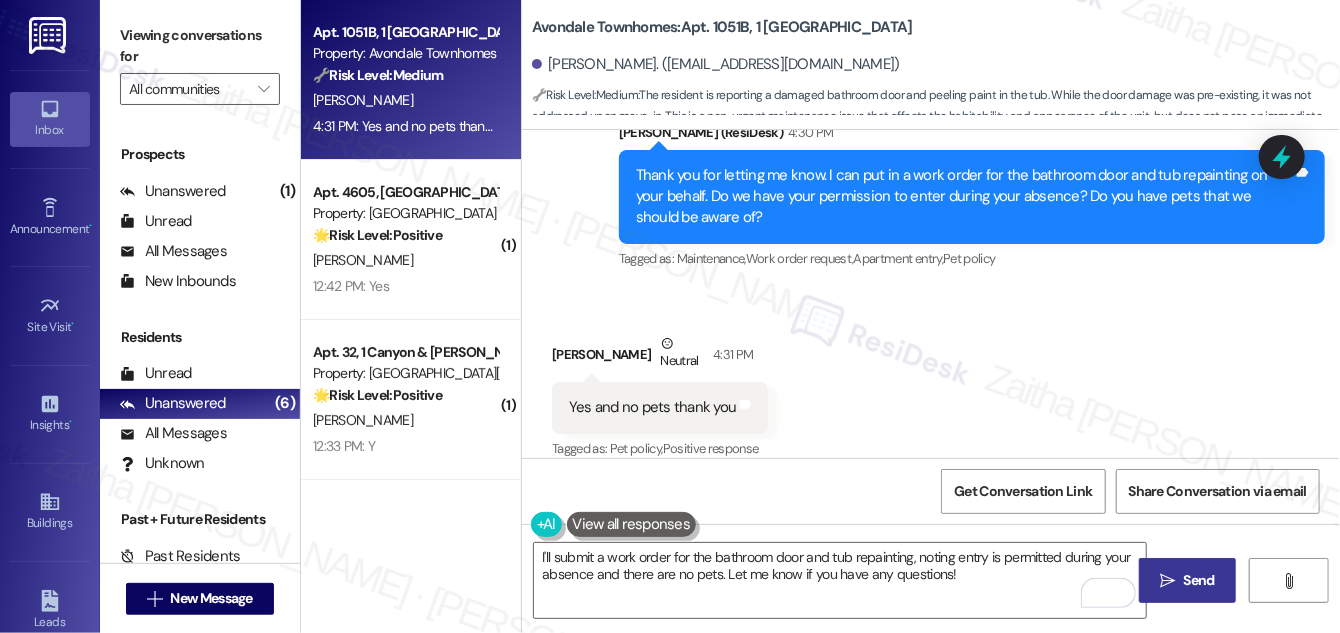 drag, startPoint x: 1181, startPoint y: 571, endPoint x: 1182, endPoint y: 559, distance: 12.0415945 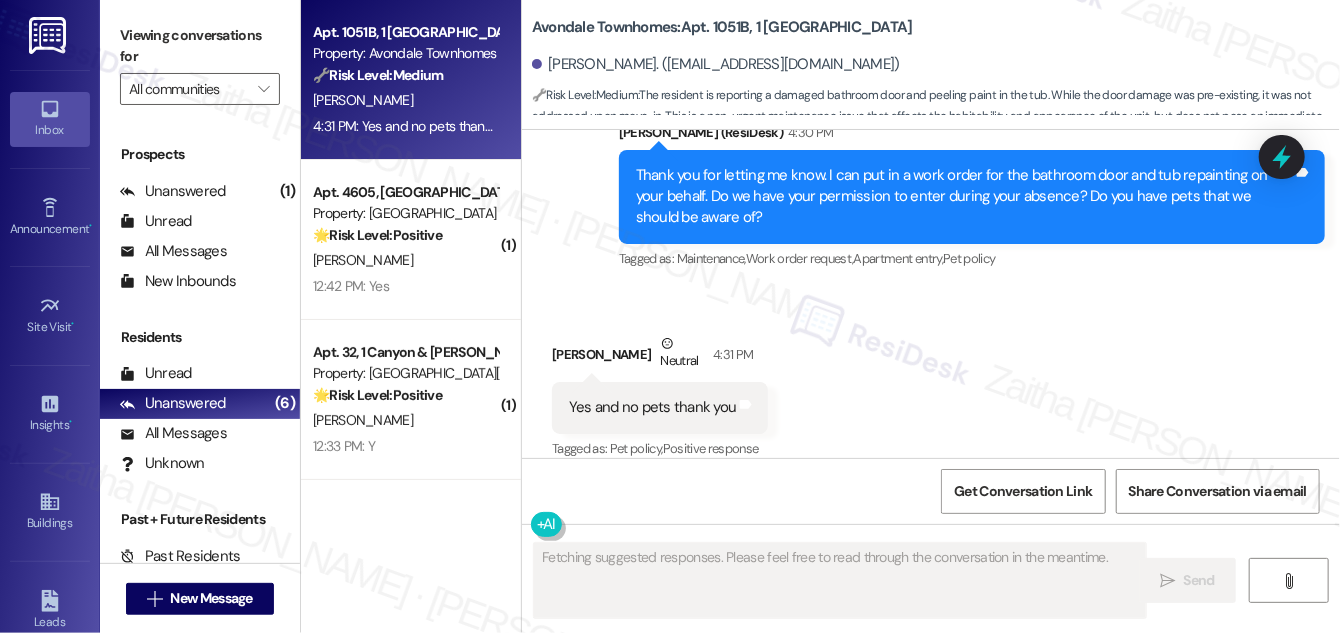 scroll, scrollTop: 22511, scrollLeft: 0, axis: vertical 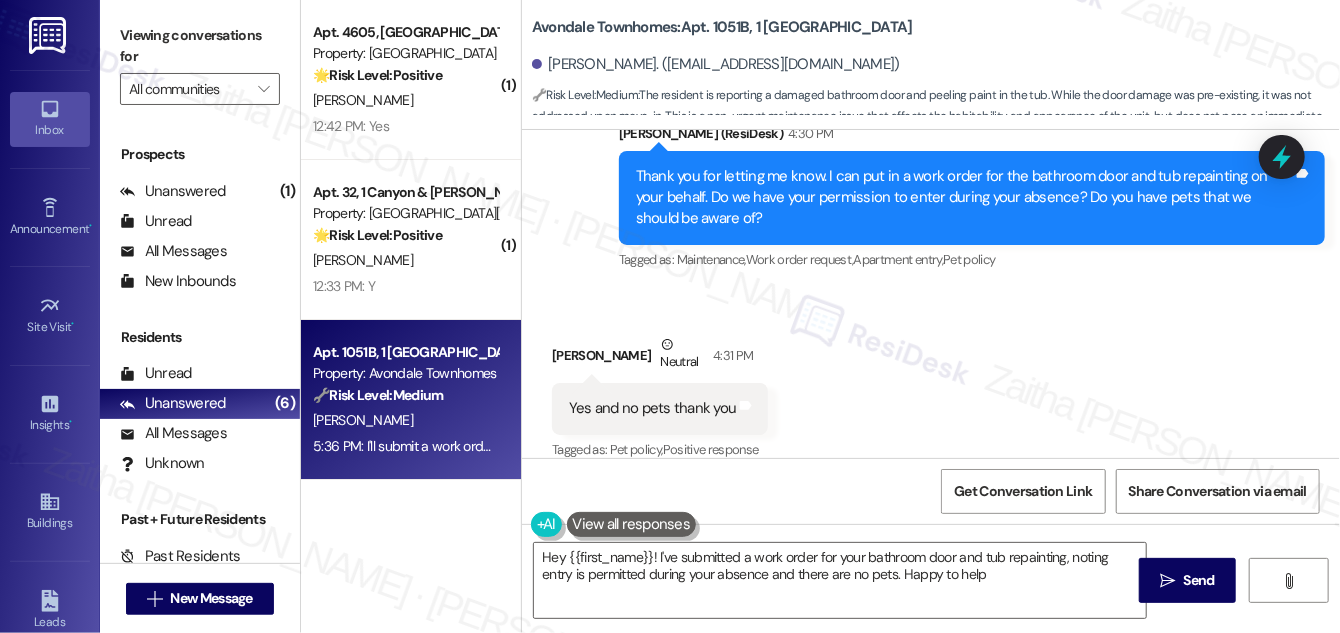 type on "Hey {{first_name}}! I've submitted a work order for your bathroom door and tub repainting, noting entry is permitted during your absence and there are no pets. Happy to help!" 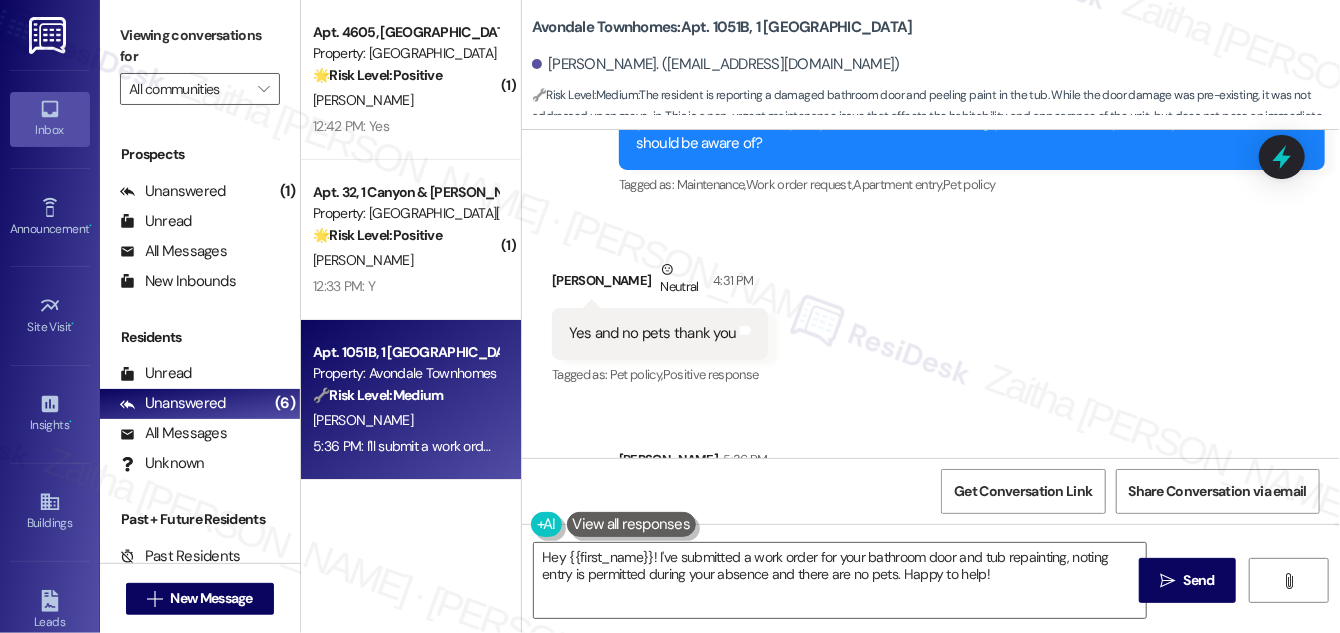 scroll, scrollTop: 22672, scrollLeft: 0, axis: vertical 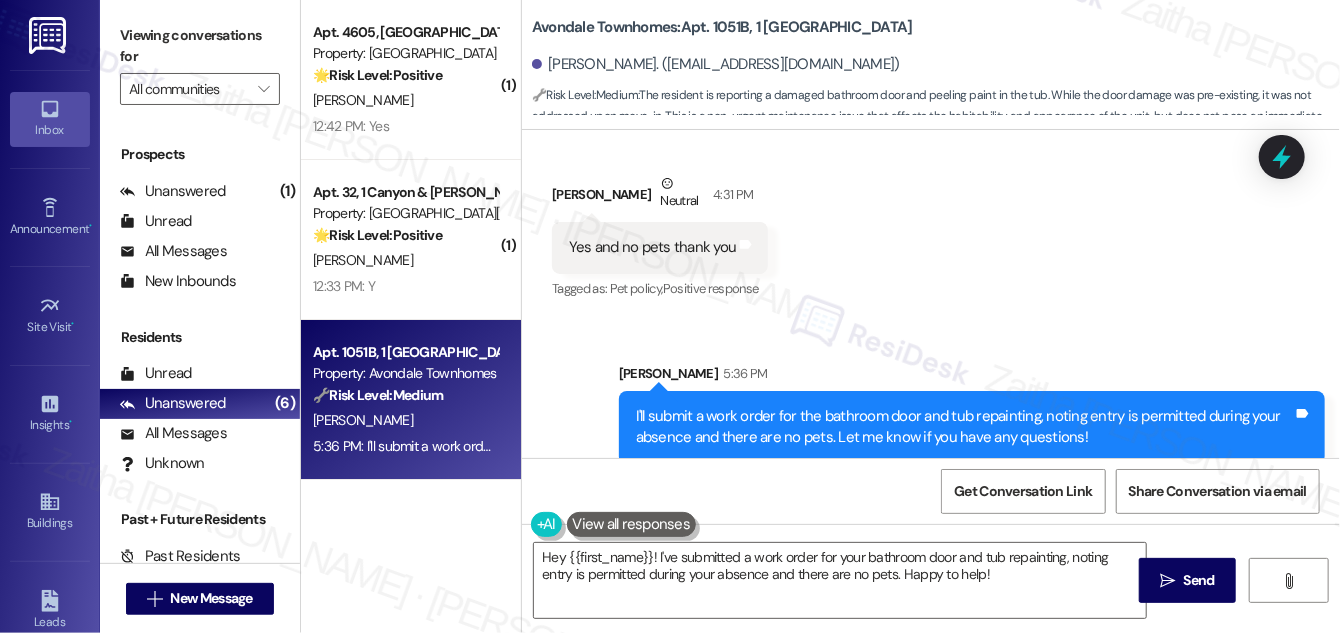 click 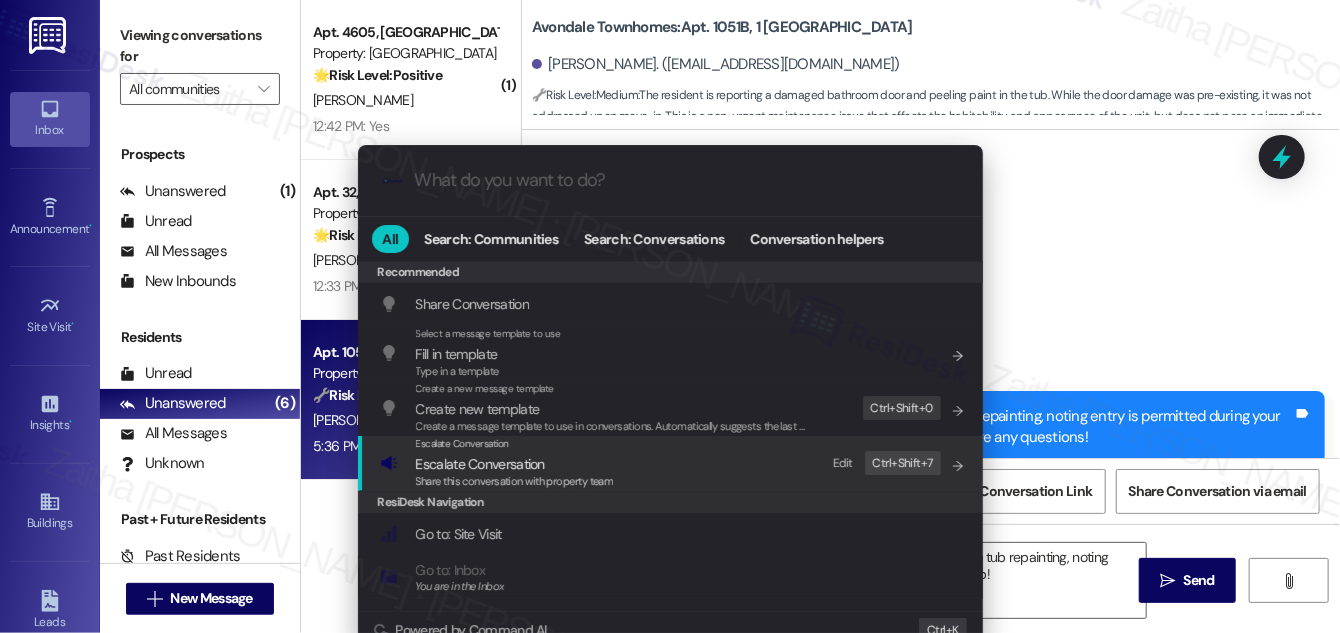 click on "Escalate Conversation" at bounding box center [480, 464] 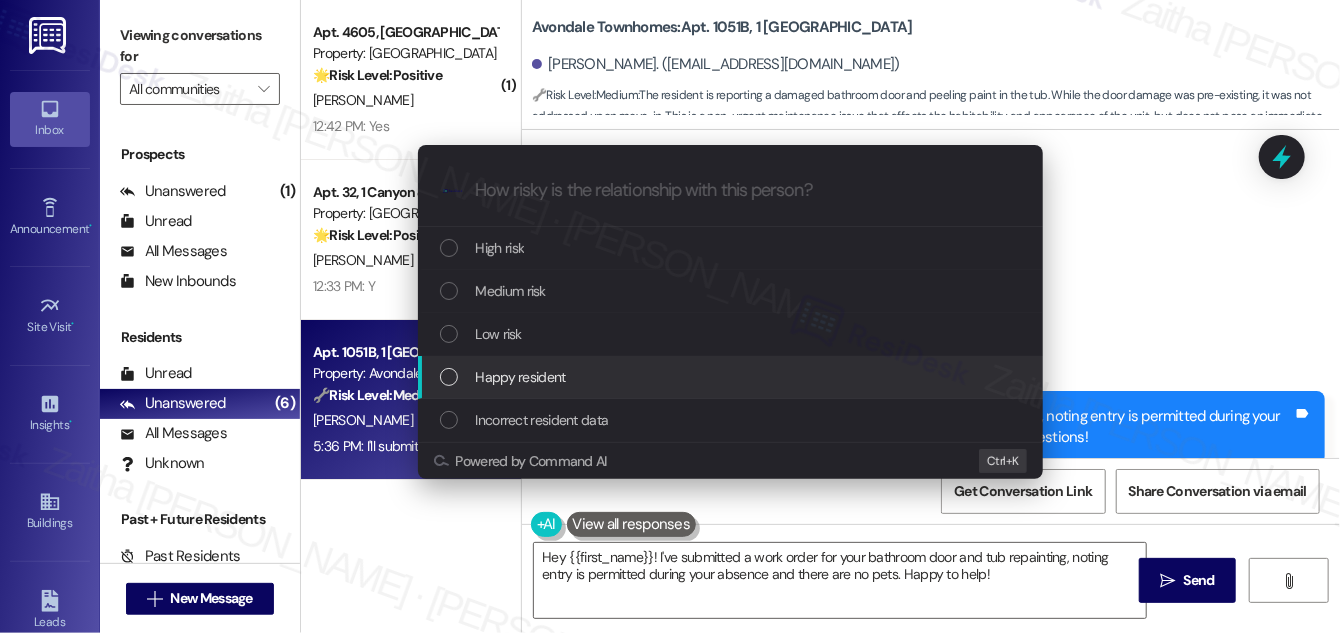 click on "Escalate Conversation How risky is the relationship with this person? Topics (e.g. broken fridge, delayed service) Any messages to highlight in the email? .cls-1{fill:#0a055f;}.cls-2{fill:#0cc4c4;} resideskLogoBlueOrange High risk Medium risk Low risk Happy resident Incorrect resident data Powered by Command AI Ctrl+ K" at bounding box center [670, 316] 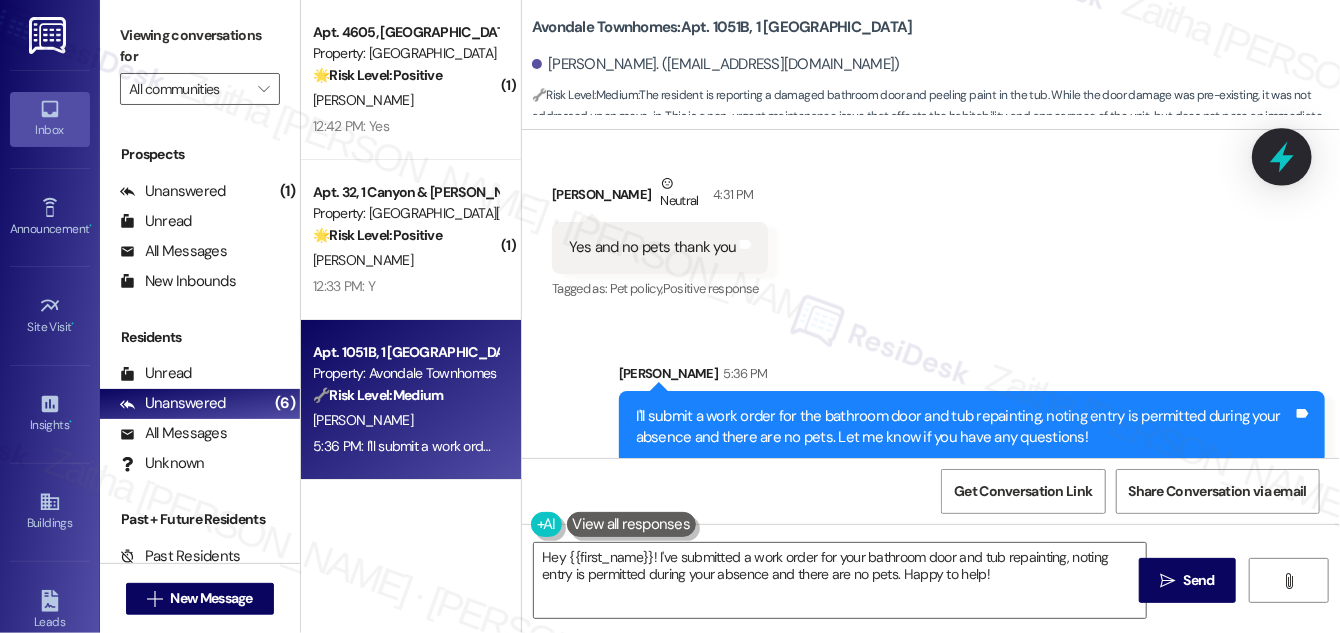 click 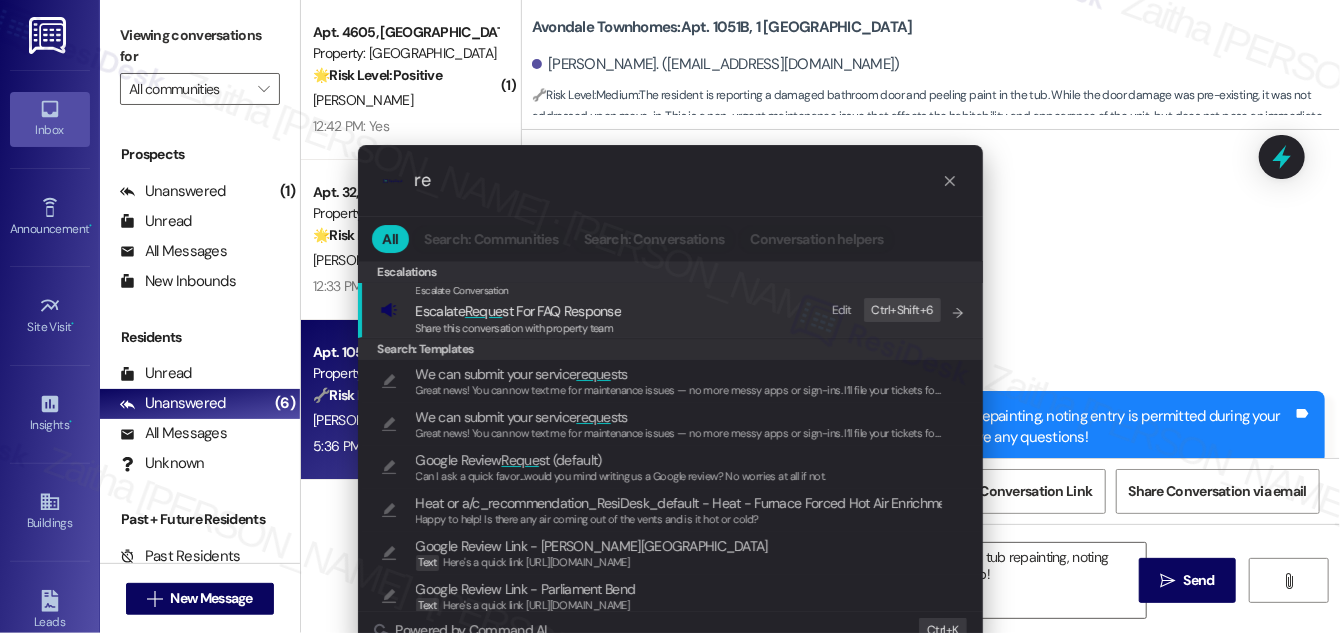 type on "r" 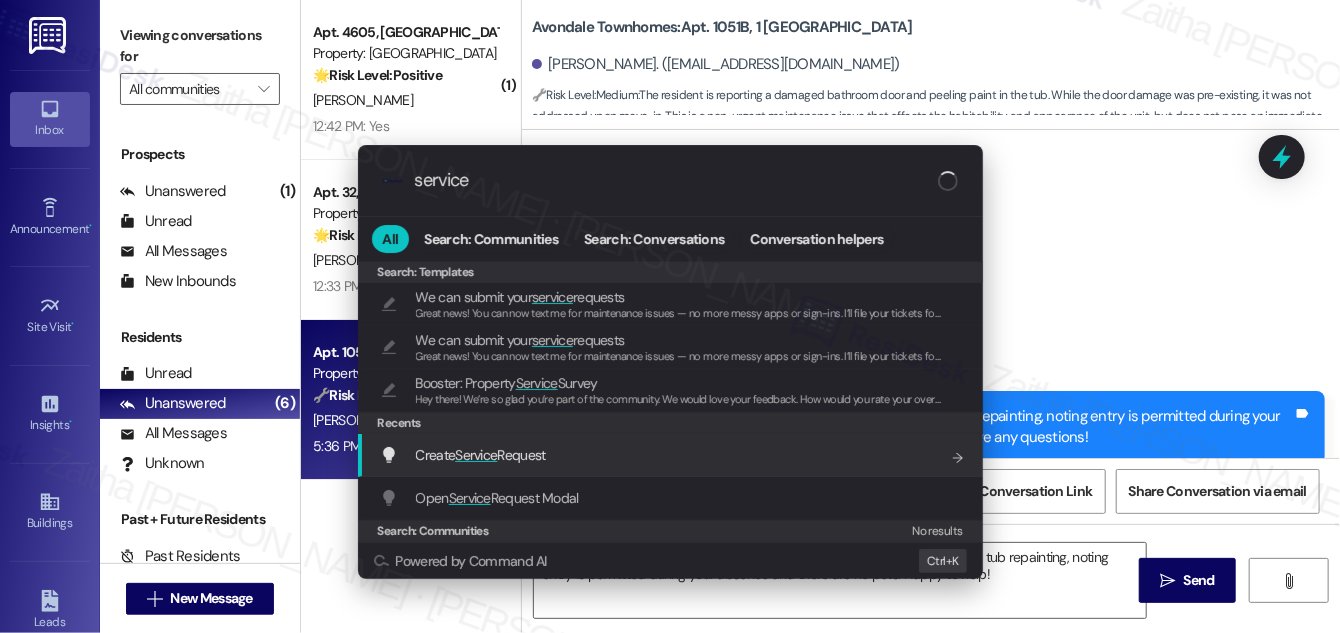 type on "service" 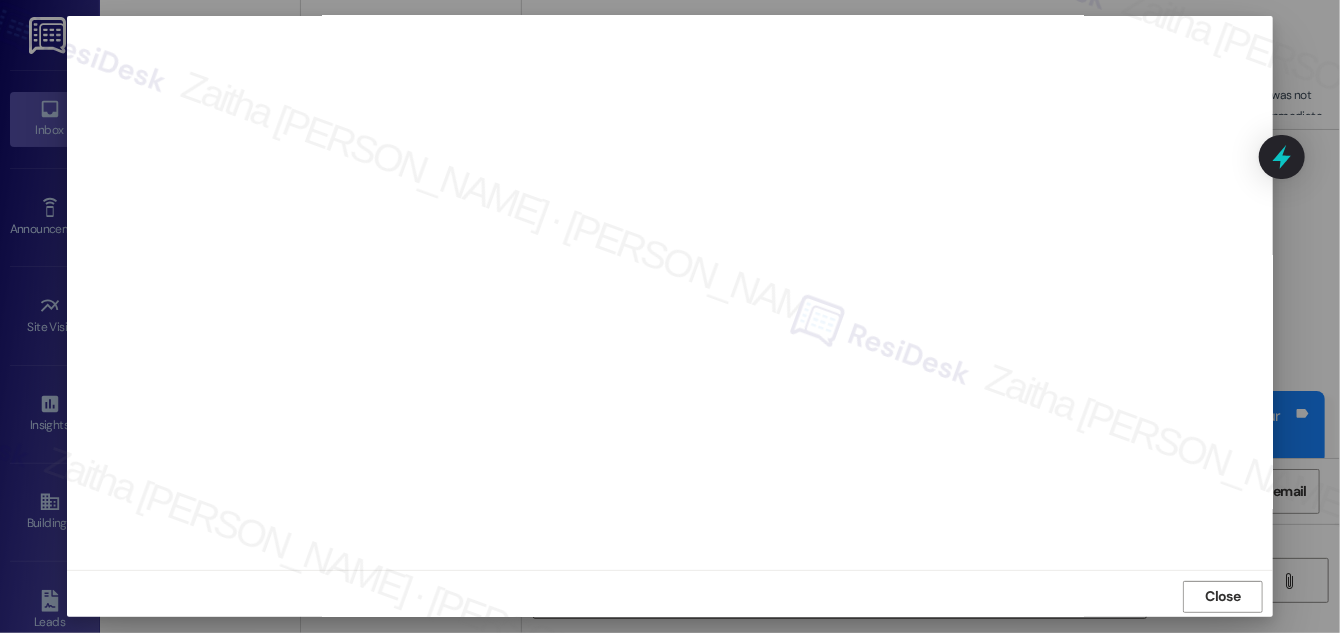 scroll, scrollTop: 21, scrollLeft: 0, axis: vertical 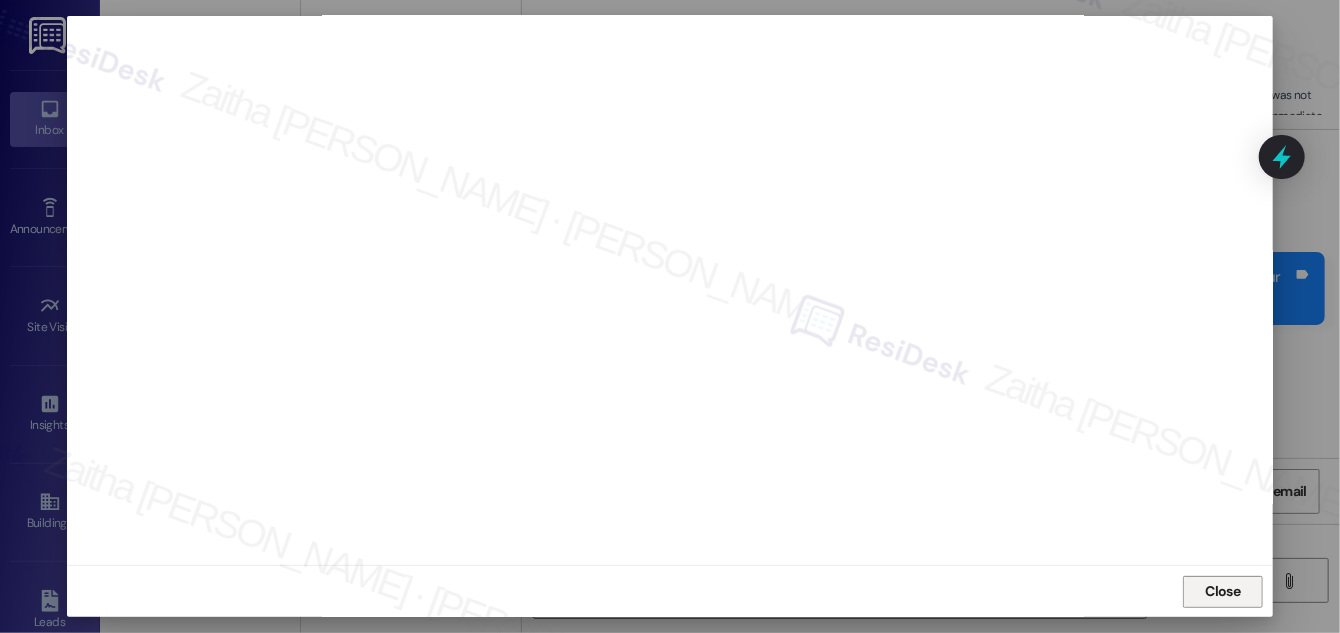 click on "Close" at bounding box center (1223, 591) 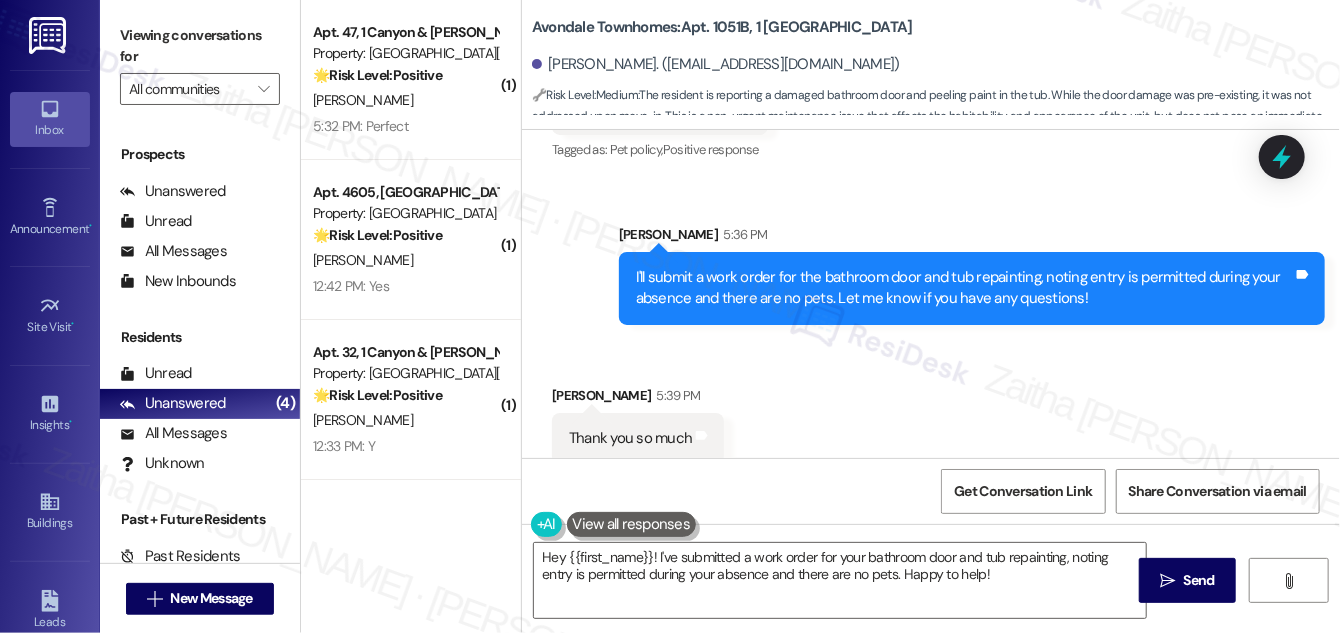 scroll, scrollTop: 22812, scrollLeft: 0, axis: vertical 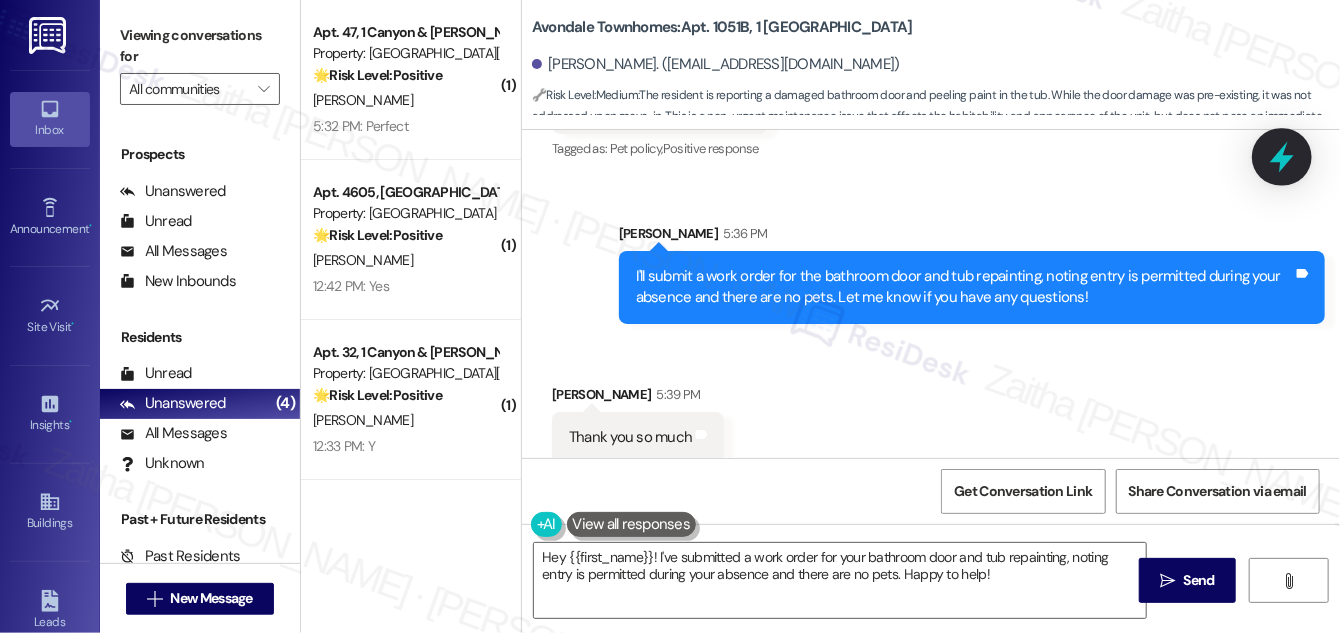 click 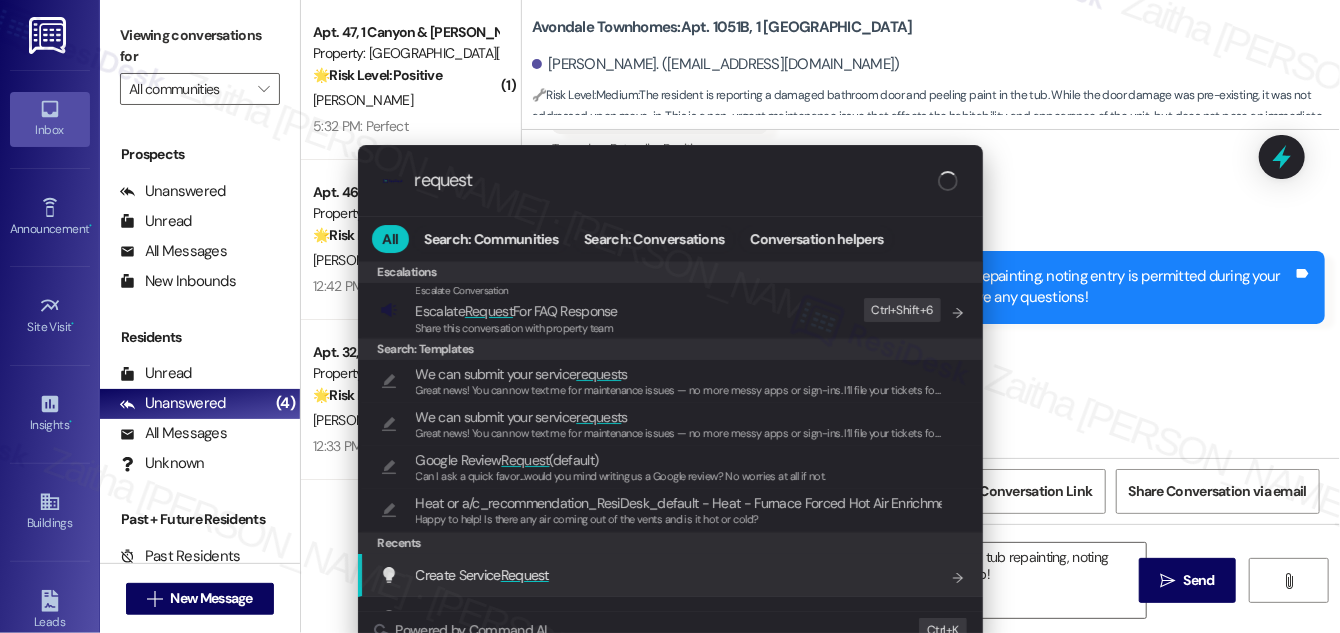 type on "request" 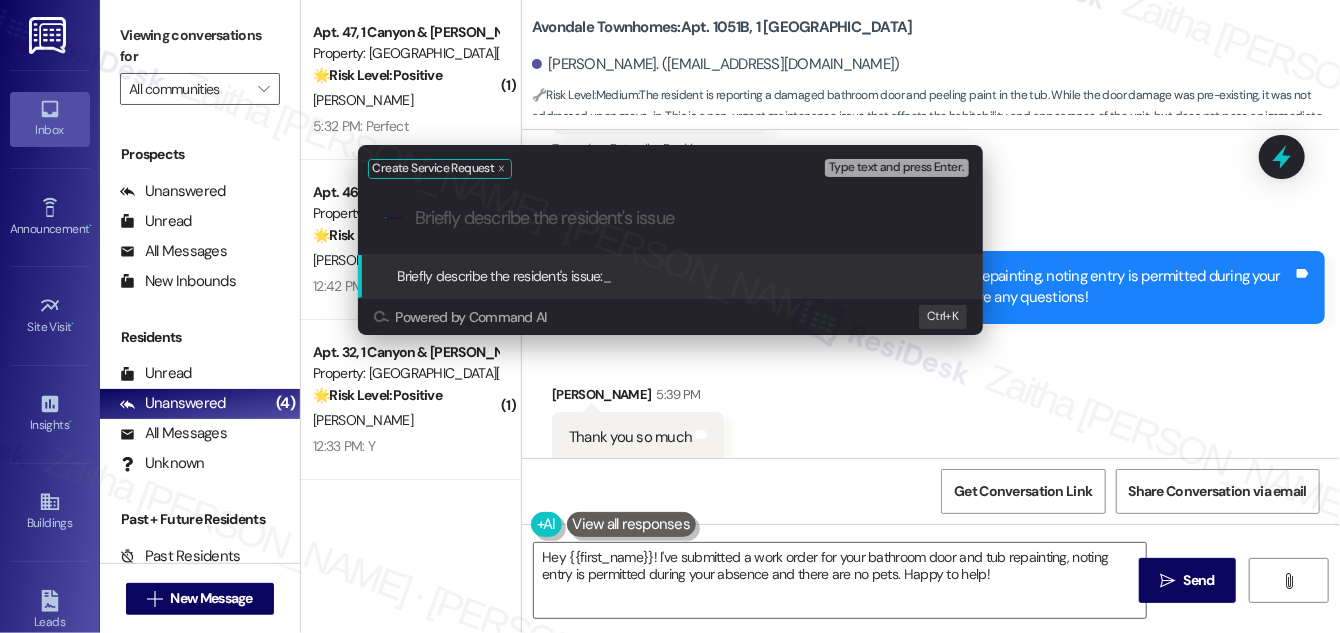 type on "R" 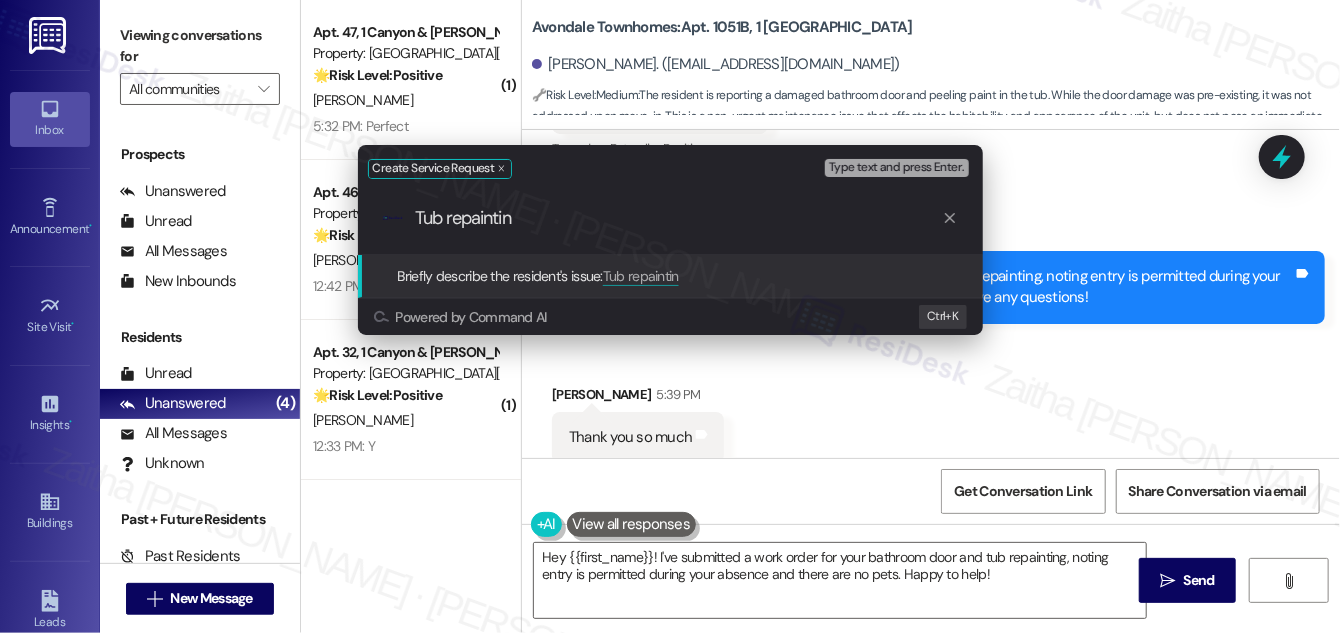 type on "Tub repainting" 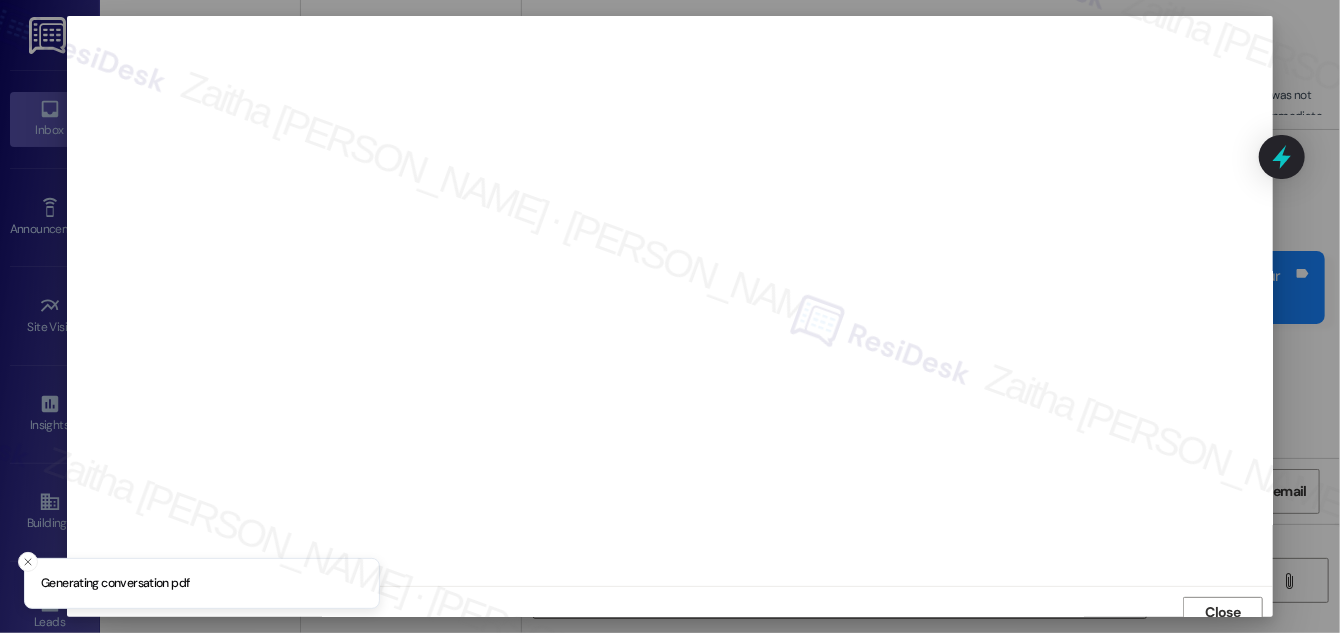 scroll, scrollTop: 11, scrollLeft: 0, axis: vertical 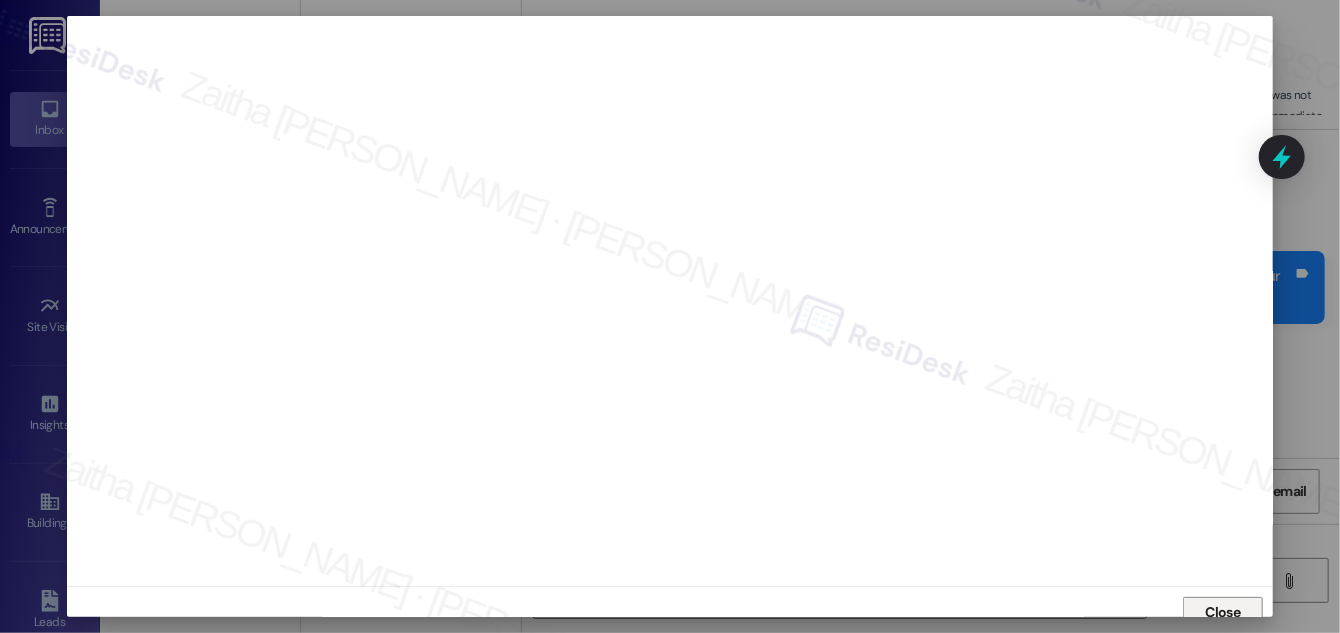 click on "Close" at bounding box center (1223, 612) 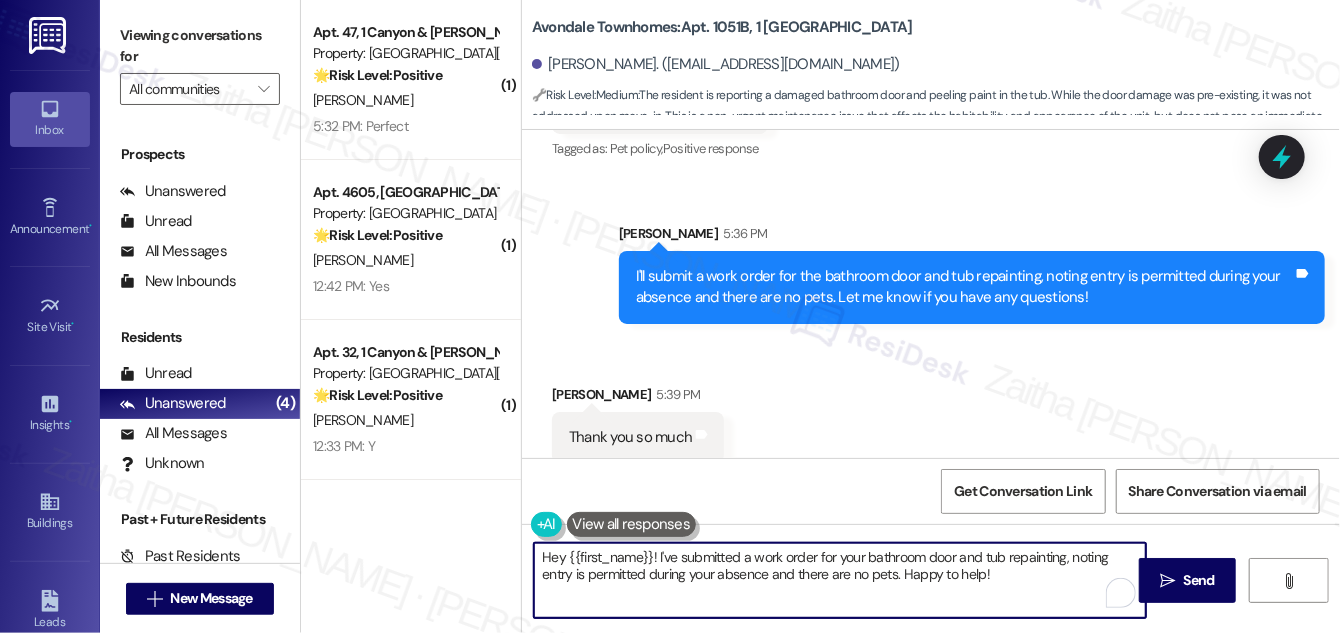 drag, startPoint x: 541, startPoint y: 556, endPoint x: 1026, endPoint y: 581, distance: 485.6439 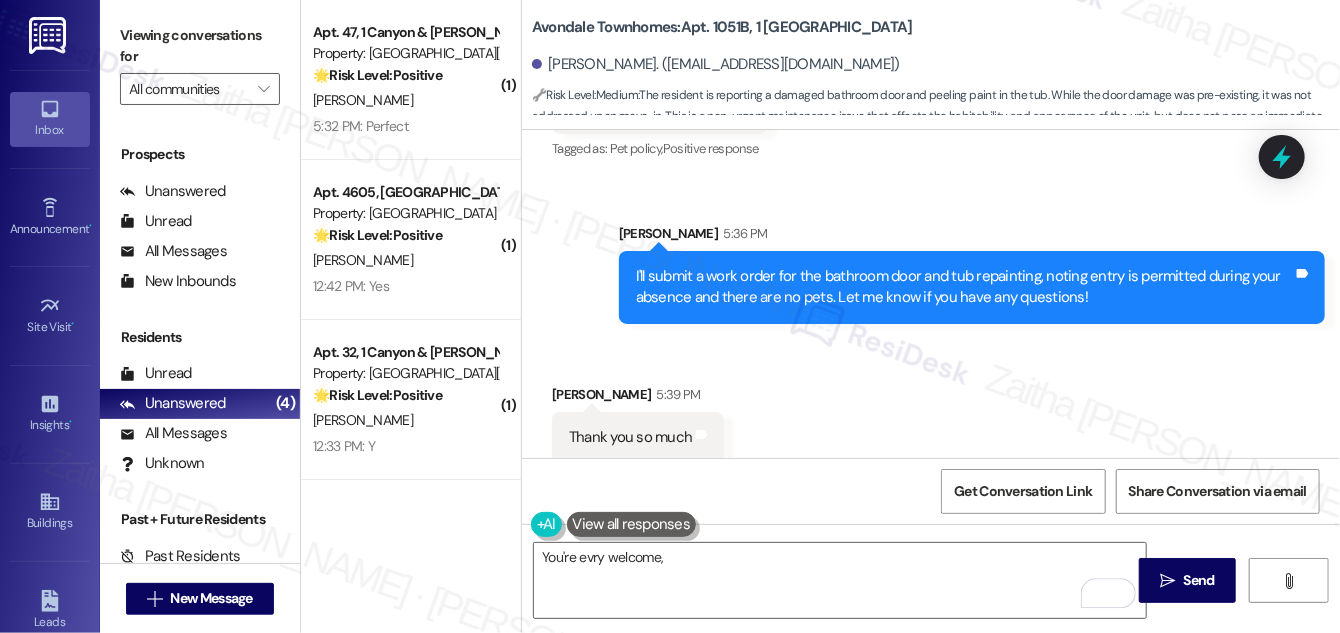 click on "Tenika Syms. (nika320@yahoo.com)" at bounding box center [716, 64] 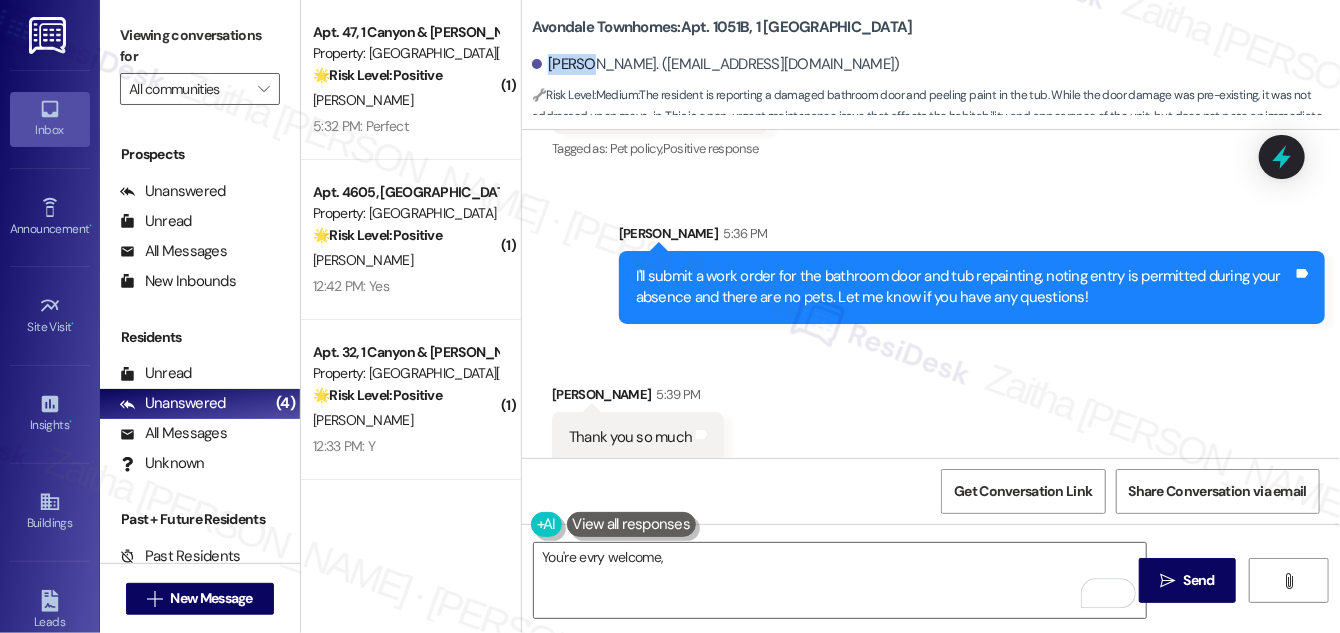 click on "Tenika Syms. (nika320@yahoo.com)" at bounding box center (716, 64) 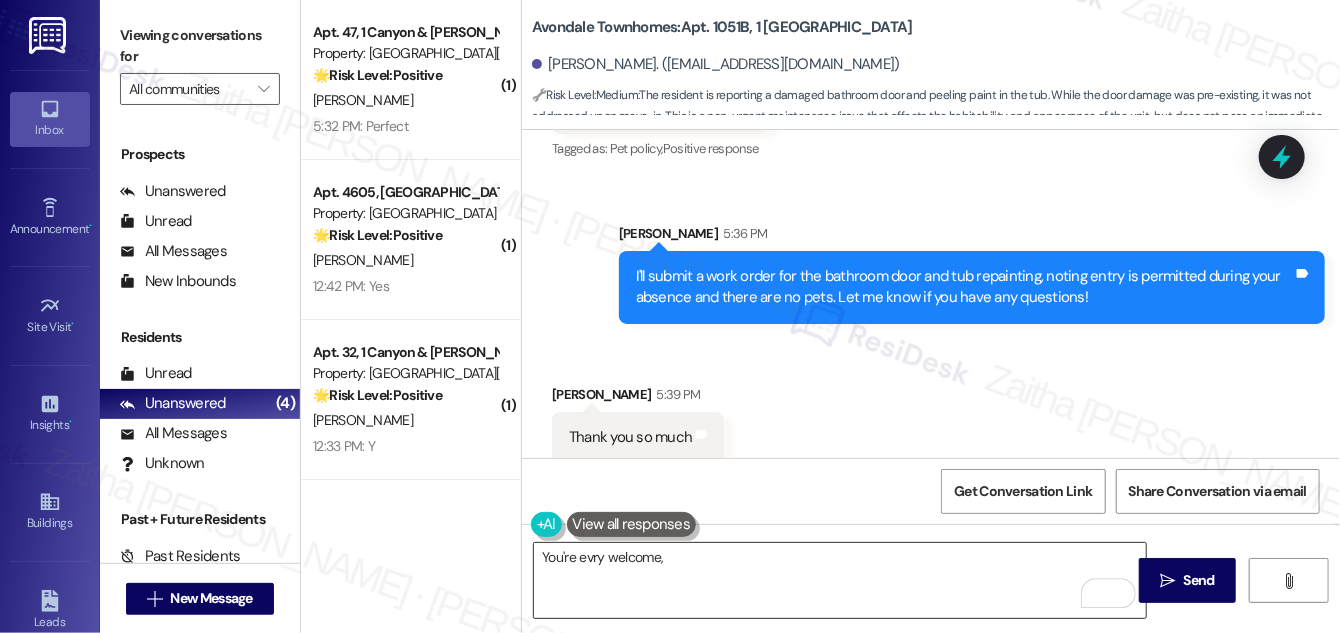 click on "You're evry welcome," at bounding box center (840, 580) 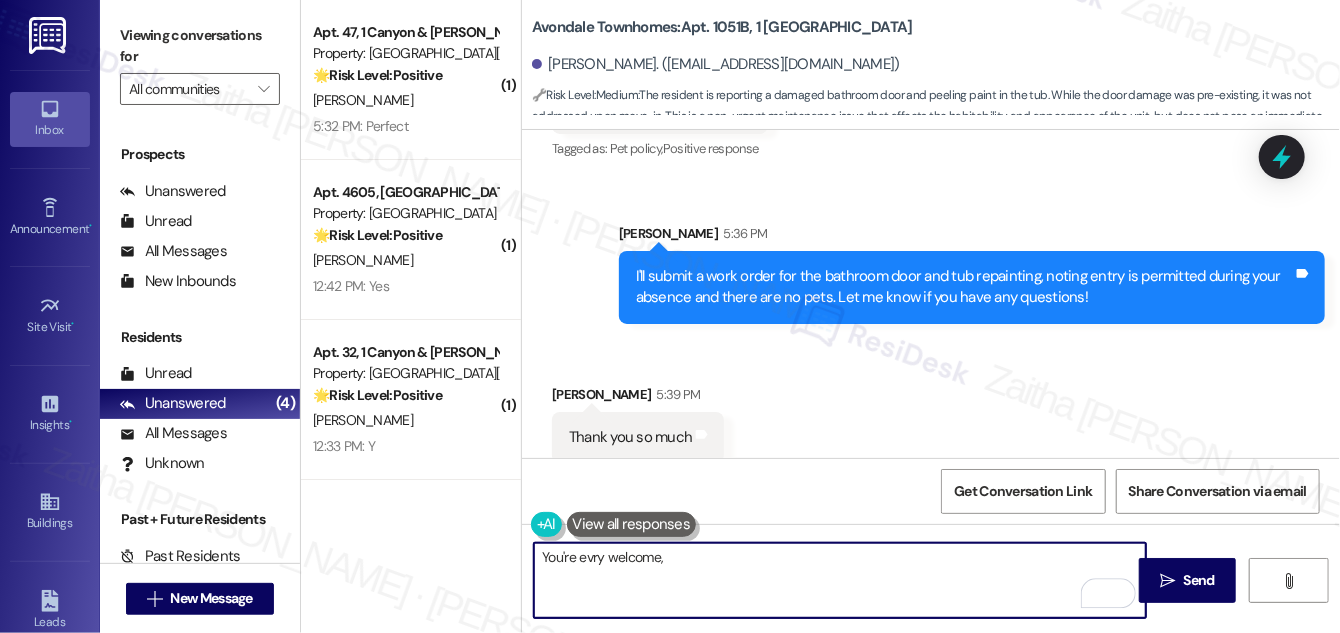paste on "Tenika" 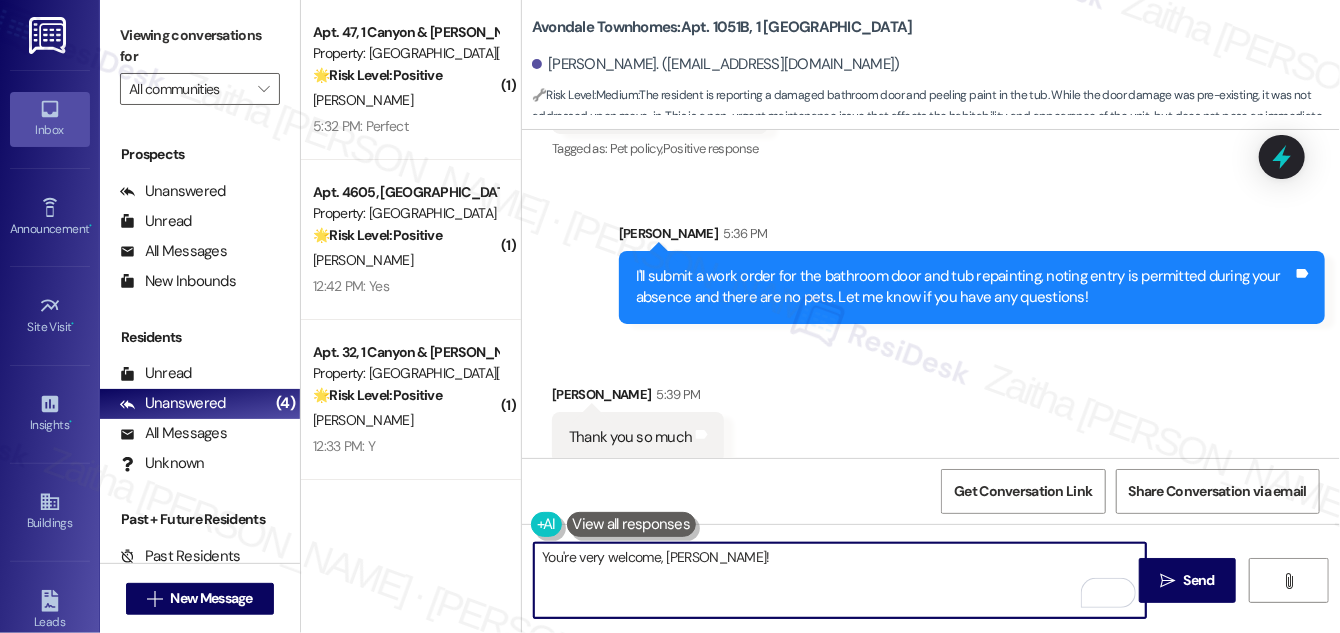 click on "You're very welcome, Tenika!" at bounding box center [840, 580] 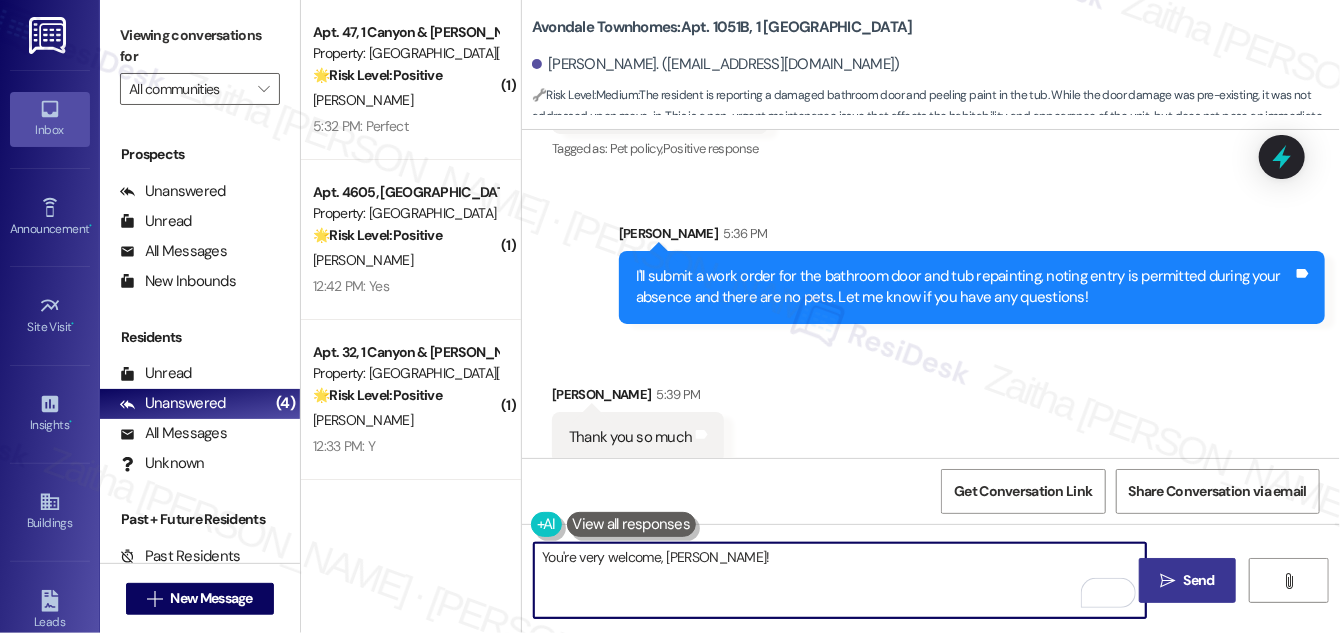 type on "You're very welcome, Tenika!" 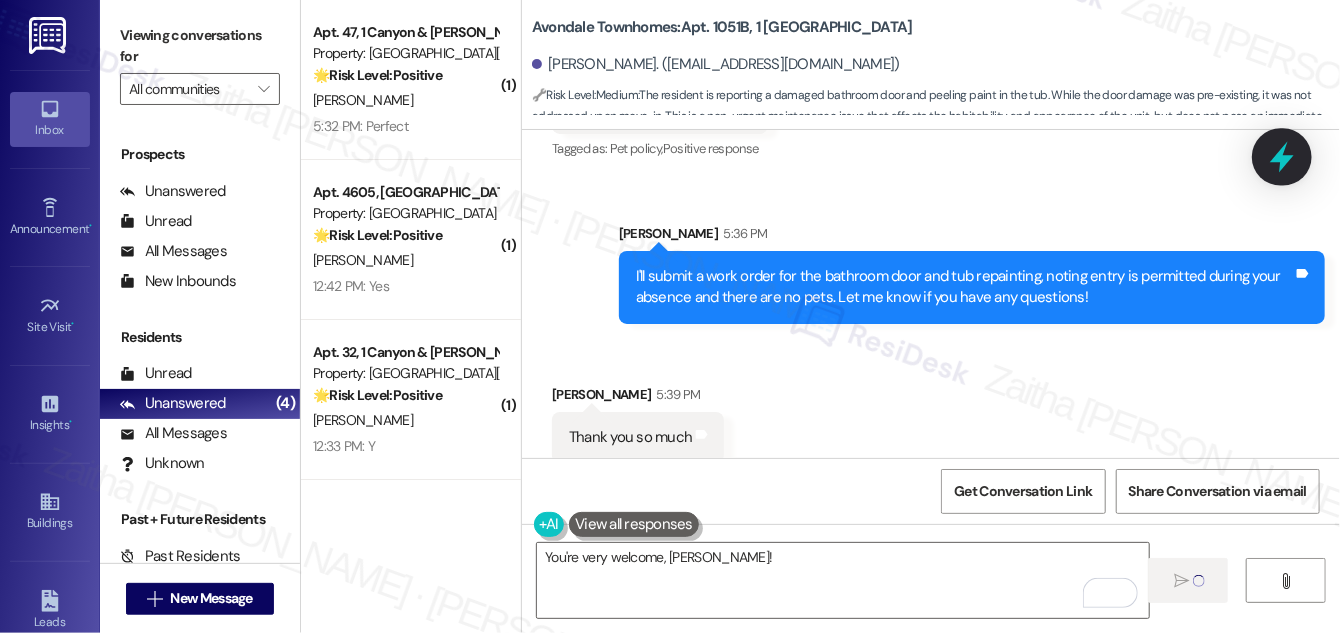 type 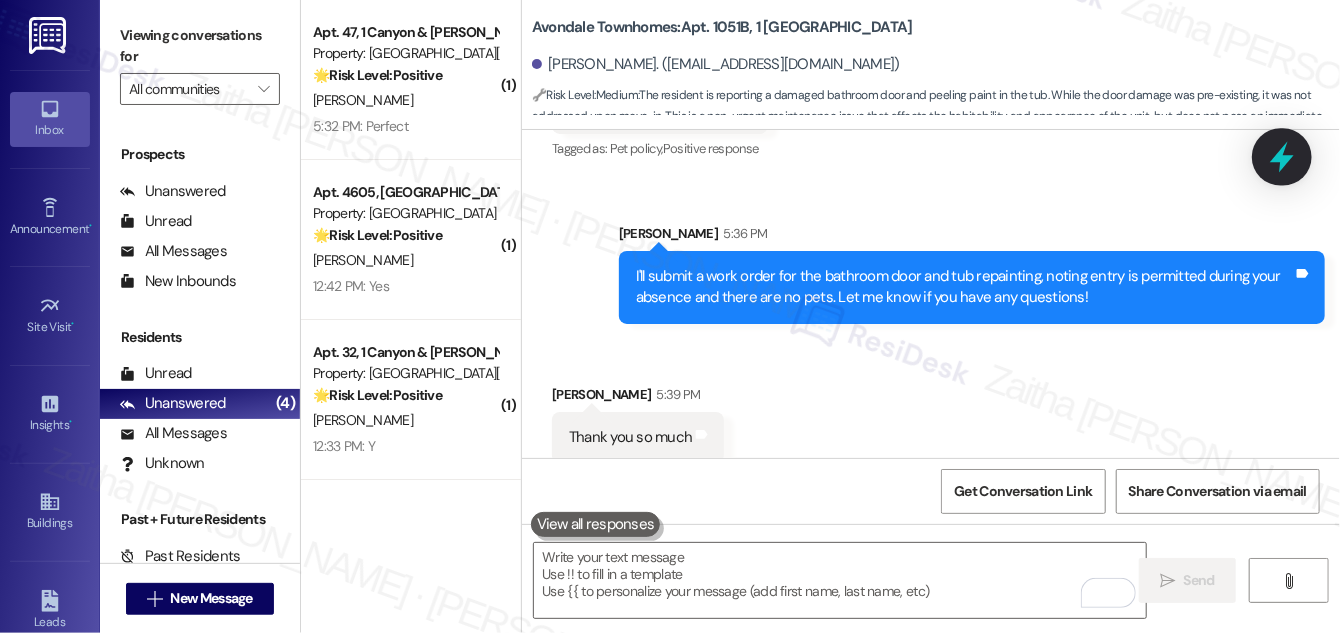 scroll, scrollTop: 22811, scrollLeft: 0, axis: vertical 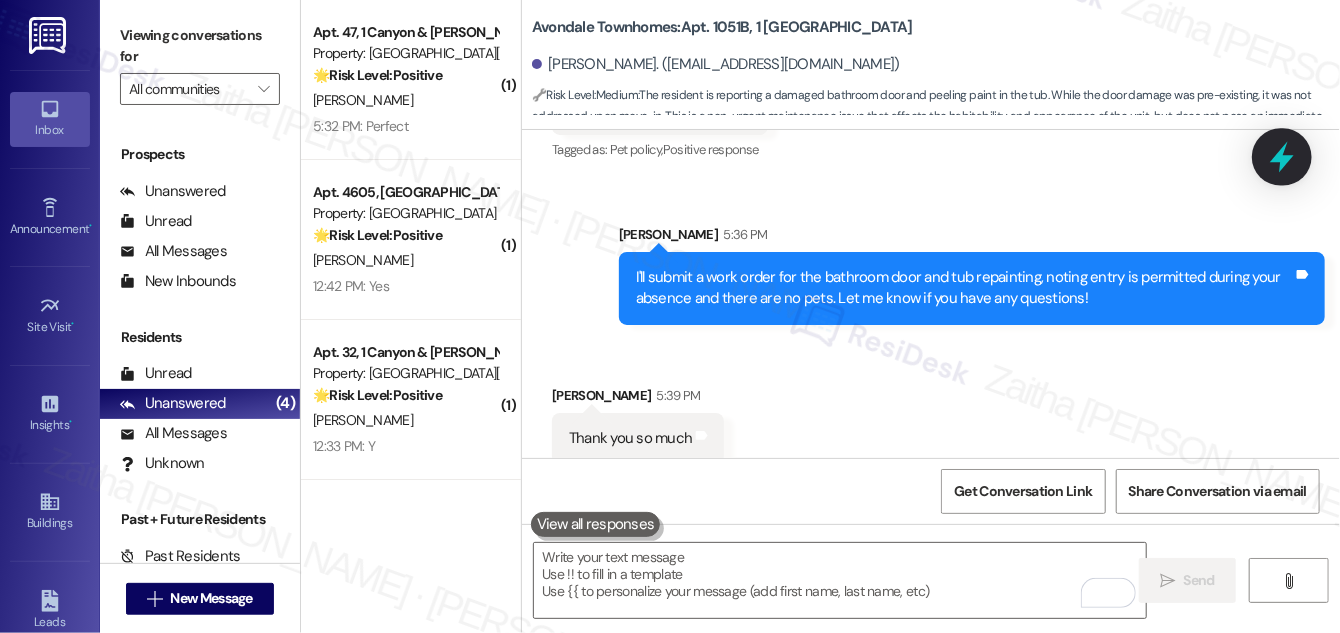 click 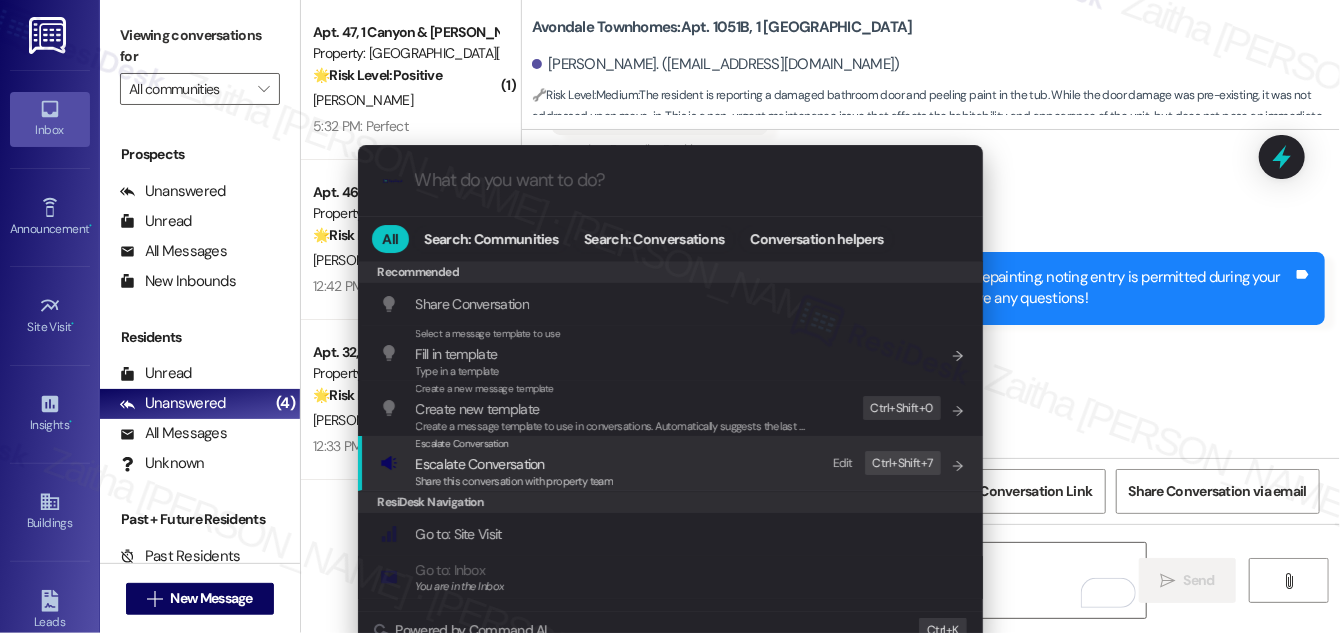 click on "Escalate Conversation" at bounding box center [480, 464] 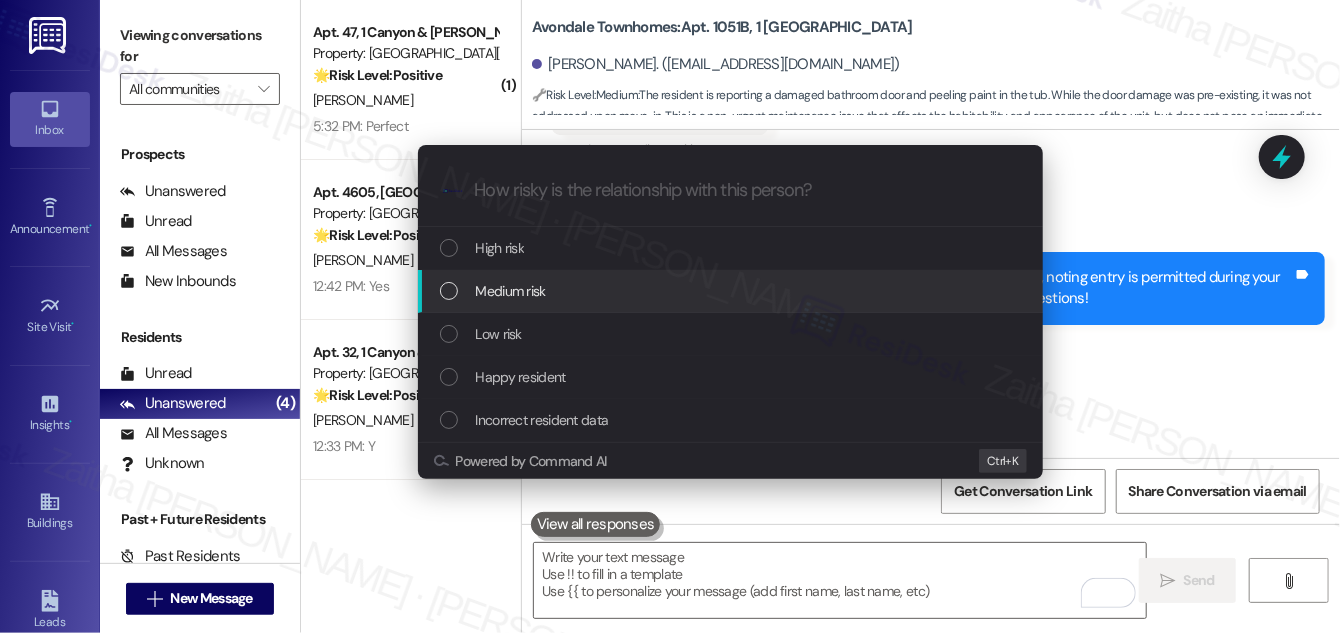 click on "Medium risk" at bounding box center [511, 291] 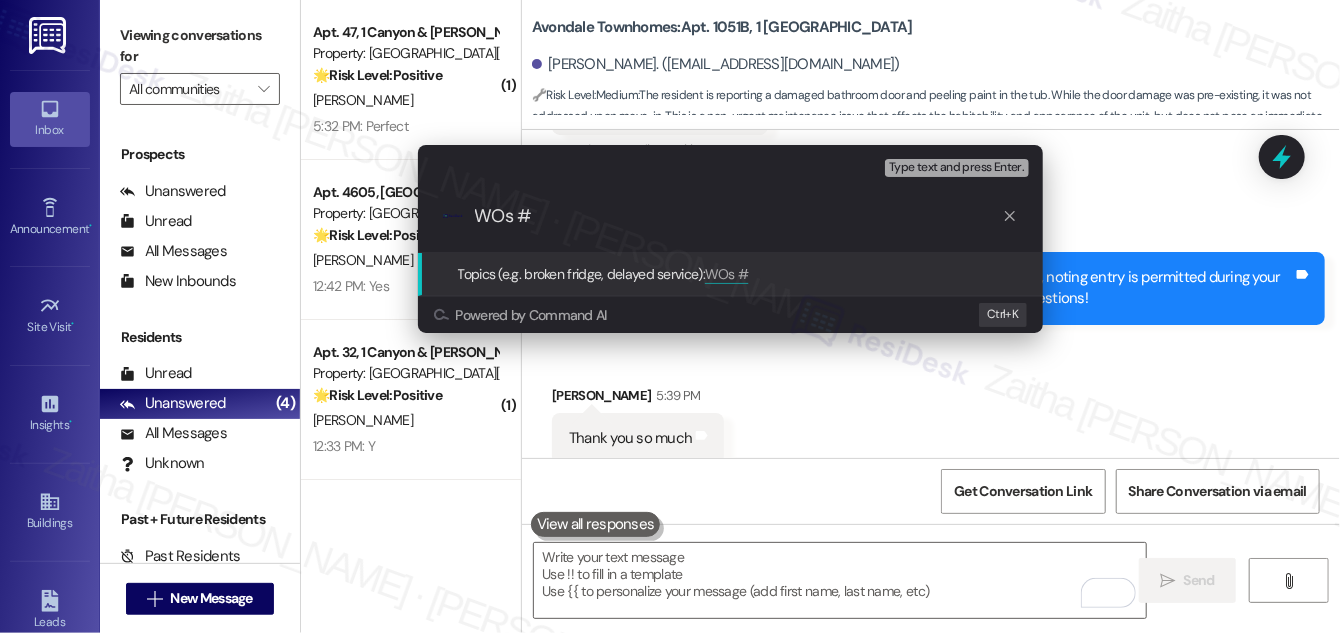 paste on "8485883" 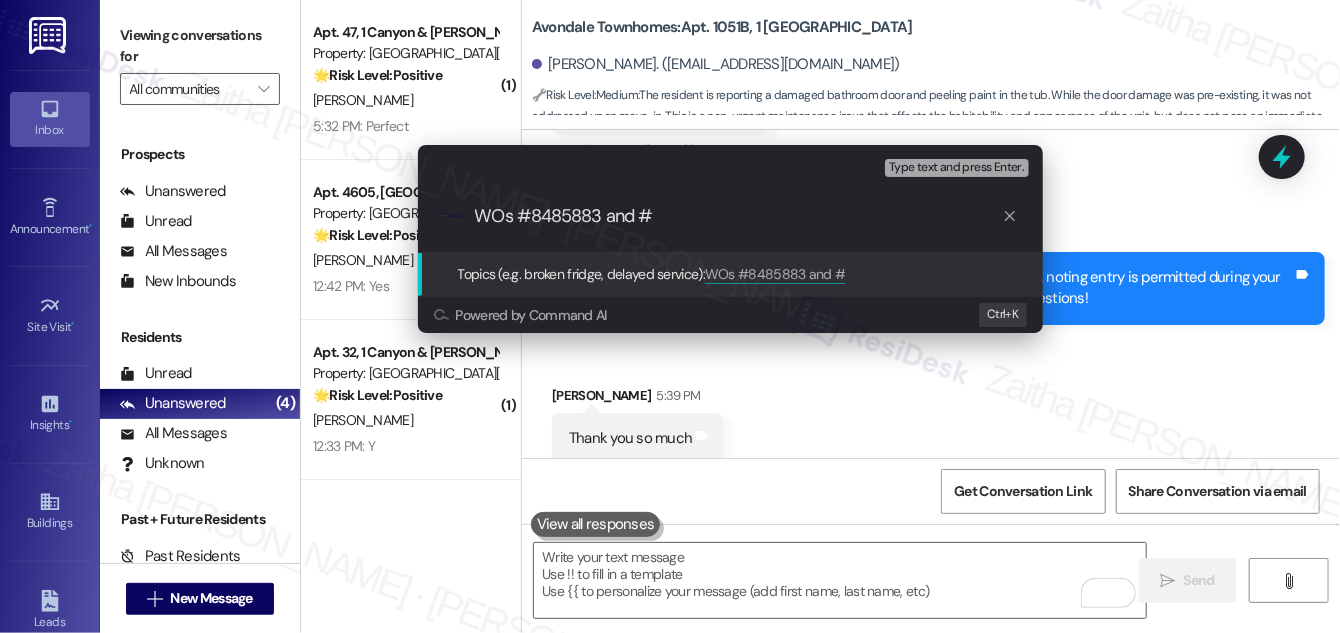 click on "WOs #8485883 and #" at bounding box center [738, 216] 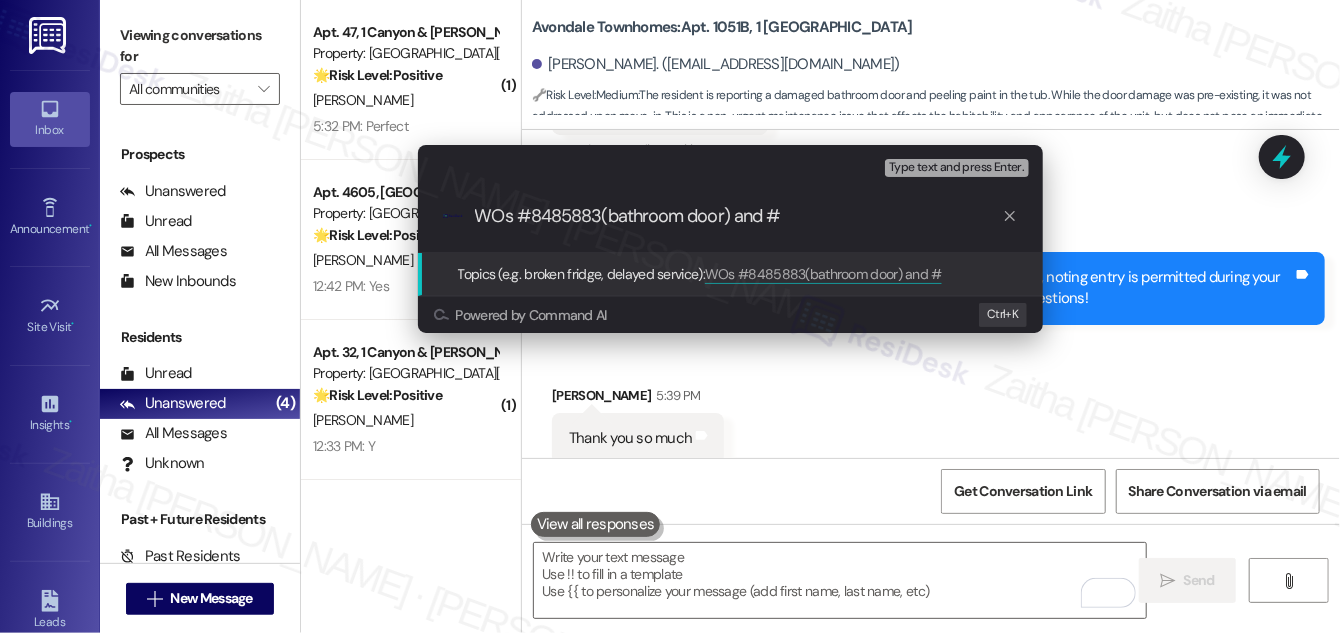 click on "WOs #8485883(bathroom door) and #" at bounding box center (738, 216) 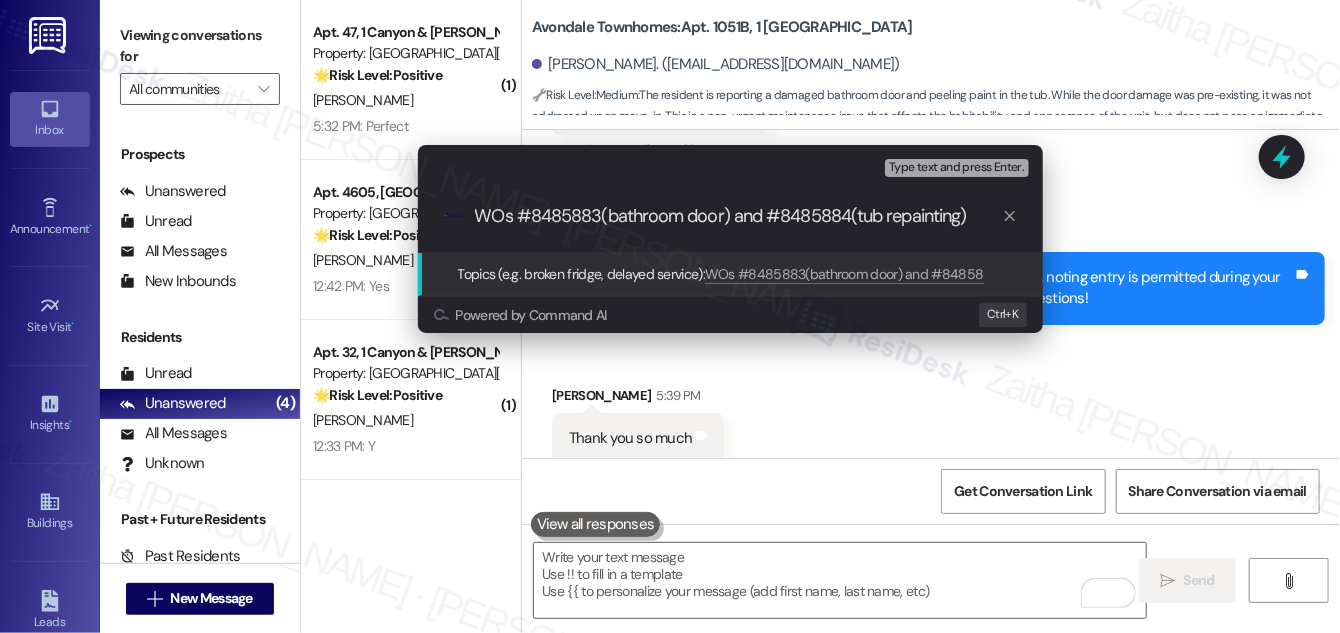 click on "WOs #8485883(bathroom door) and #8485884(tub repainting)" at bounding box center [738, 216] 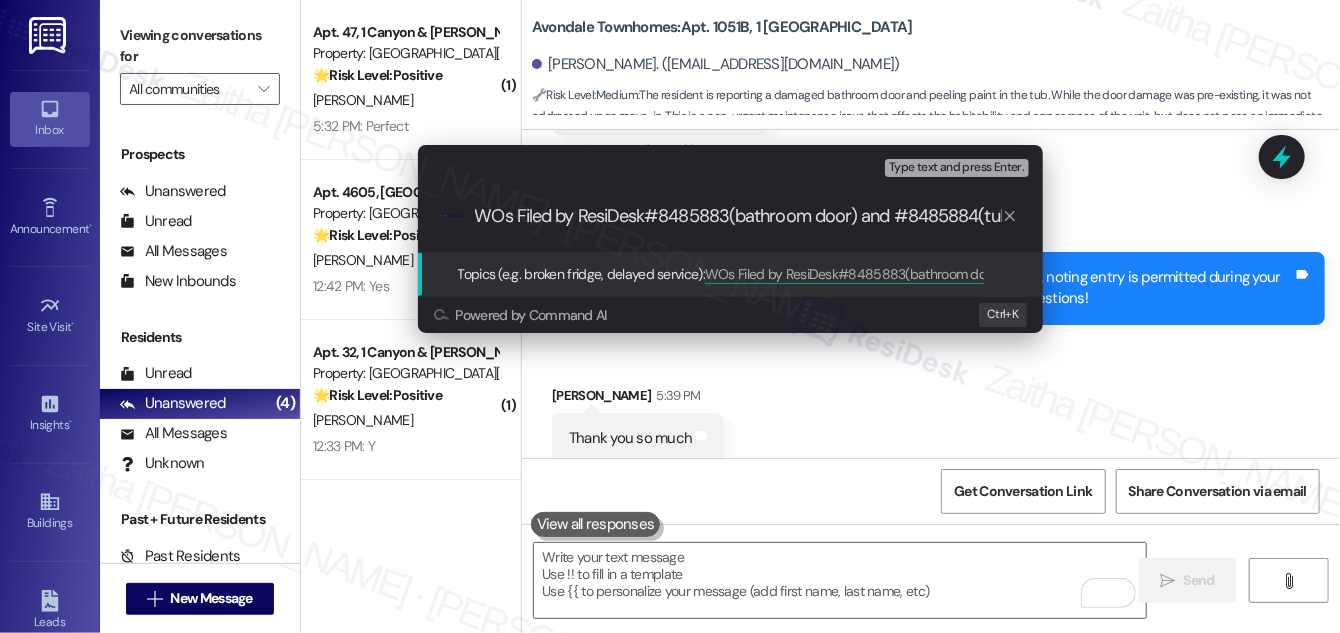 type on "WOs Filed by ResiDesk-#8485883(bathroom door) and #8485884(tub repainting)" 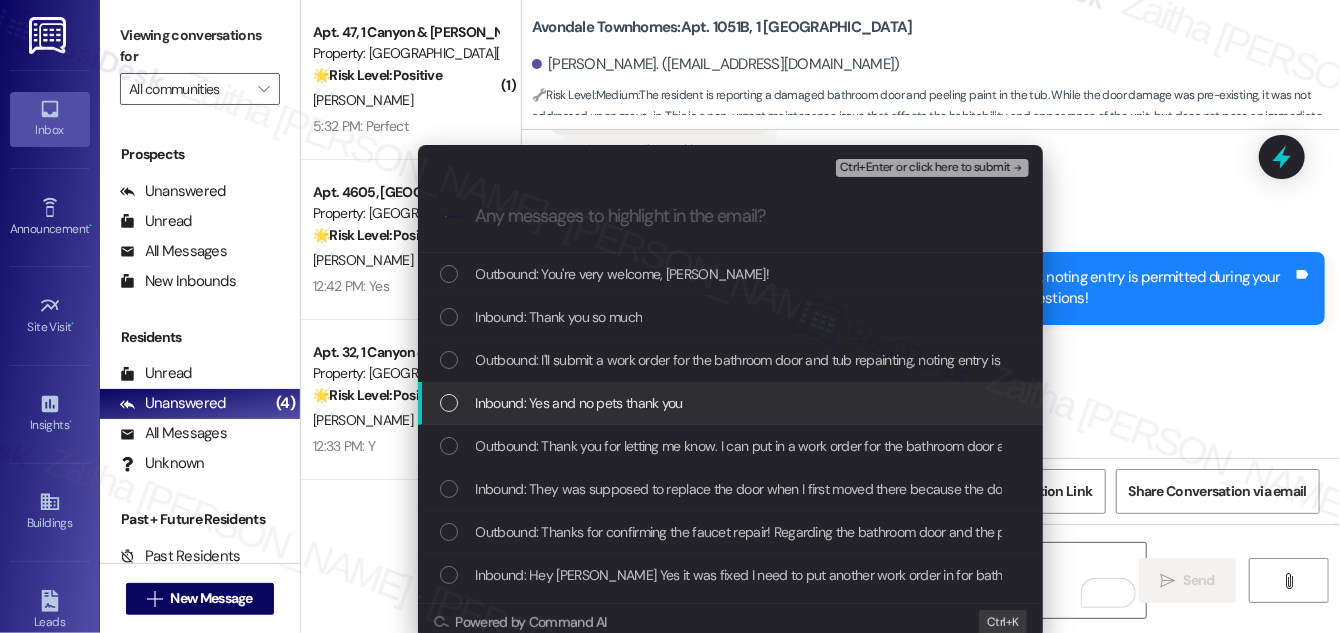 type 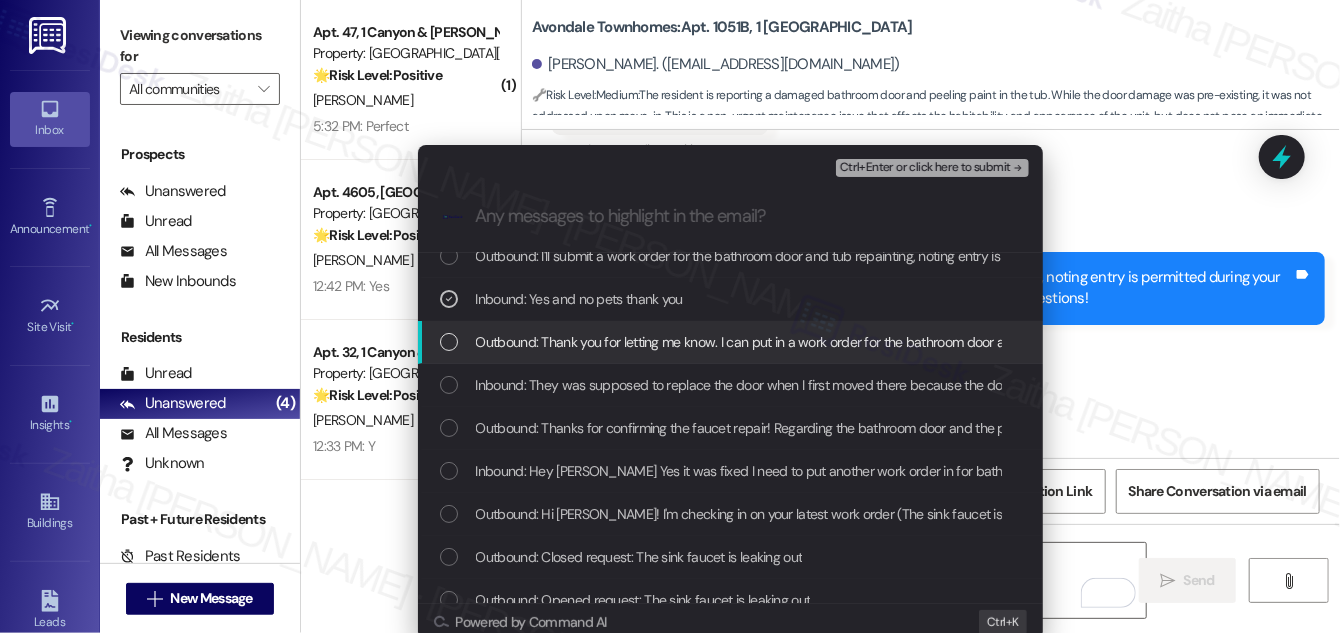 scroll, scrollTop: 181, scrollLeft: 0, axis: vertical 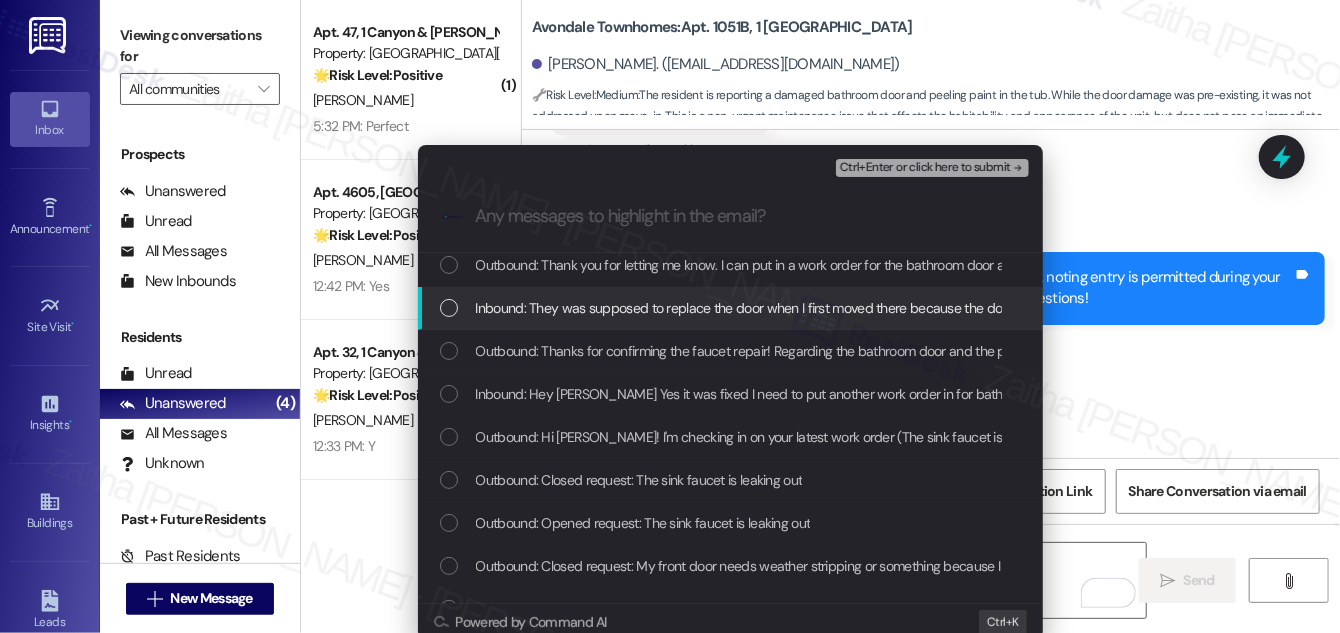 click on "Inbound: They was supposed to replace the door when I first moved there because the door is damaged and has hole in it not to mention old and worn out" at bounding box center [732, 308] 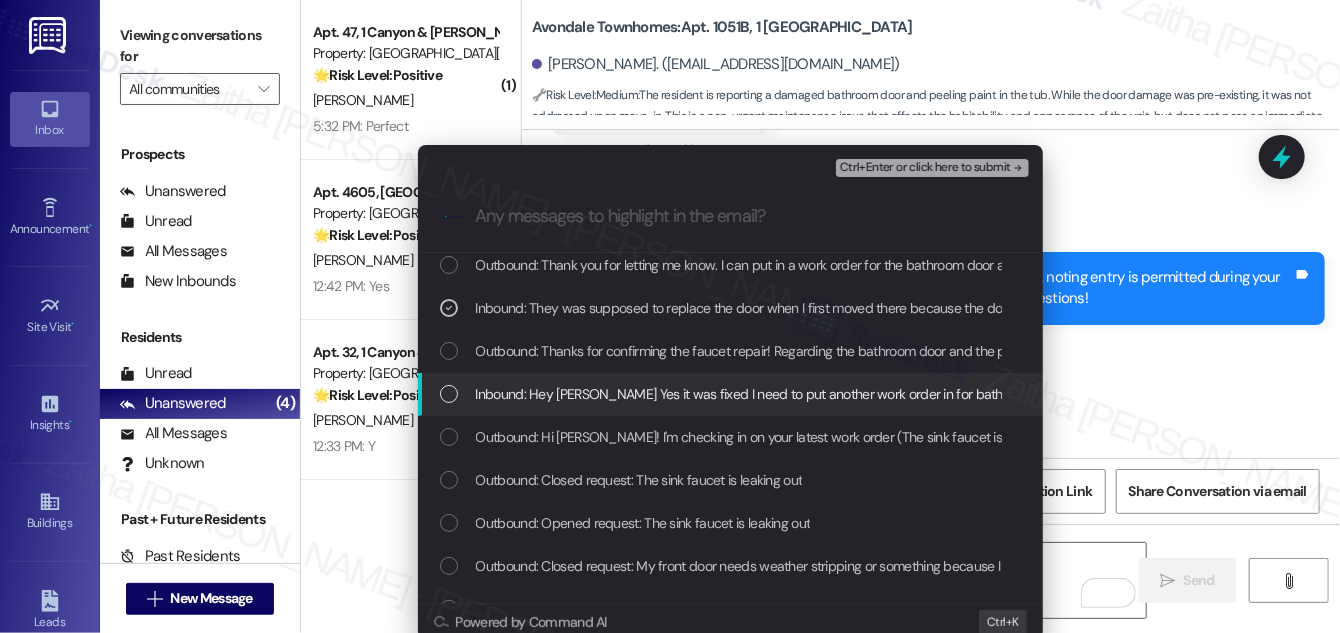 click on "Inbound: Hey Sarah
Yes it was fixed I need to put another work order in for bathroom door and the paint in the tub is coming off" at bounding box center (732, 394) 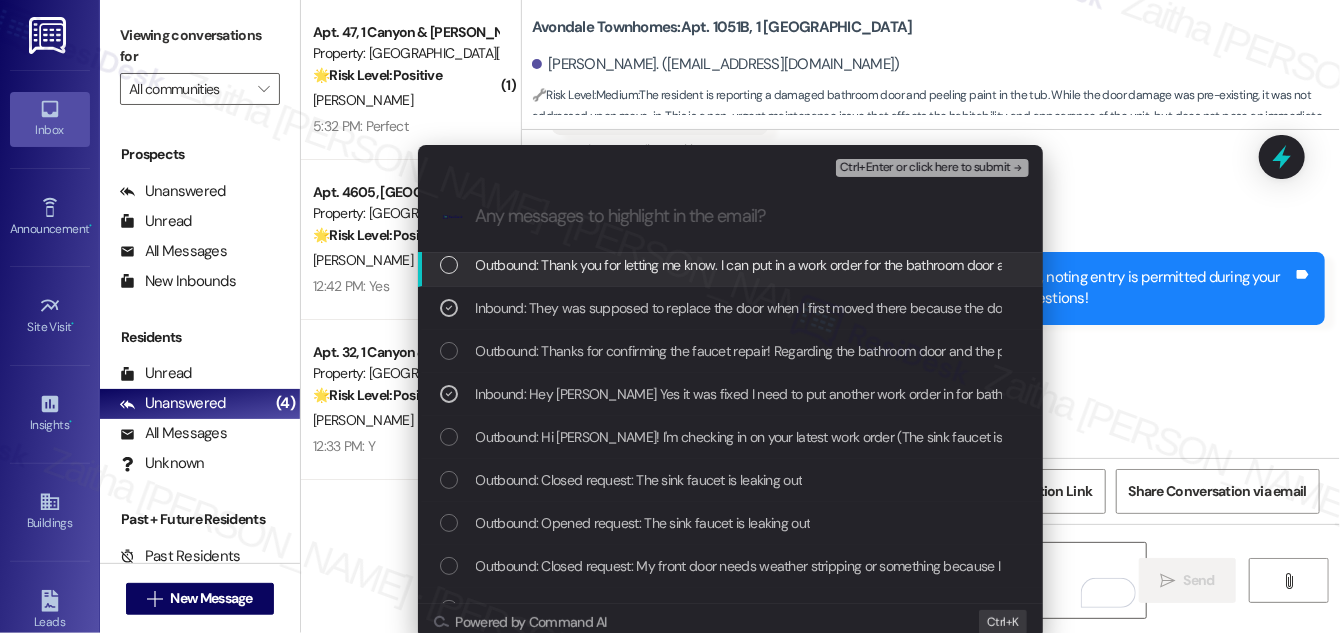 click on "Ctrl+Enter or click here to submit" at bounding box center (932, 168) 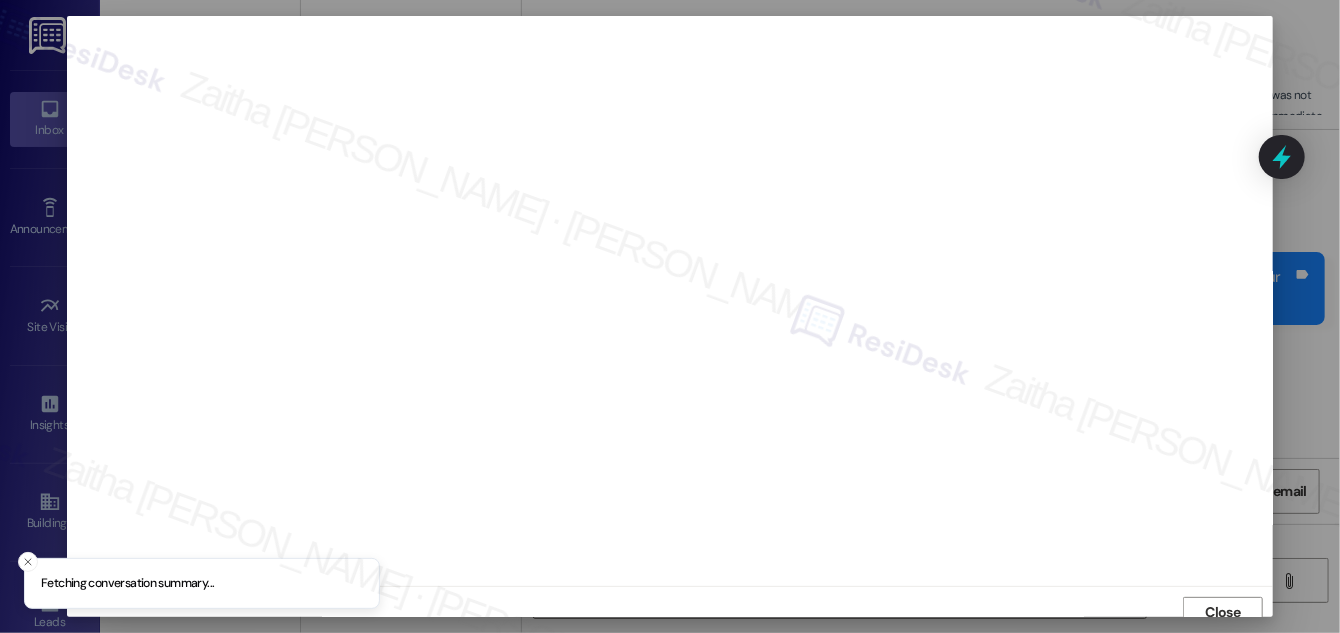 scroll, scrollTop: 11, scrollLeft: 0, axis: vertical 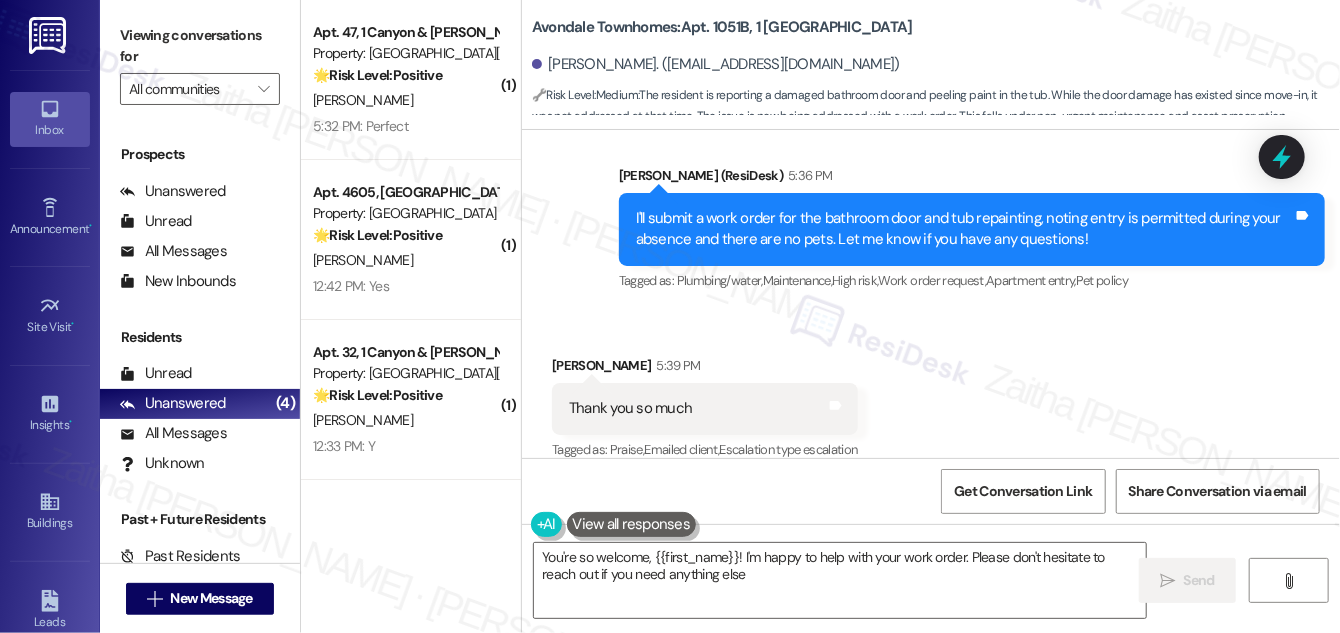 type on "You're so welcome, {{first_name}}! I'm happy to help with your work order. Please don't hesitate to reach out if you need anything else!" 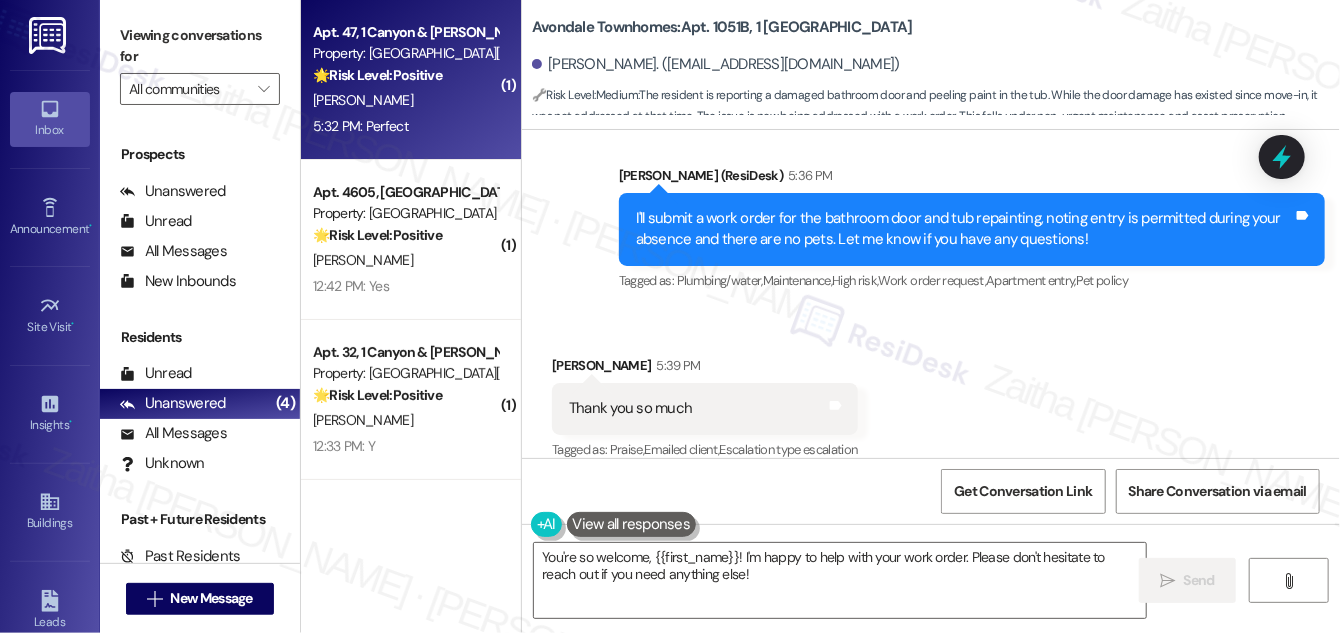 click on "Apt. 47, 1 Canyon & Knox Landing Property: Canyon & Knox Landing 🌟  Risk Level:  Positive The resident responded positively to a satisfaction survey, indicating positive engagement and relationship building. D. Daller 5:32 PM: Perfect 5:32 PM: Perfect" at bounding box center (411, 80) 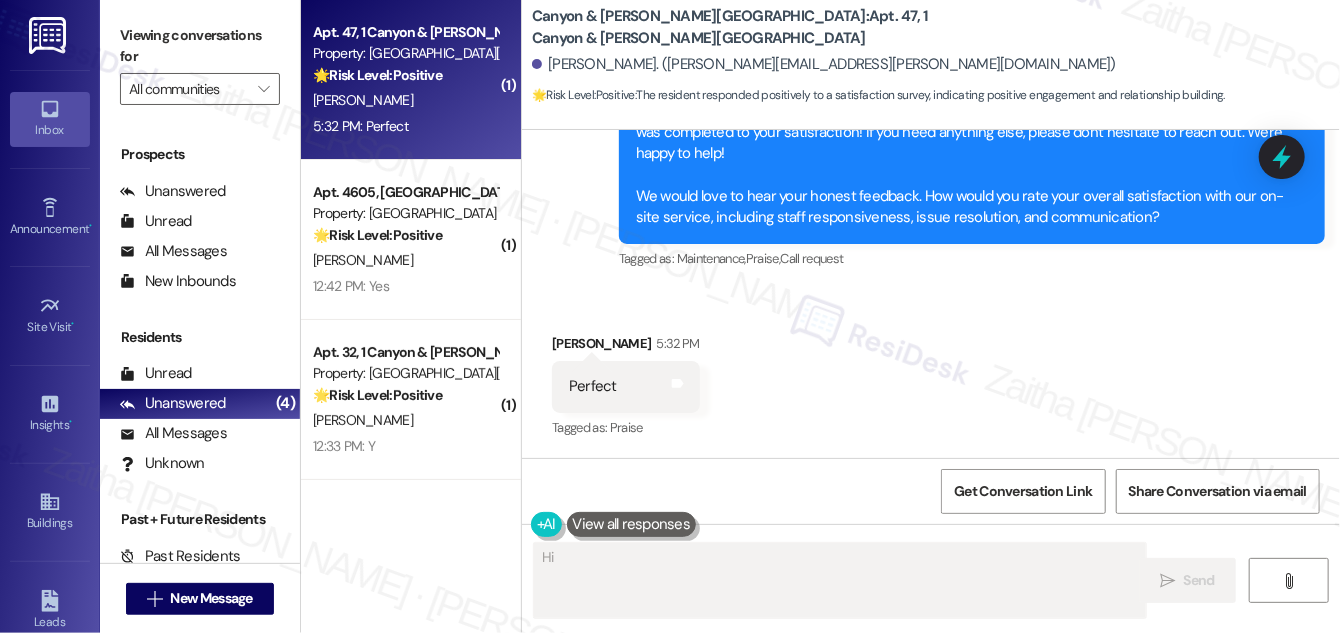 scroll, scrollTop: 1813, scrollLeft: 0, axis: vertical 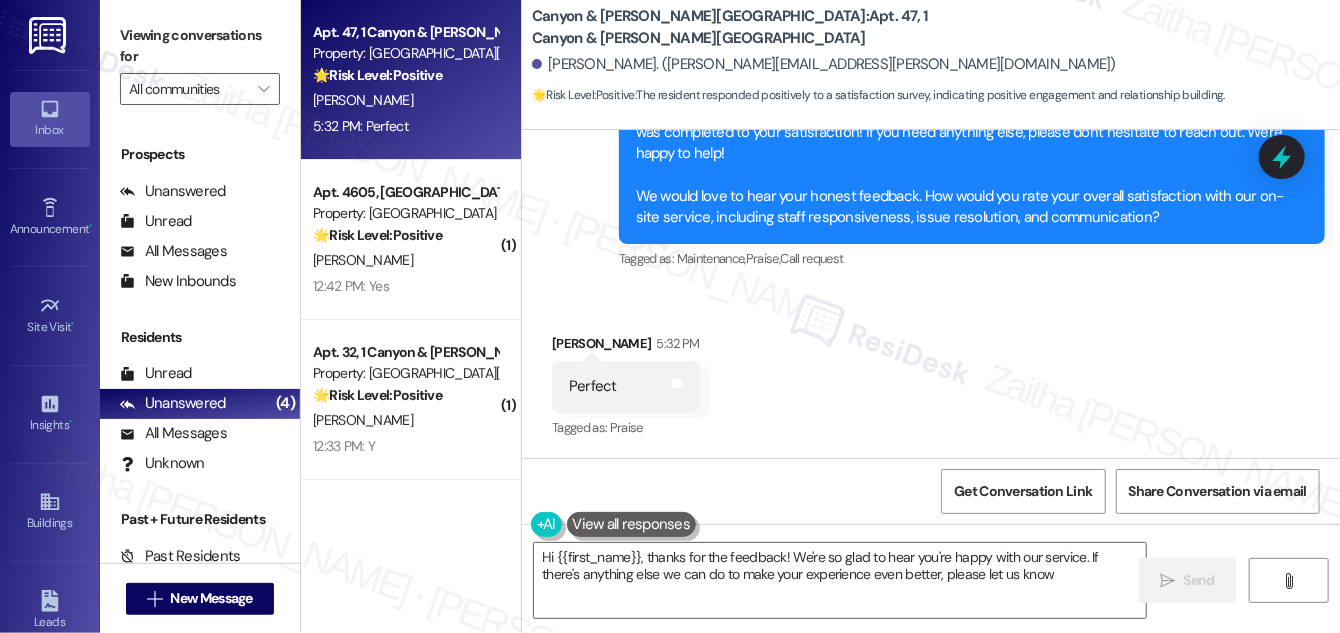 type on "Hi {{first_name}}, thanks for the feedback! We're so glad to hear you're happy with our service. If there's anything else we can do to make your experience even better, please let us know!" 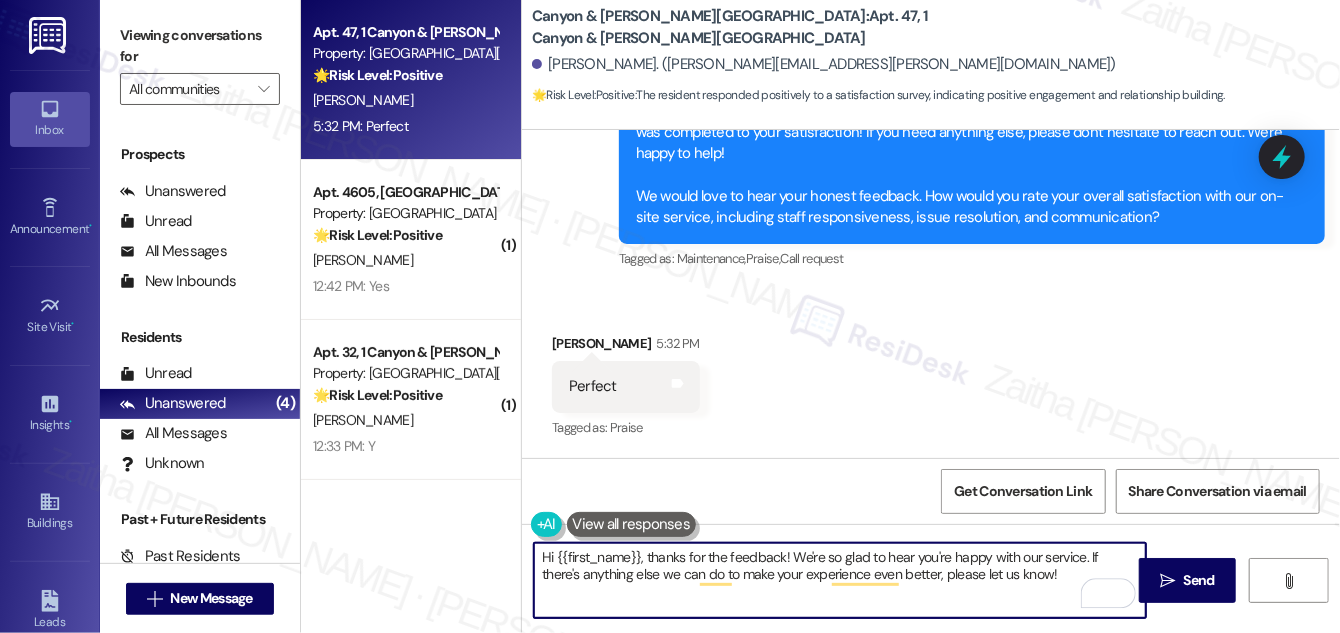 drag, startPoint x: 537, startPoint y: 556, endPoint x: 1030, endPoint y: 580, distance: 493.58383 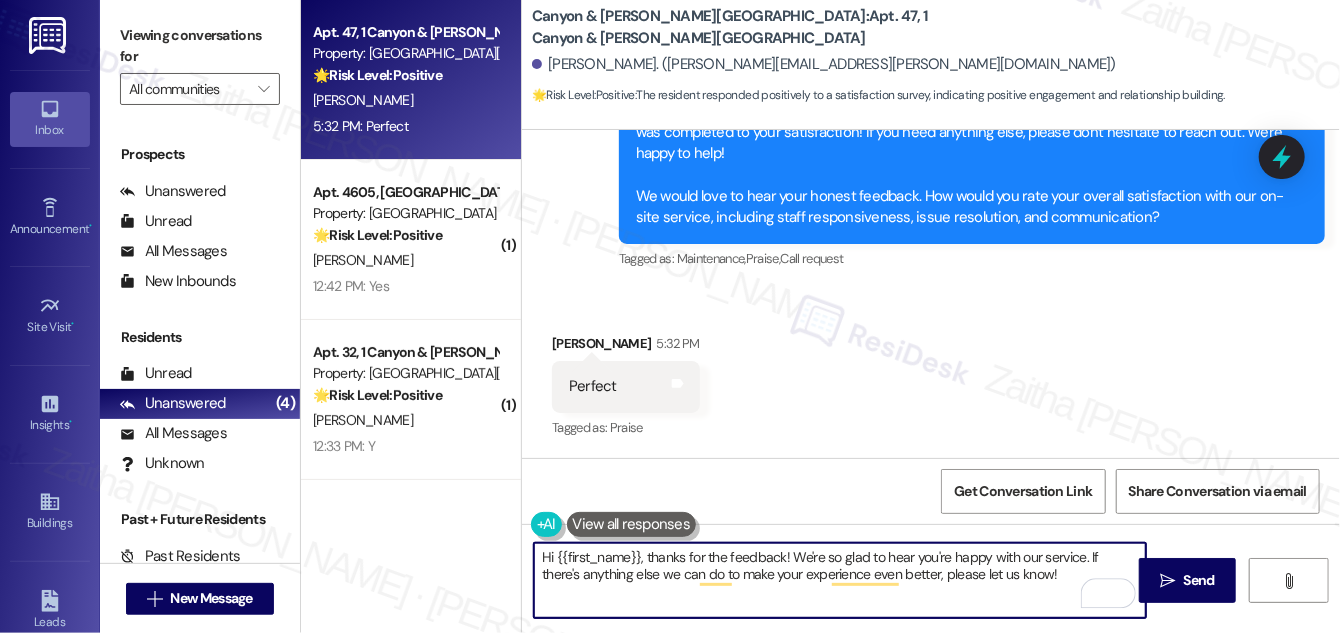 click on "Hi {{first_name}}, thanks for the feedback! We're so glad to hear you're happy with our service. If there's anything else we can do to make your experience even better, please let us know!" at bounding box center (840, 580) 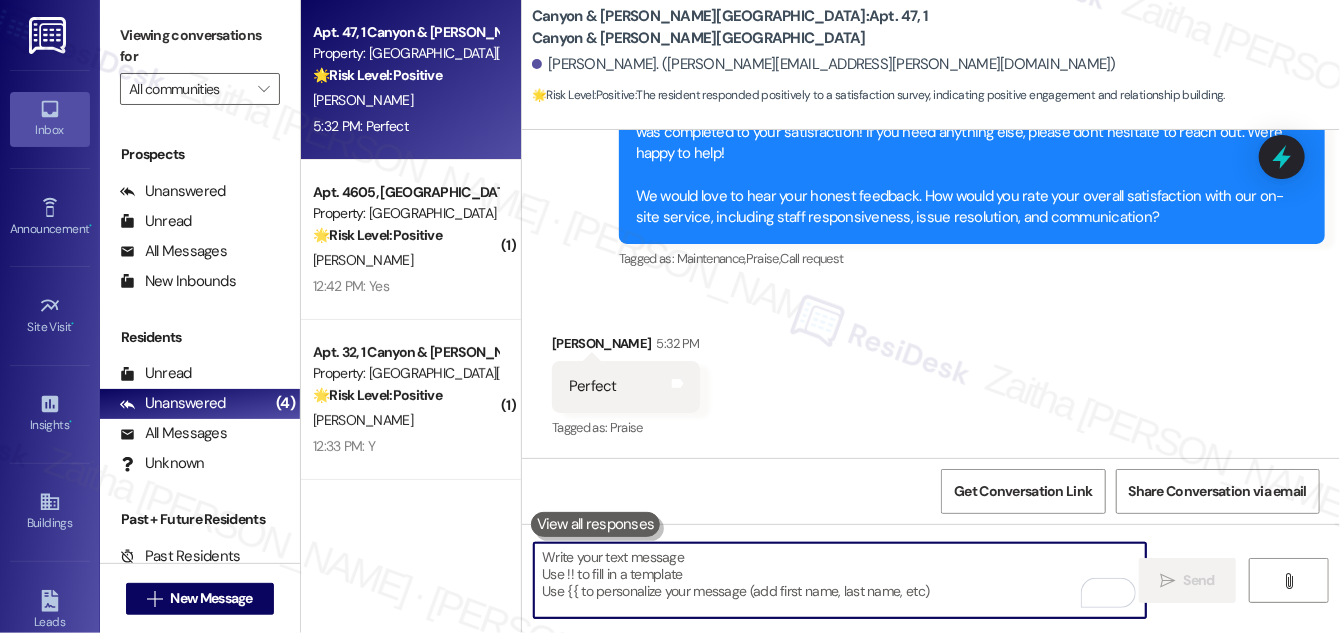 type 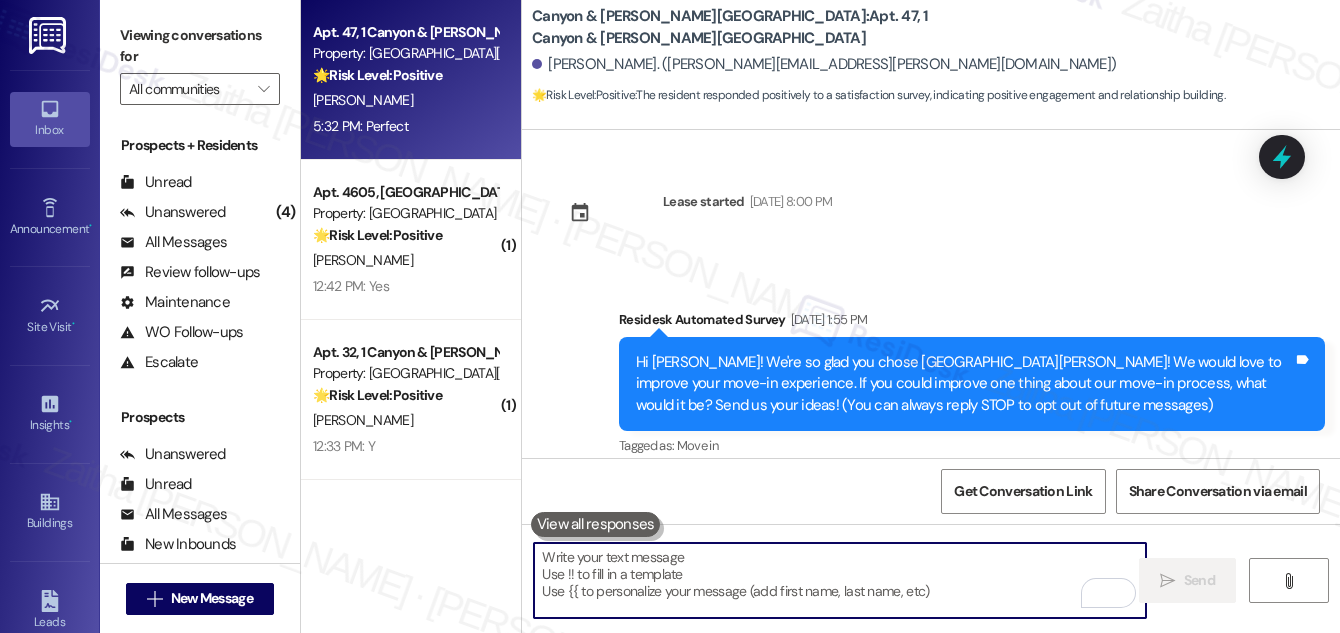 scroll, scrollTop: 0, scrollLeft: 0, axis: both 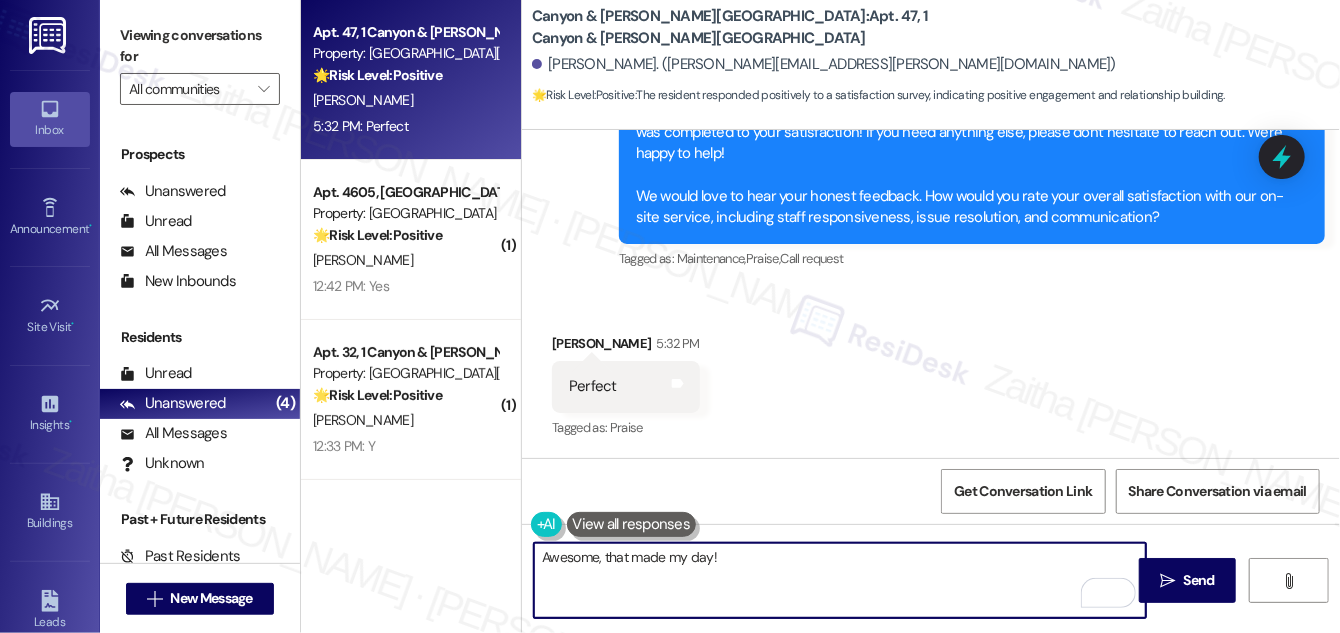 paste on "Could I ask a quick favor? If you don’t mind, would you be willing to share your feedback in a Google review? It only takes a few minutes and would mean a lot to us! You may leave your review at your convenience. I would also appreciate it if you could let me know when your review is posted. Thank you!!! Here's a quick link {{google_review_link}}" 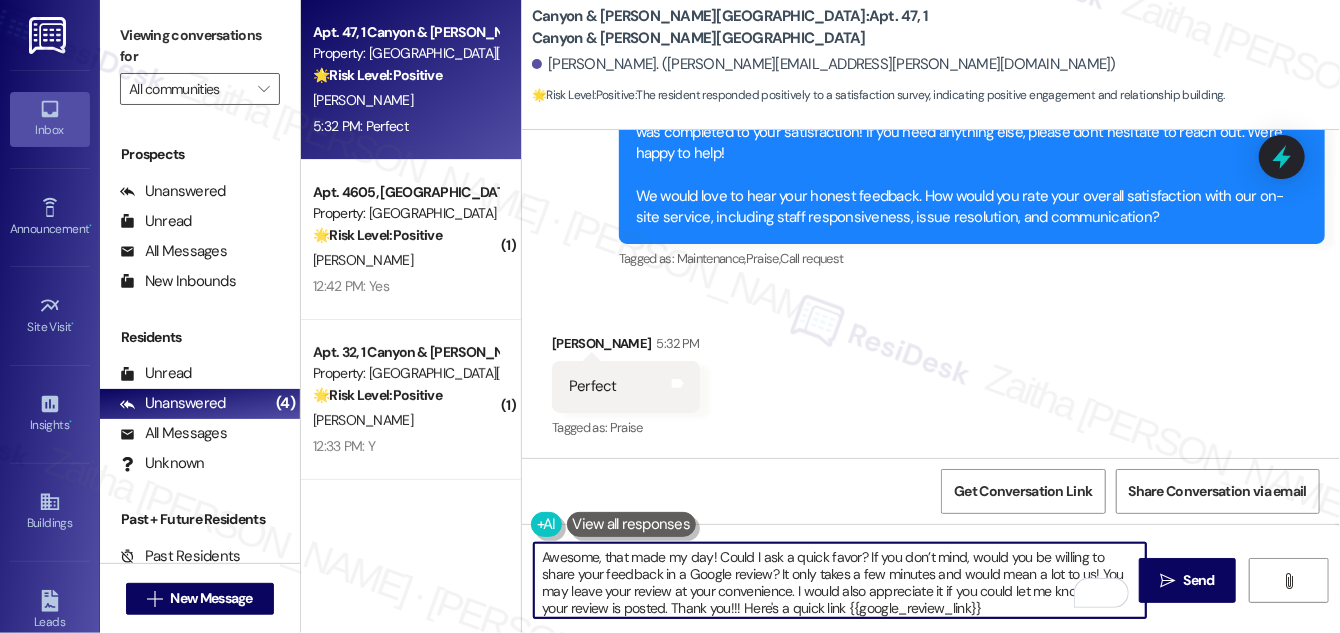 scroll, scrollTop: 16, scrollLeft: 0, axis: vertical 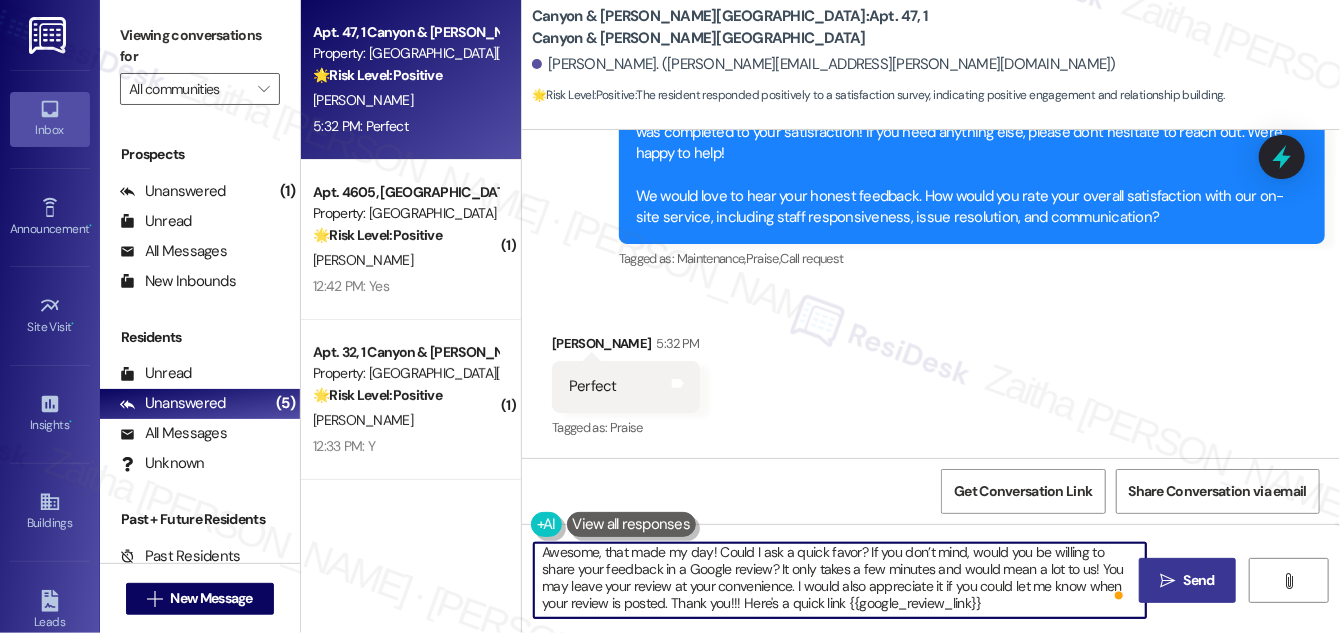 type on "Awesome, that made my day! Could I ask a quick favor? If you don’t mind, would you be willing to share your feedback in a Google review? It only takes a few minutes and would mean a lot to us! You may leave your review at your convenience. I would also appreciate it if you could let me know when your review is posted. Thank you!!! Here's a quick link {{google_review_link}}" 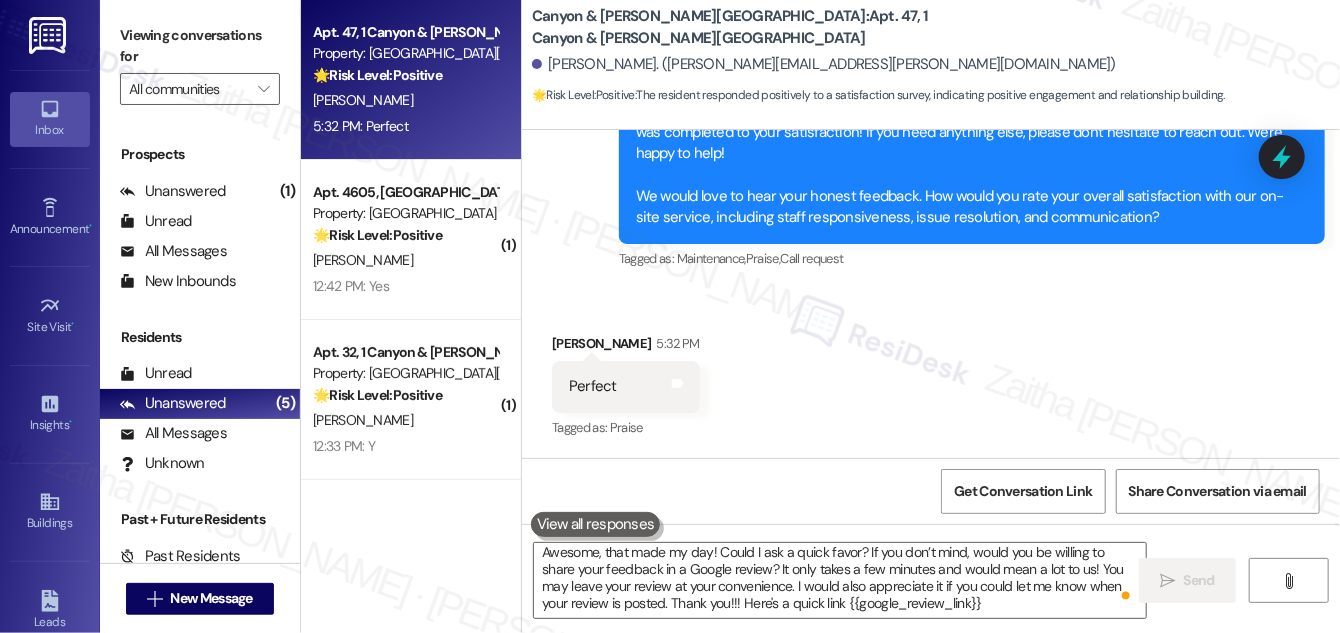 scroll, scrollTop: 0, scrollLeft: 0, axis: both 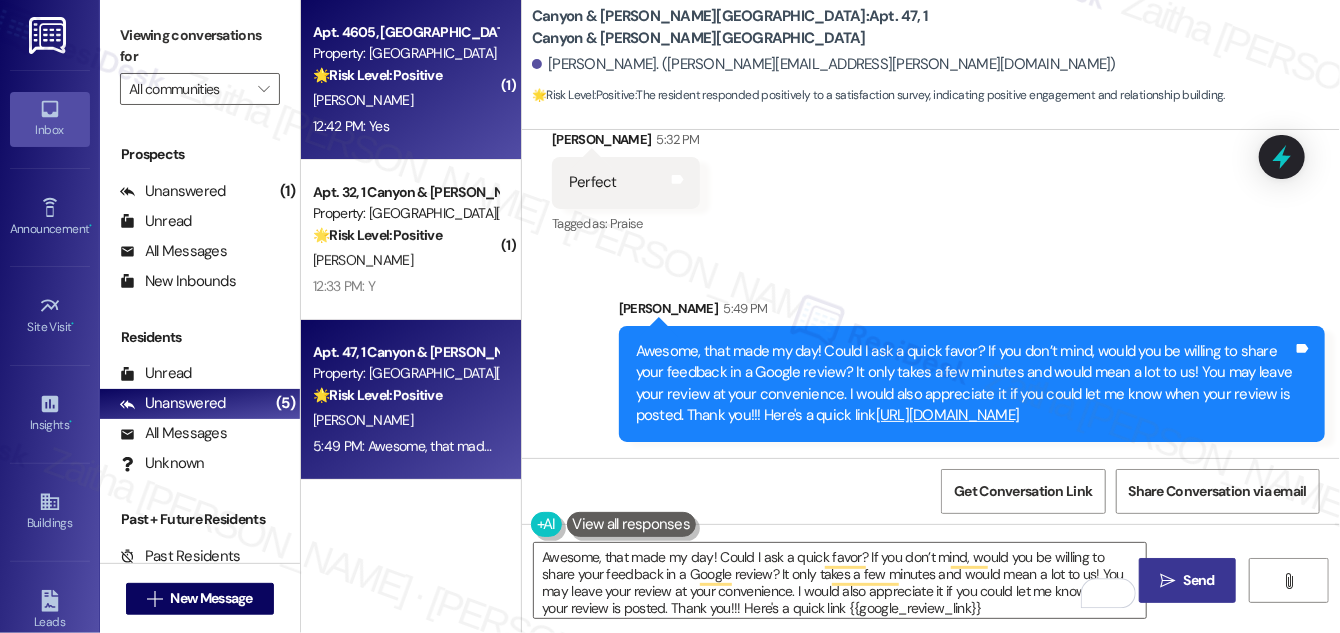 click on "[PERSON_NAME]" at bounding box center [405, 100] 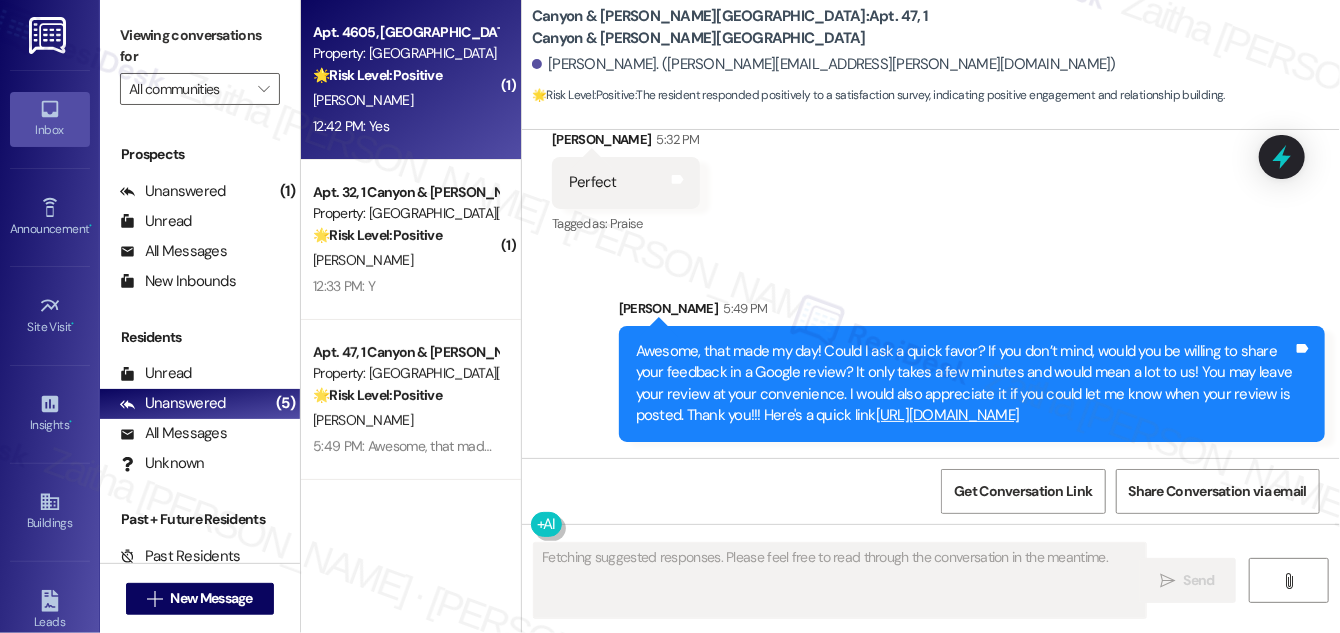 scroll, scrollTop: 1363, scrollLeft: 0, axis: vertical 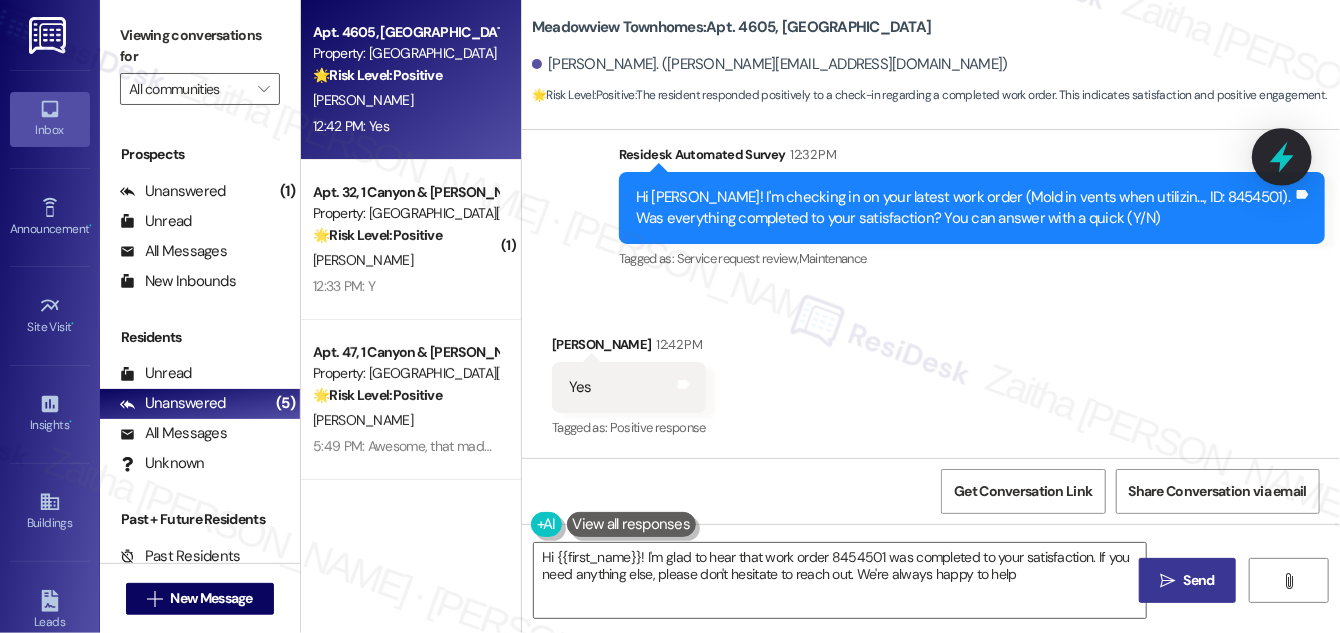 type on "Hi {{first_name}}! I'm glad to hear that work order 8454501 was completed to your satisfaction. If you need anything else, please don't hesitate to reach out. We're always happy to help!" 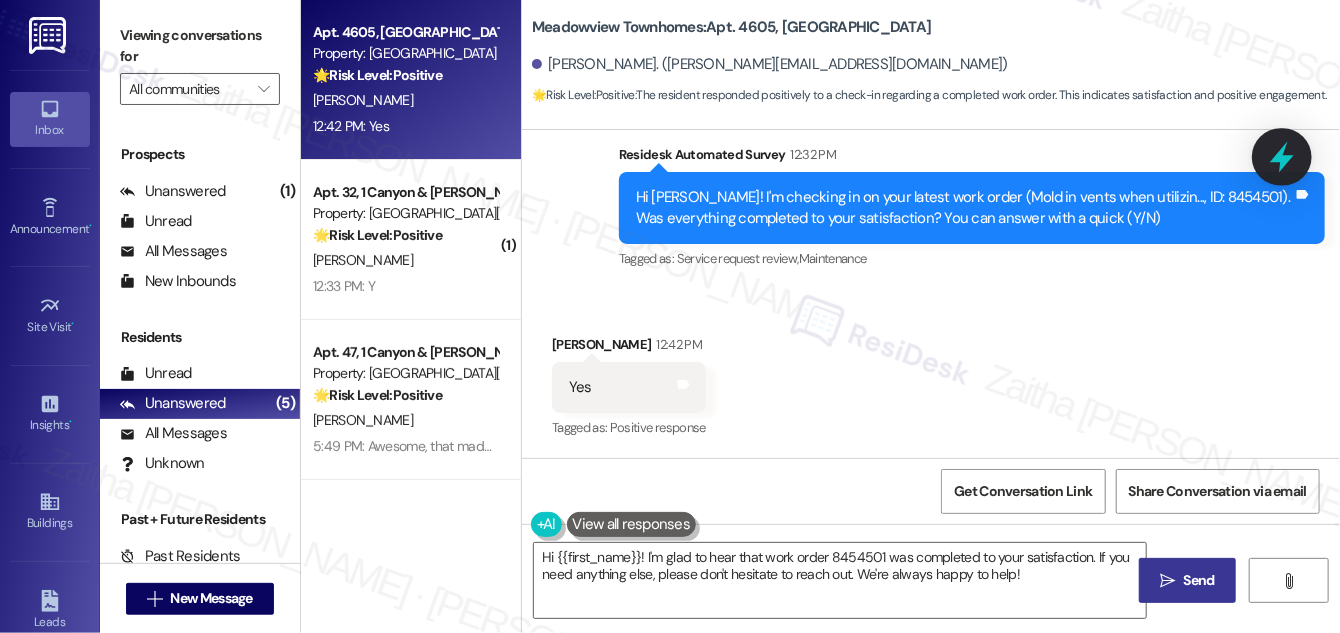 click 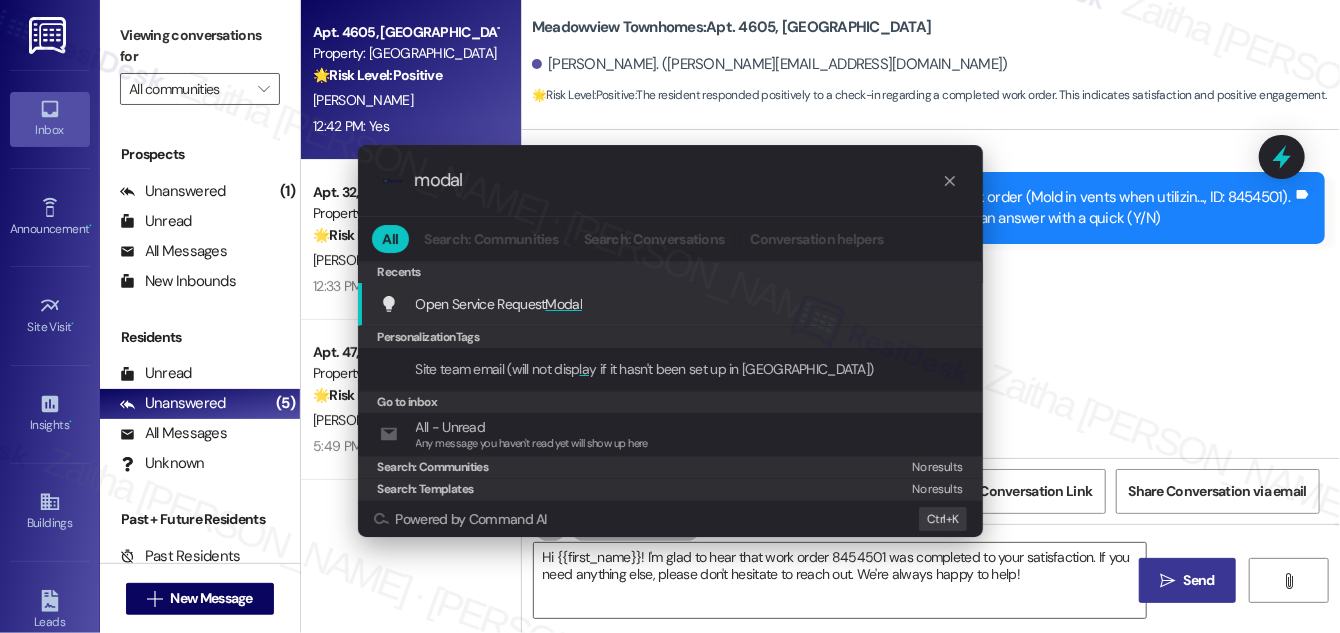 click on "Modal" at bounding box center [564, 304] 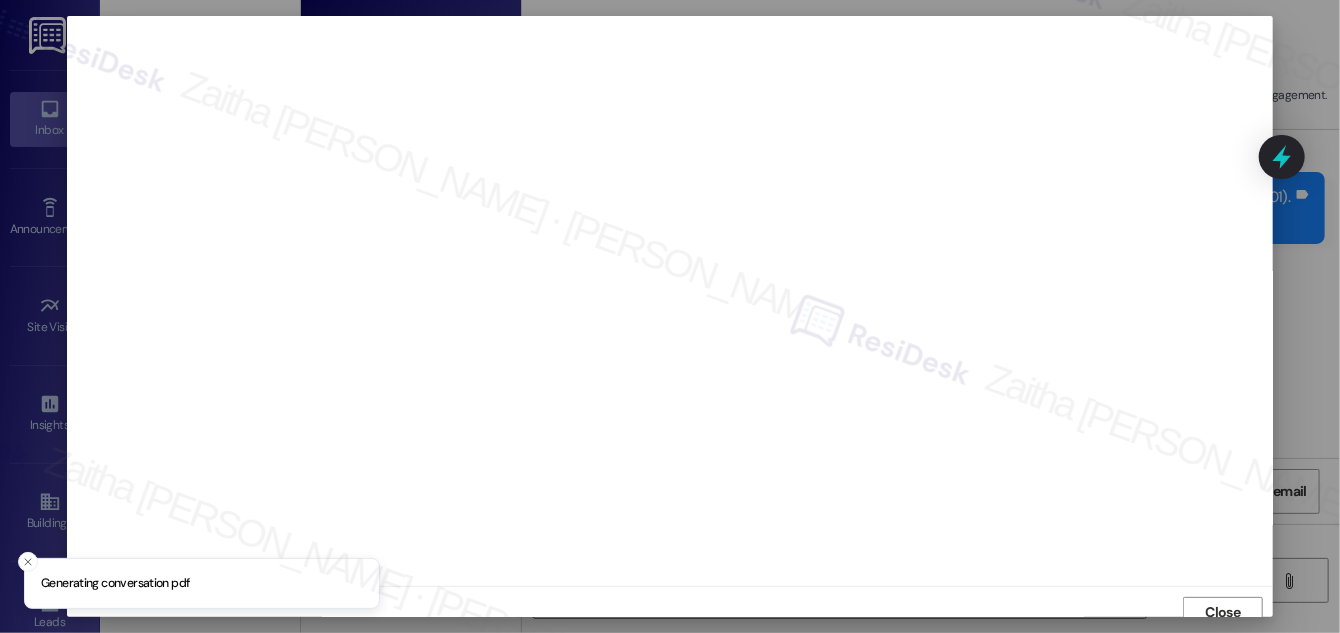 scroll, scrollTop: 11, scrollLeft: 0, axis: vertical 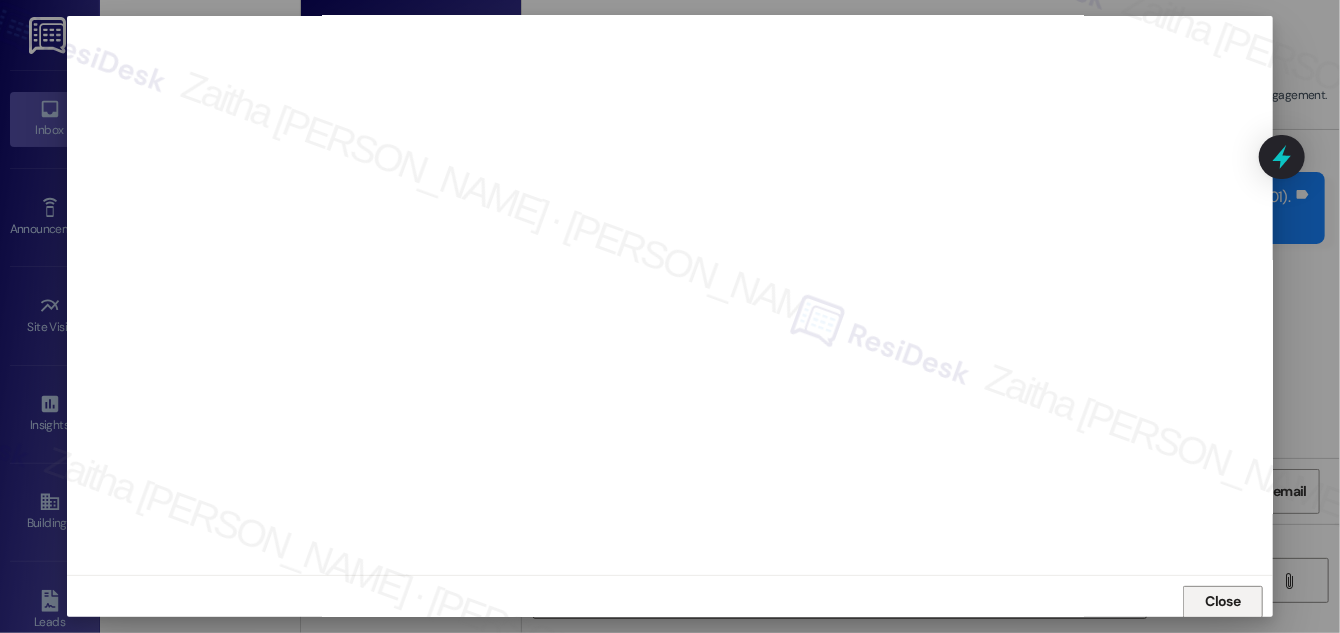 click on "Close" at bounding box center [1223, 601] 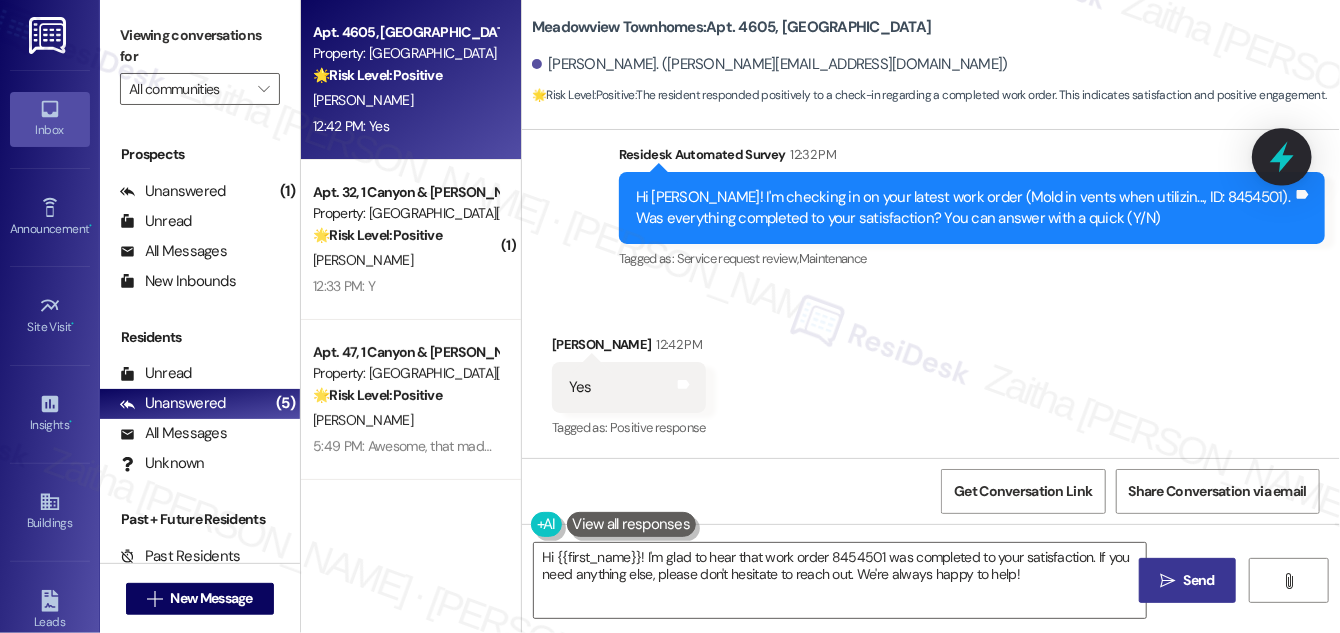 click 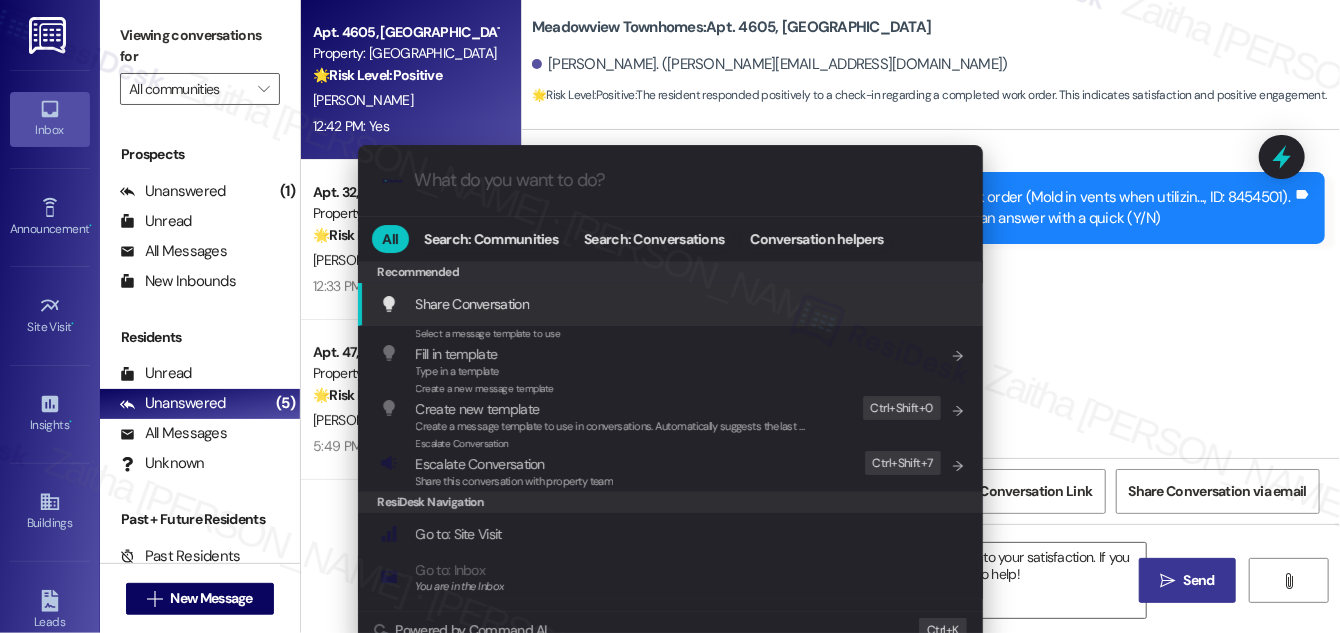 click on ".cls-1{fill:#0a055f;}.cls-2{fill:#0cc4c4;} resideskLogoBlueOrange All Search: Communities Search: Conversations Conversation helpers Recommended Recommended Share Conversation Add shortcut Select a message template to use Fill in template Type in a template Add shortcut Create a new message template Create new template Create a message template to use in conversations. Automatically suggests the last message you sent. Edit Ctrl+ Shift+ 0 Escalate Conversation Escalate Conversation Share this conversation with property team Edit Ctrl+ Shift+ 7 ResiDesk Navigation Go to: Site Visit Add shortcut Go to: Inbox You are in the Inbox Add shortcut Go to: Settings Add shortcut Go to: Message Templates Add shortcut Go to: Buildings Add shortcut Help Getting Started: What you can do with ResiDesk Add shortcut Settings Powered by Command AI Ctrl+ K" at bounding box center (670, 316) 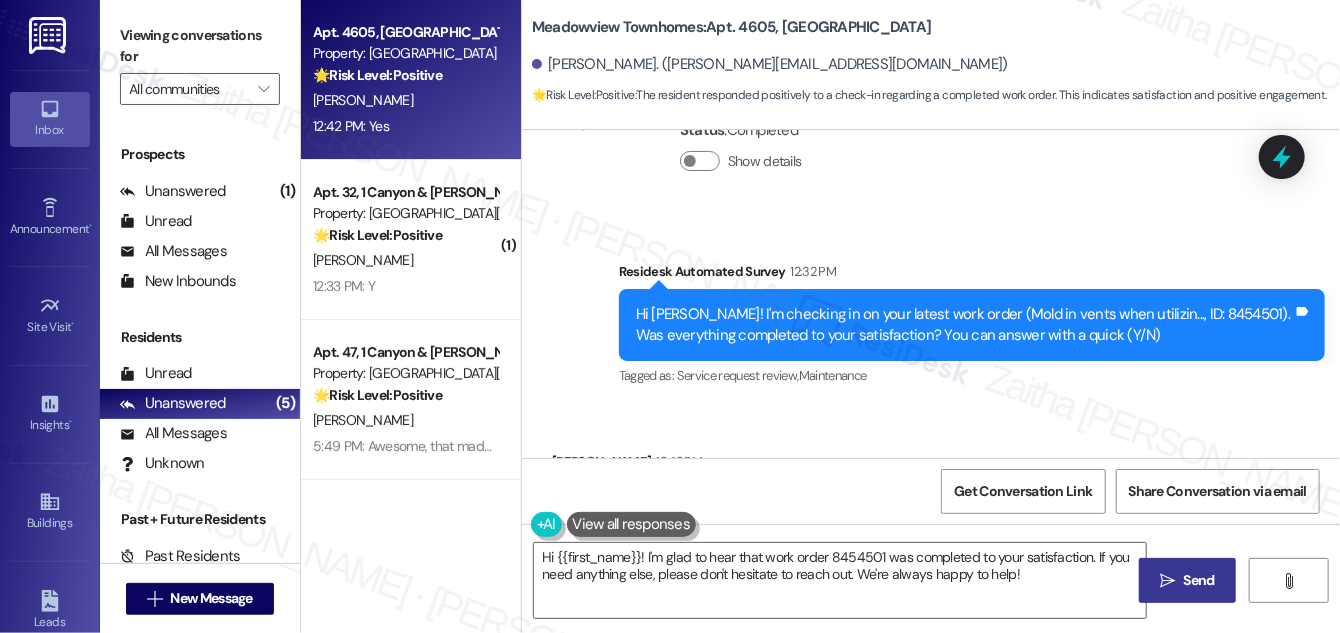 scroll, scrollTop: 1363, scrollLeft: 0, axis: vertical 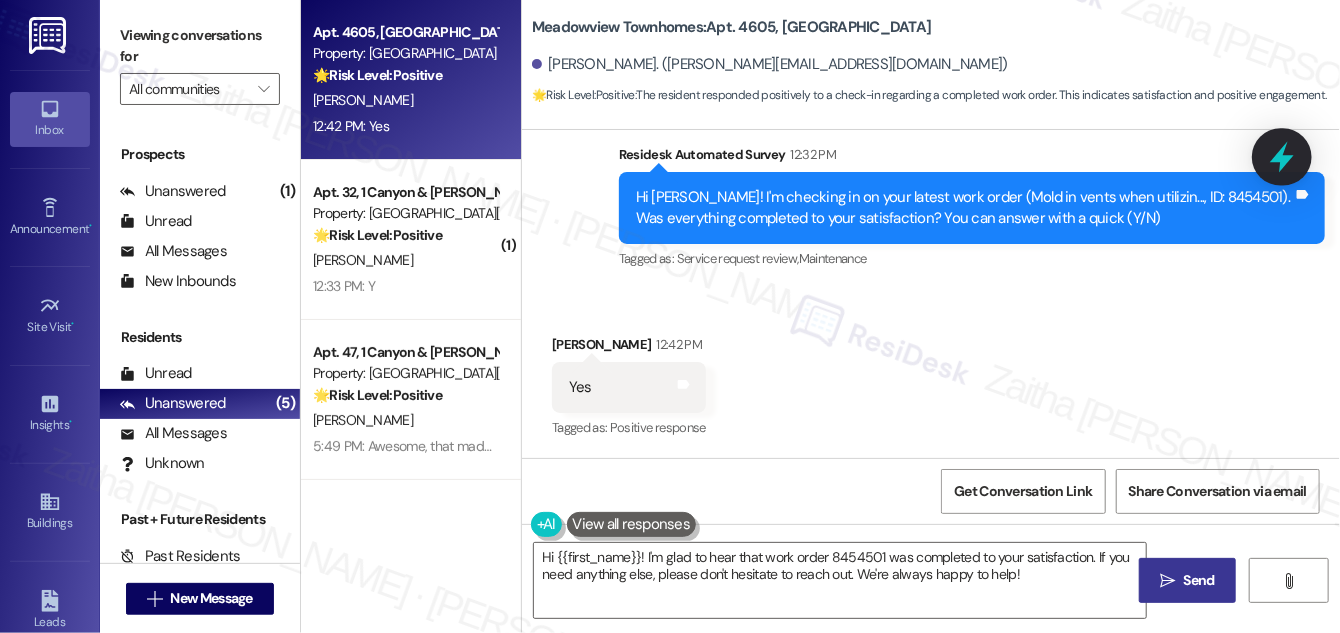 click 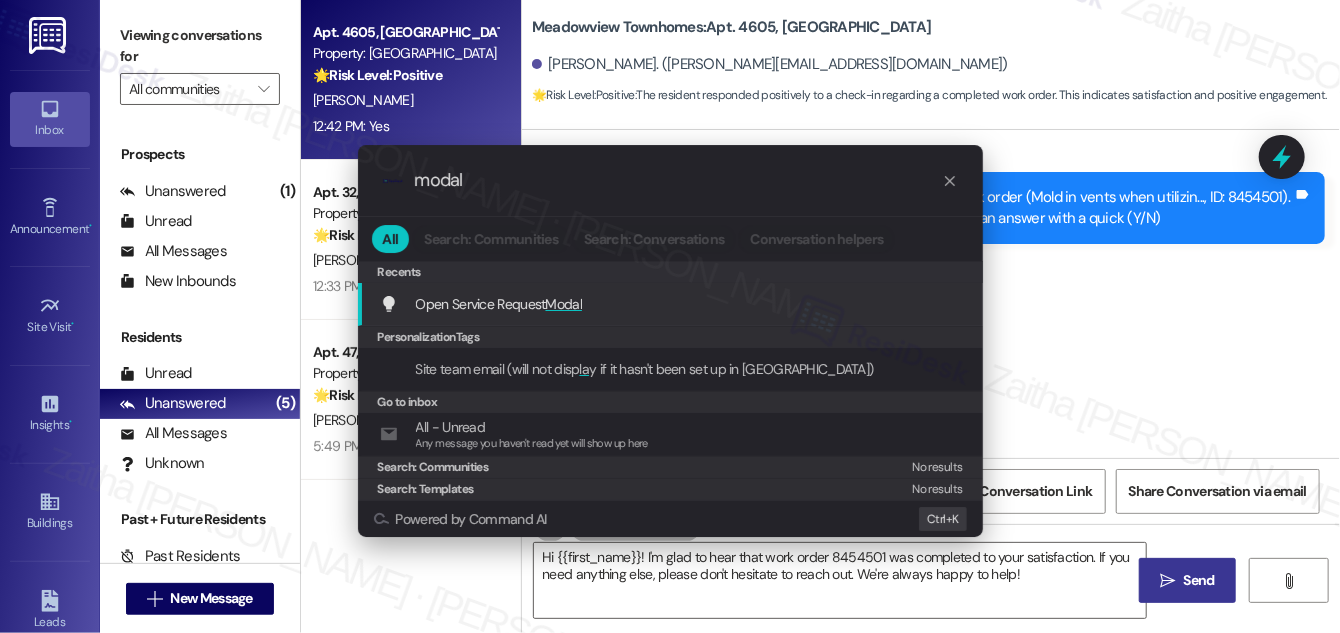 click on "Modal" at bounding box center (564, 304) 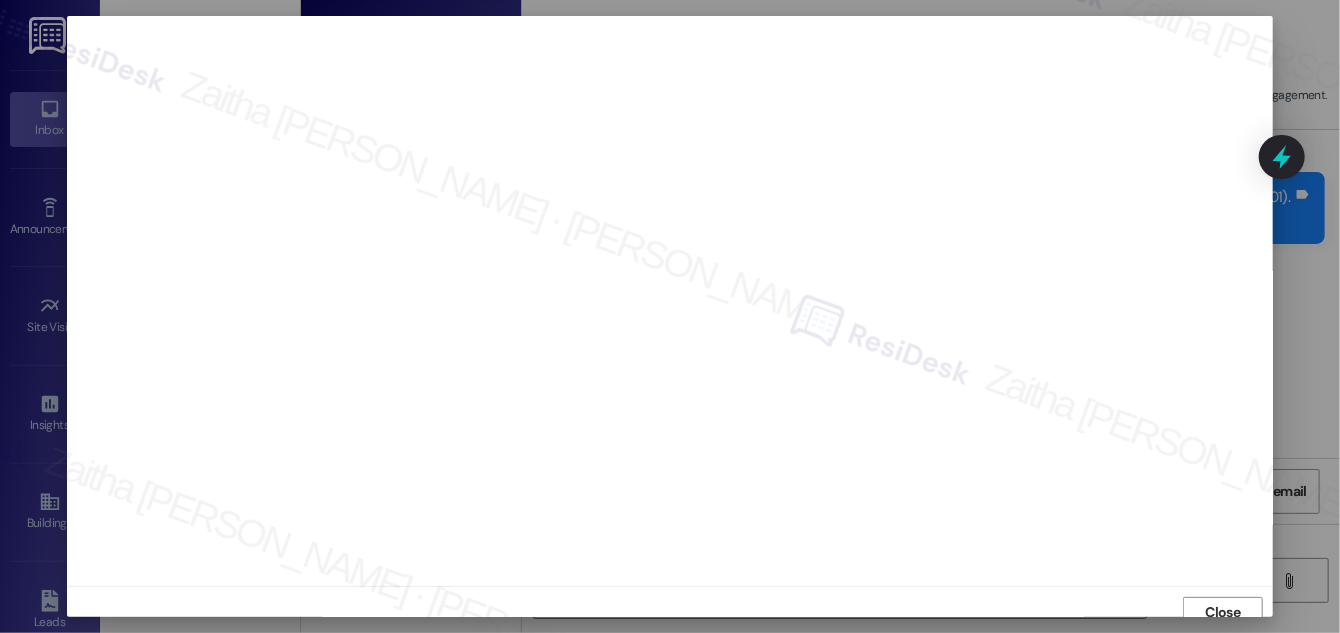 scroll, scrollTop: 11, scrollLeft: 0, axis: vertical 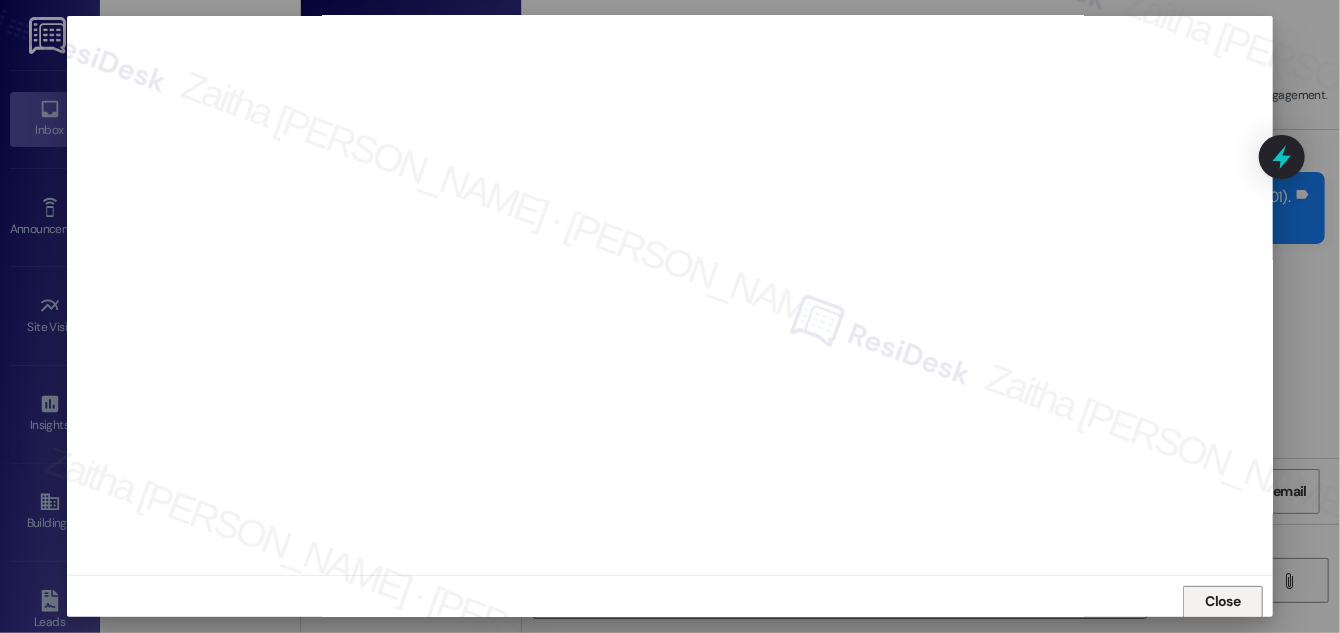 click on "Close" at bounding box center [1223, 601] 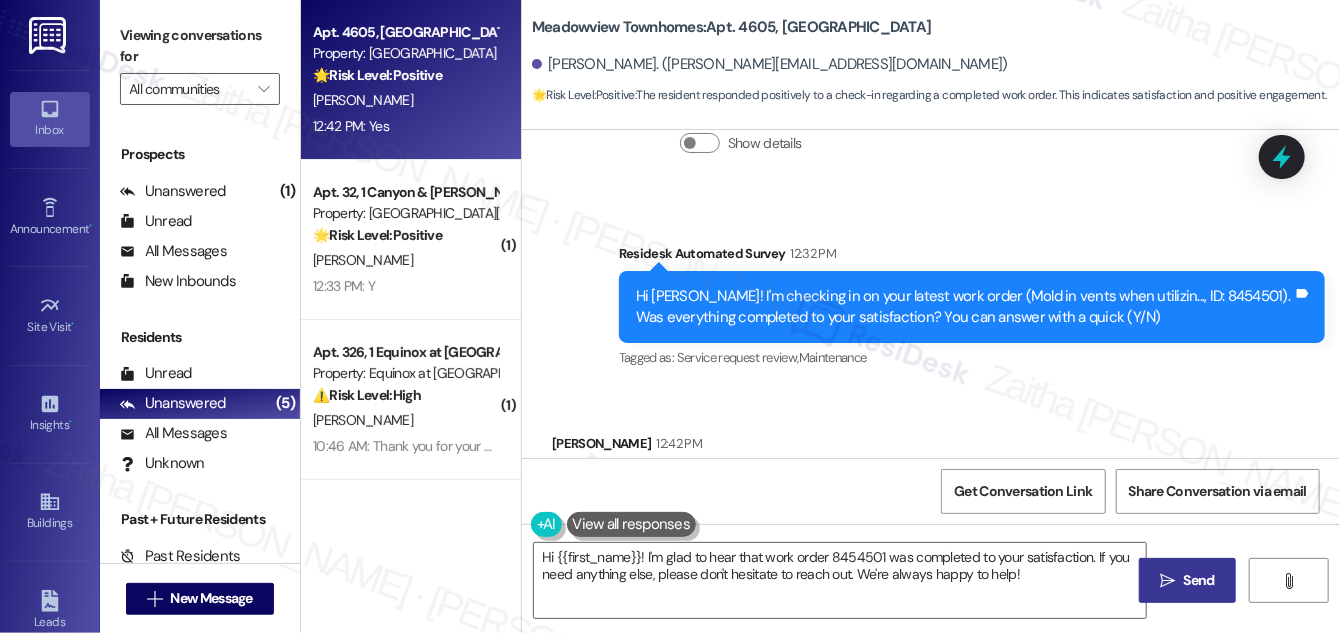 scroll, scrollTop: 1181, scrollLeft: 0, axis: vertical 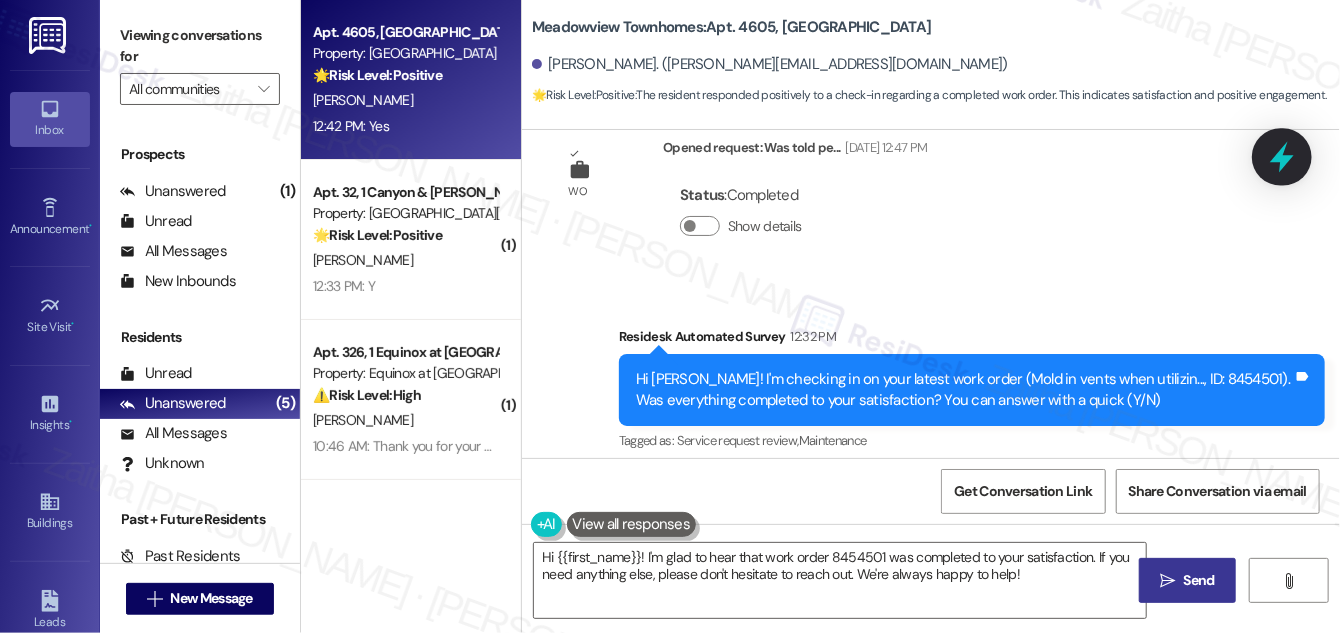 click 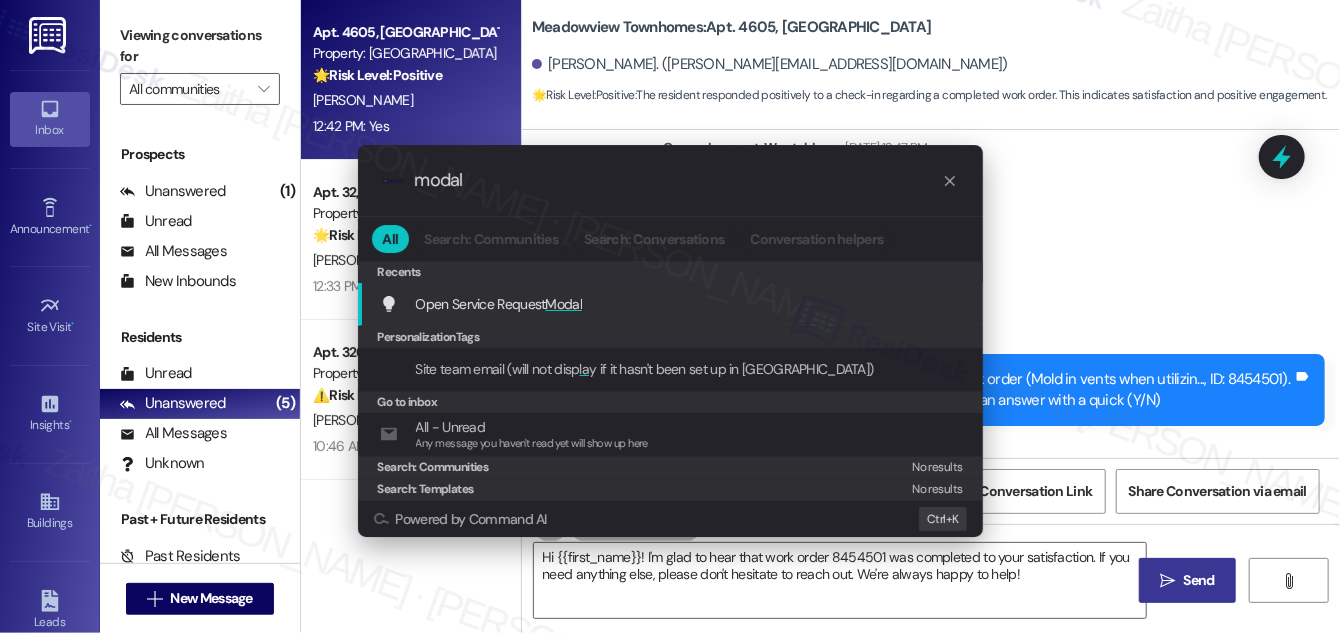 type on "modal" 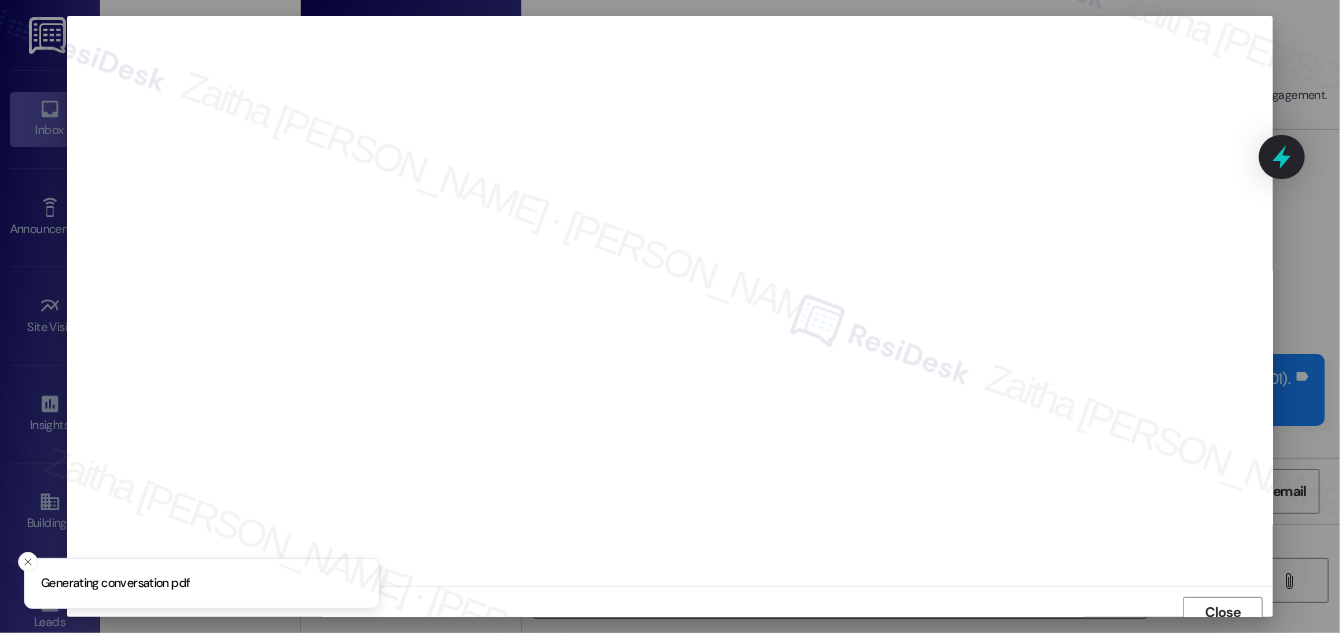 scroll, scrollTop: 11, scrollLeft: 0, axis: vertical 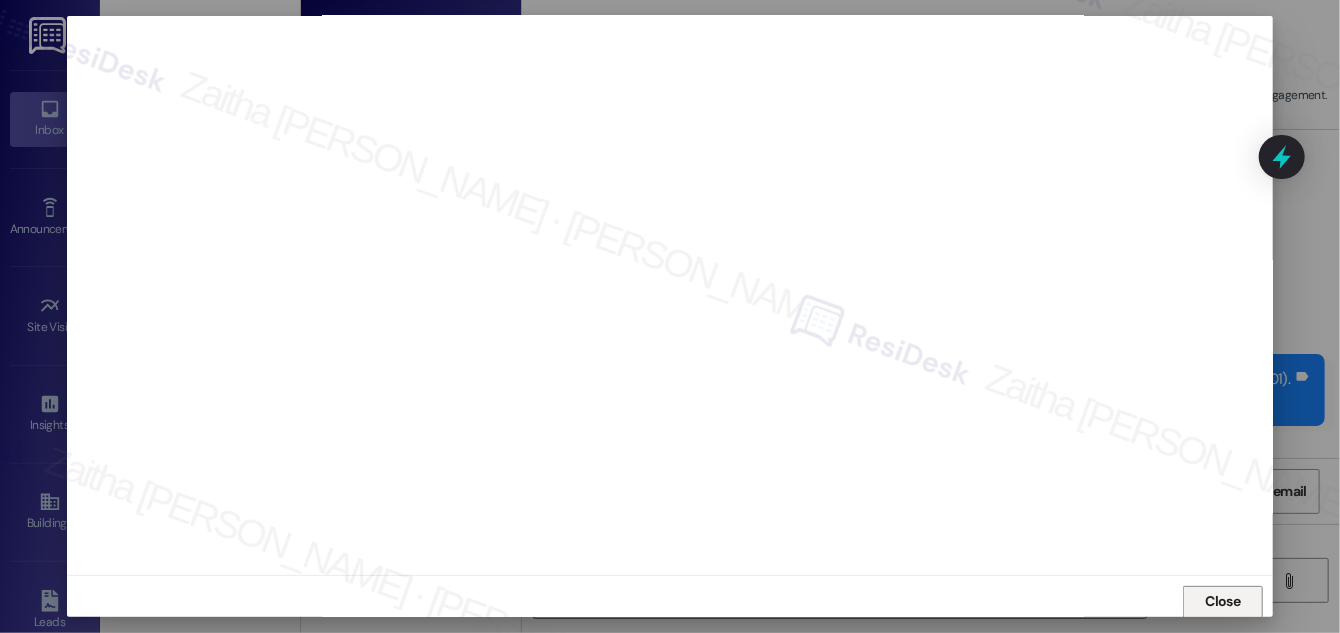 click on "Close" at bounding box center (1223, 601) 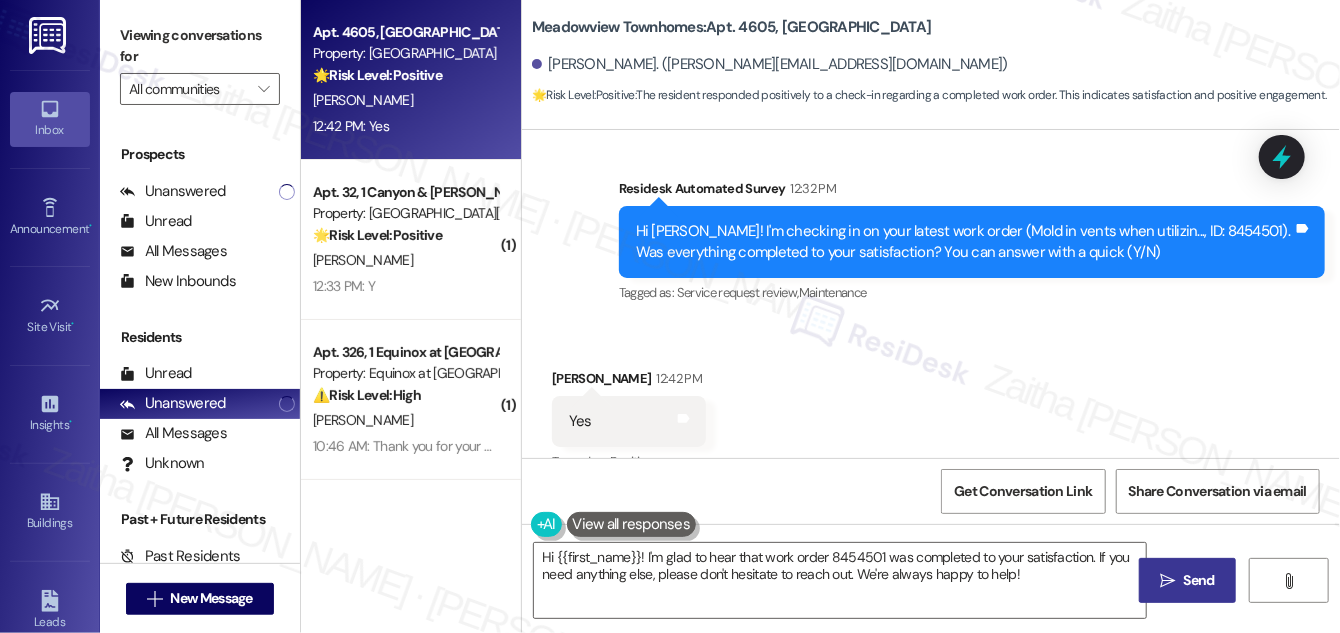 scroll, scrollTop: 1363, scrollLeft: 0, axis: vertical 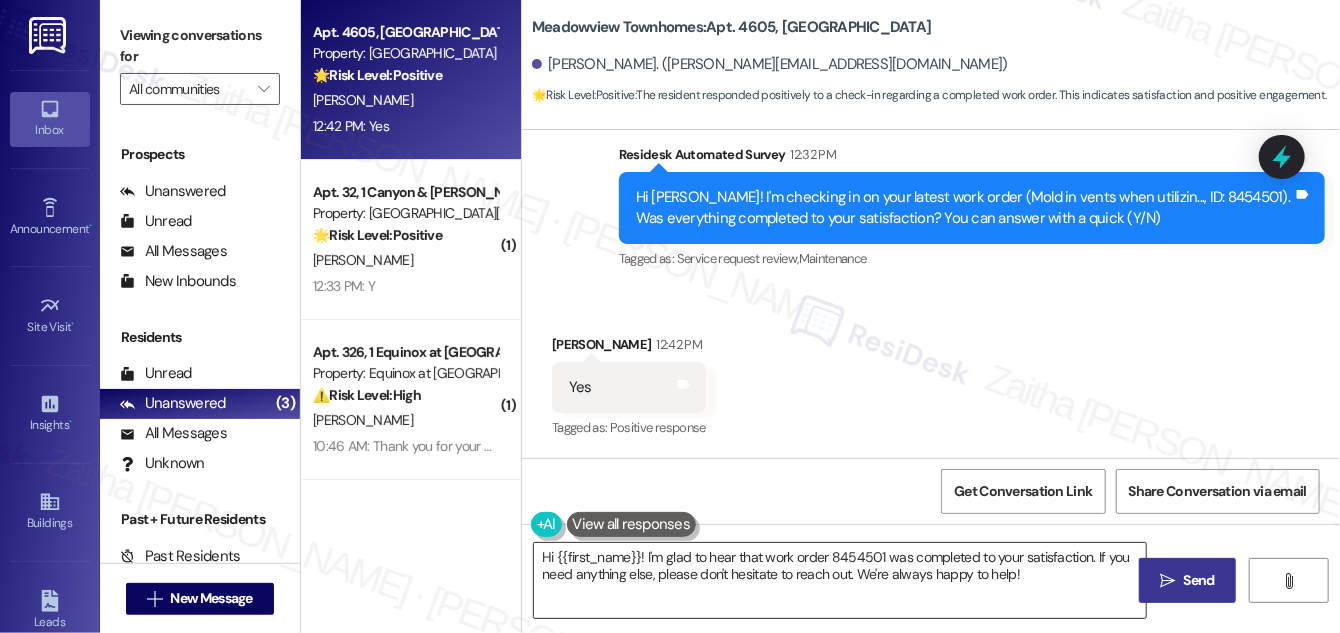 click on "Hi {{first_name}}! I'm glad to hear that work order 8454501 was completed to your satisfaction. If you need anything else, please don't hesitate to reach out. We're always happy to help!" at bounding box center [840, 580] 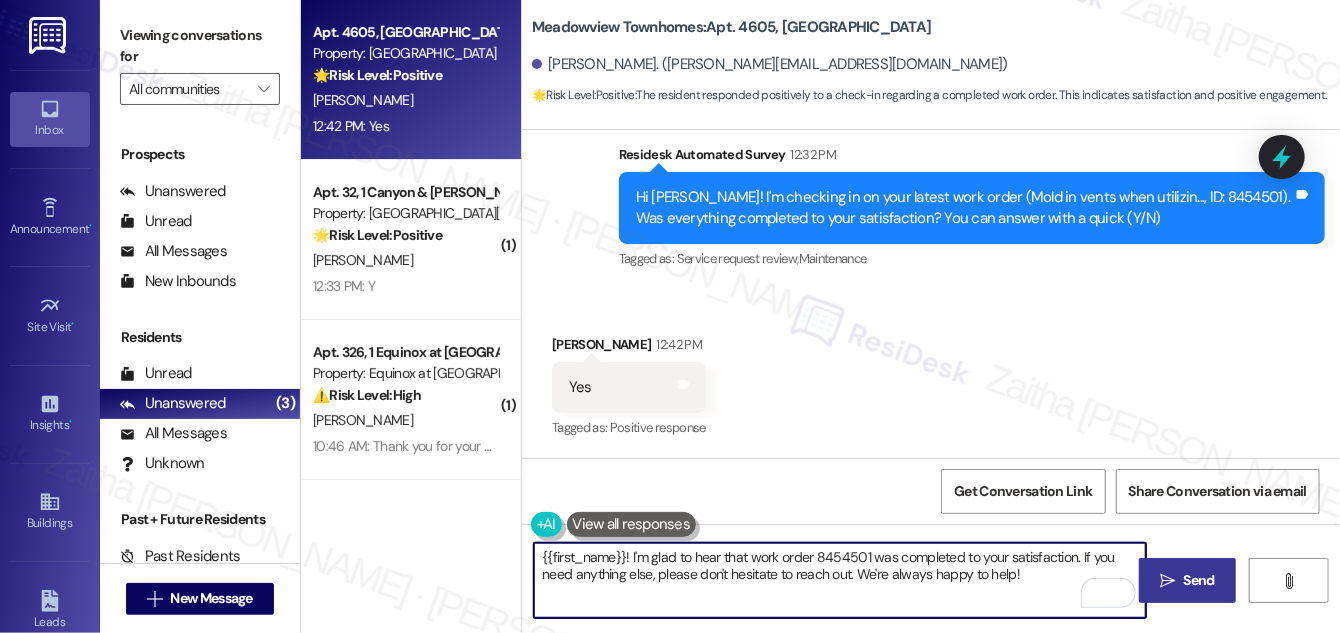 click on "{{first_name}}! I'm glad to hear that work order 8454501 was completed to your satisfaction. If you need anything else, please don't hesitate to reach out. We're always happy to help!" at bounding box center (840, 580) 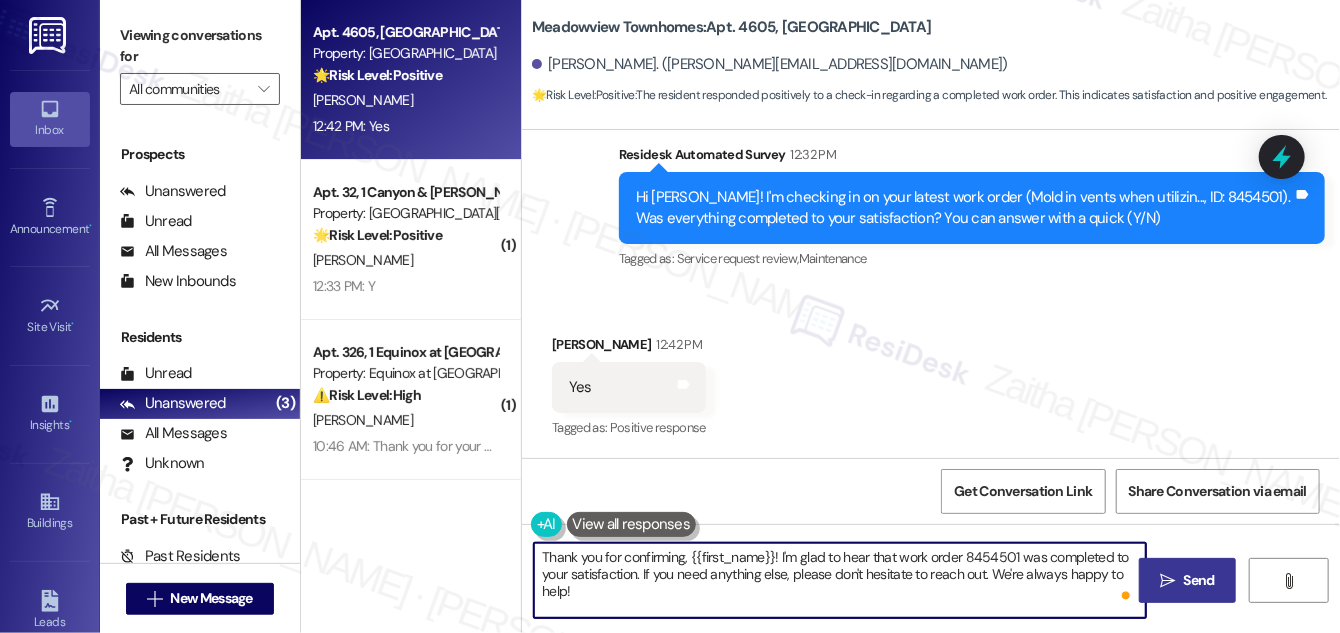 click on "Thank you for confirming, {{first_name}}! I'm glad to hear that work order 8454501 was completed to your satisfaction. If you need anything else, please don't hesitate to reach out. We're always happy to help!" at bounding box center (840, 580) 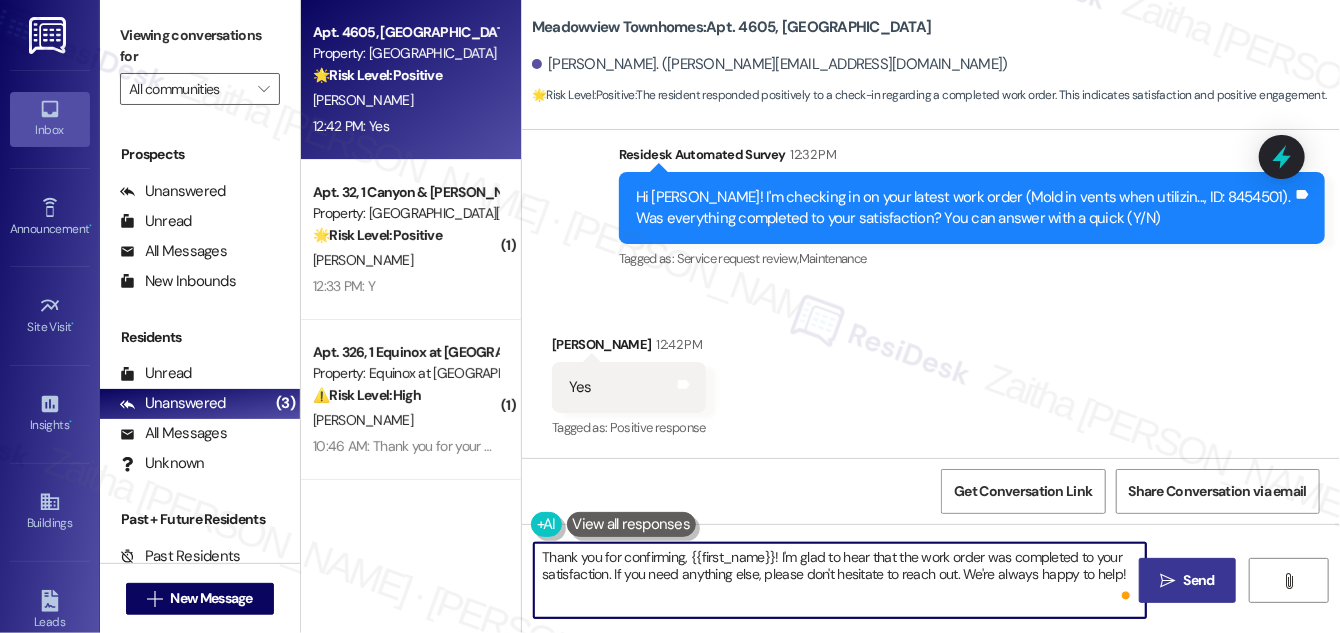 click on "Thank you for confirming, {{first_name}}! I'm glad to hear that the work order was completed to your satisfaction. If you need anything else, please don't hesitate to reach out. We're always happy to help!" at bounding box center [840, 580] 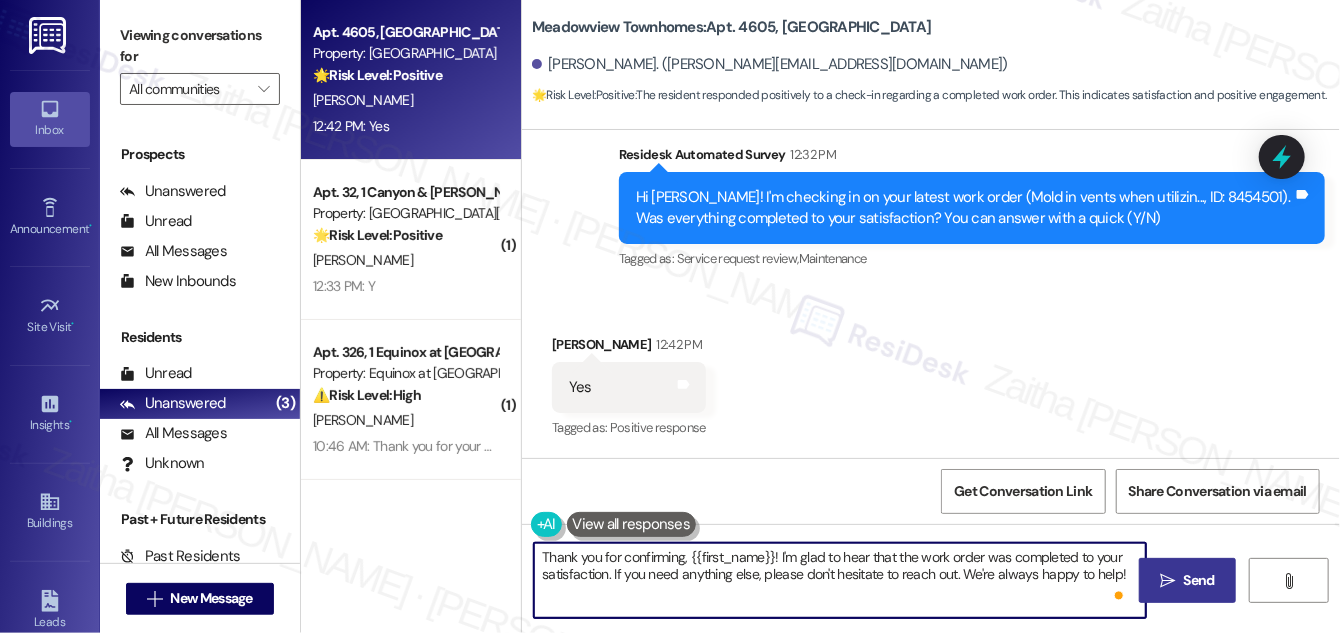 paste on "We would love to hear your honest feedback. How would you rate your overall satisfaction with our on-site service, including staff responsiveness, issue resolution, and communication?" 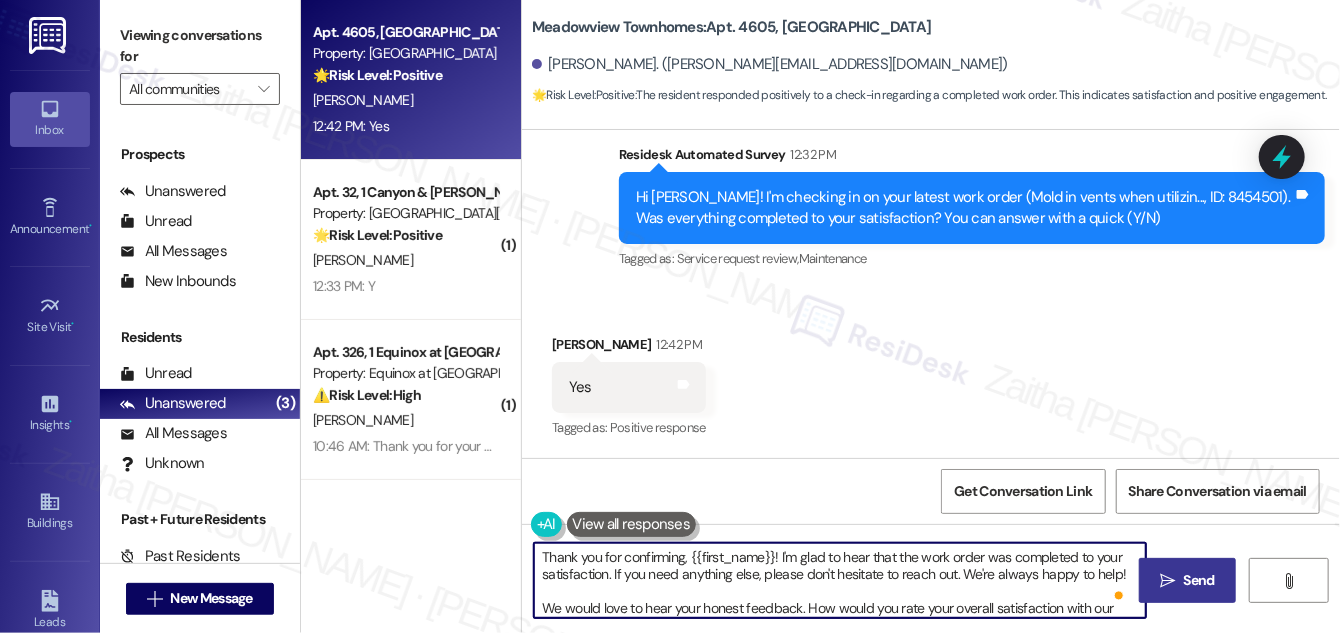 scroll, scrollTop: 16, scrollLeft: 0, axis: vertical 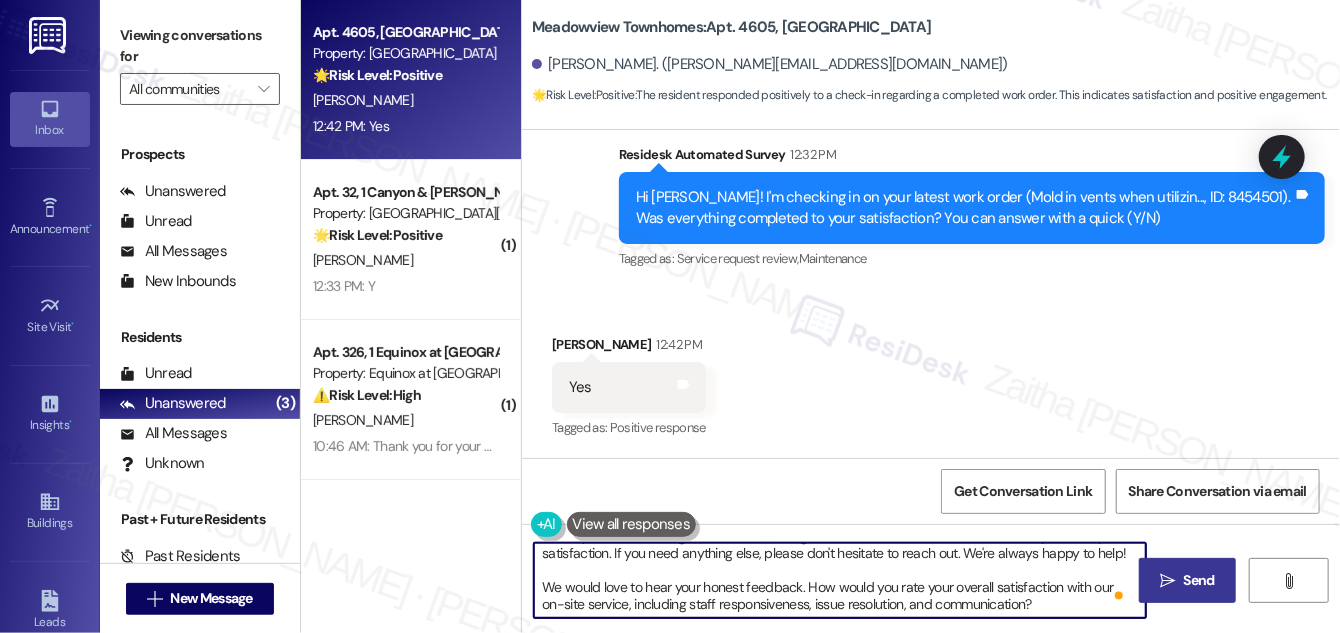 click on "Thank you for confirming, {{first_name}}! I'm glad to hear that the work order was completed to your satisfaction. If you need anything else, please don't hesitate to reach out. We're always happy to help!
We would love to hear your honest feedback. How would you rate your overall satisfaction with our on-site service, including staff responsiveness, issue resolution, and communication?" at bounding box center [840, 580] 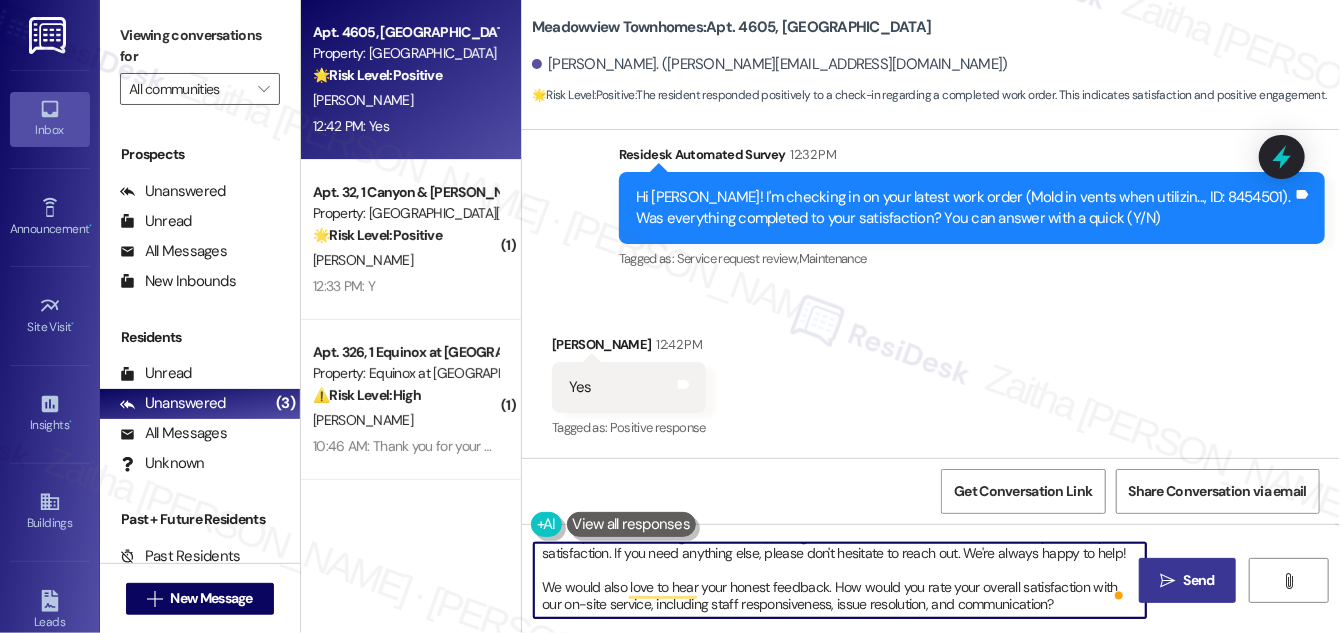 type on "Thank you for confirming, {{first_name}}! I'm glad to hear that the work order was completed to your satisfaction. If you need anything else, please don't hesitate to reach out. We're always happy to help!
We would also love to hear your honest feedback. How would you rate your overall satisfaction with our on-site service, including staff responsiveness, issue resolution, and communication?" 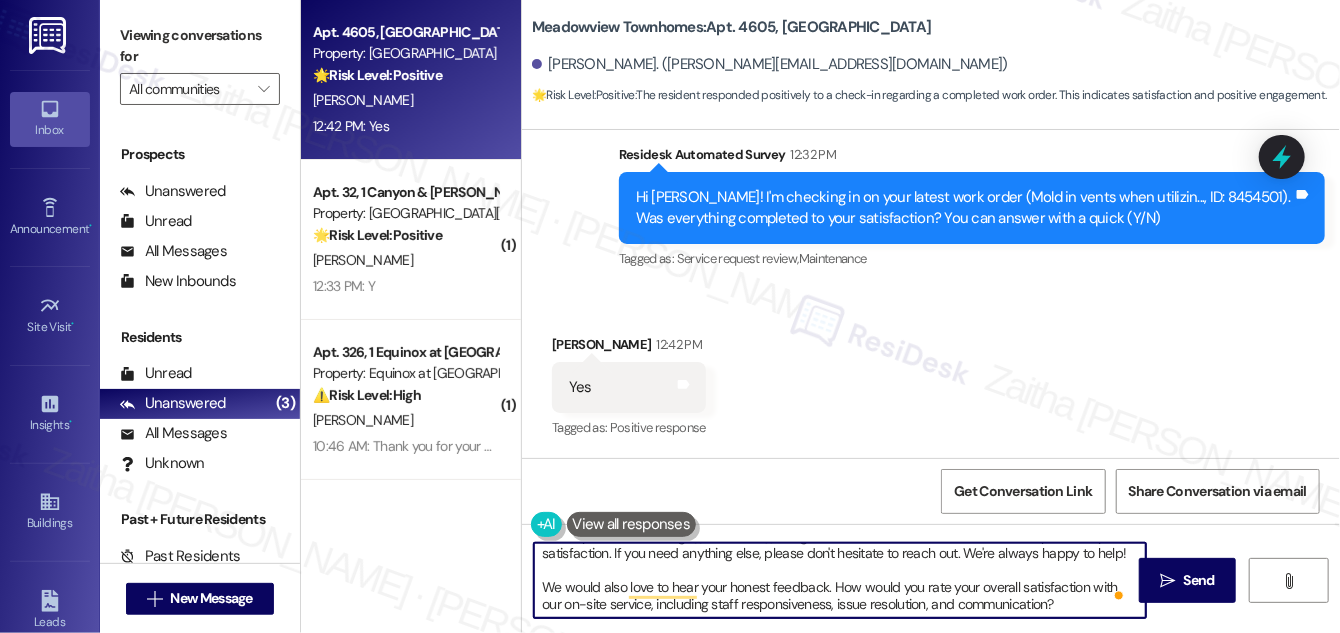 drag, startPoint x: 1213, startPoint y: 582, endPoint x: 1171, endPoint y: 514, distance: 79.924965 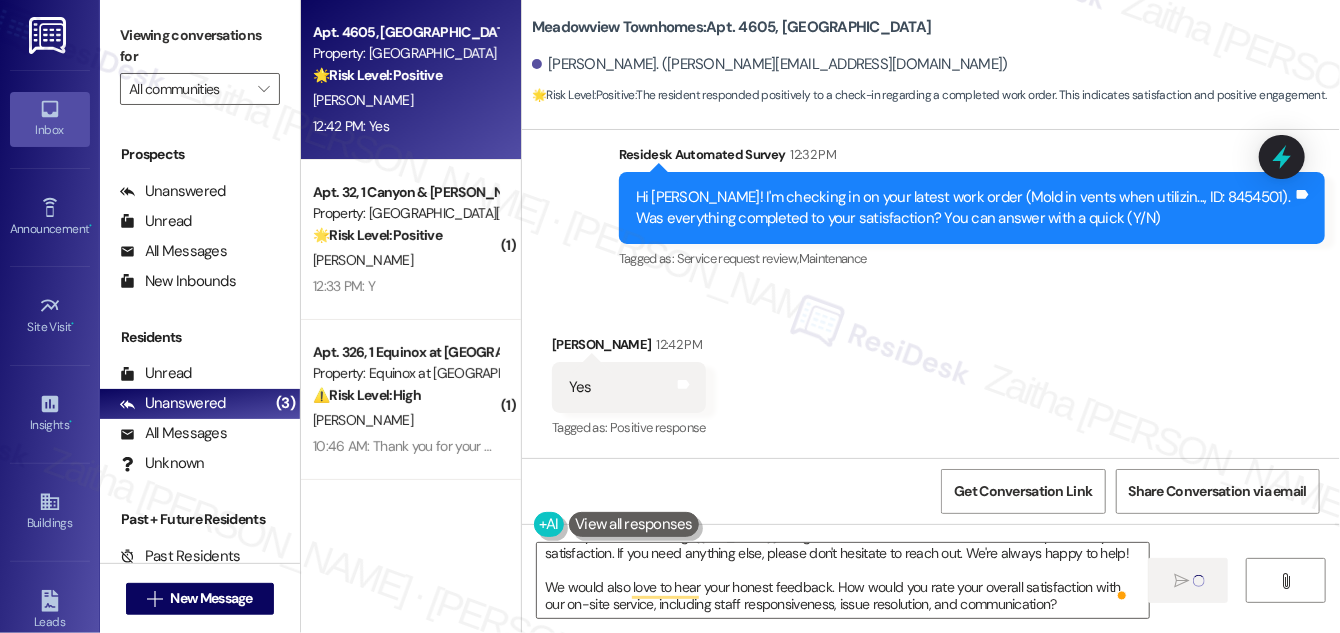 type 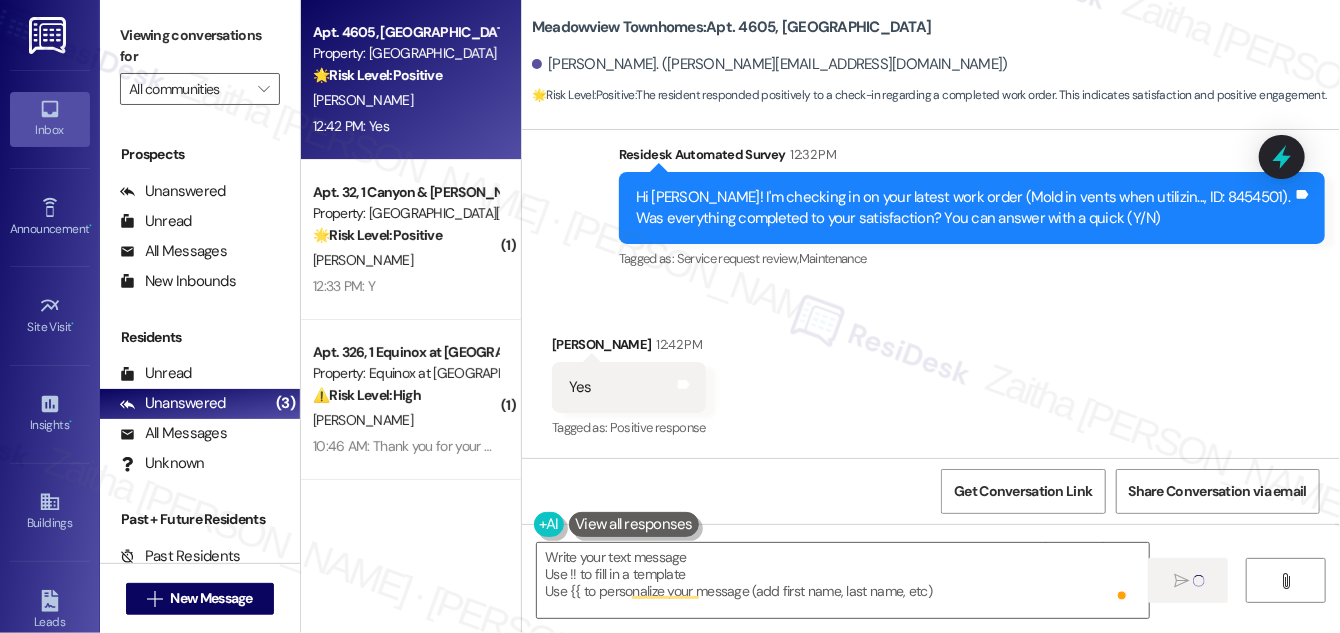 scroll, scrollTop: 0, scrollLeft: 0, axis: both 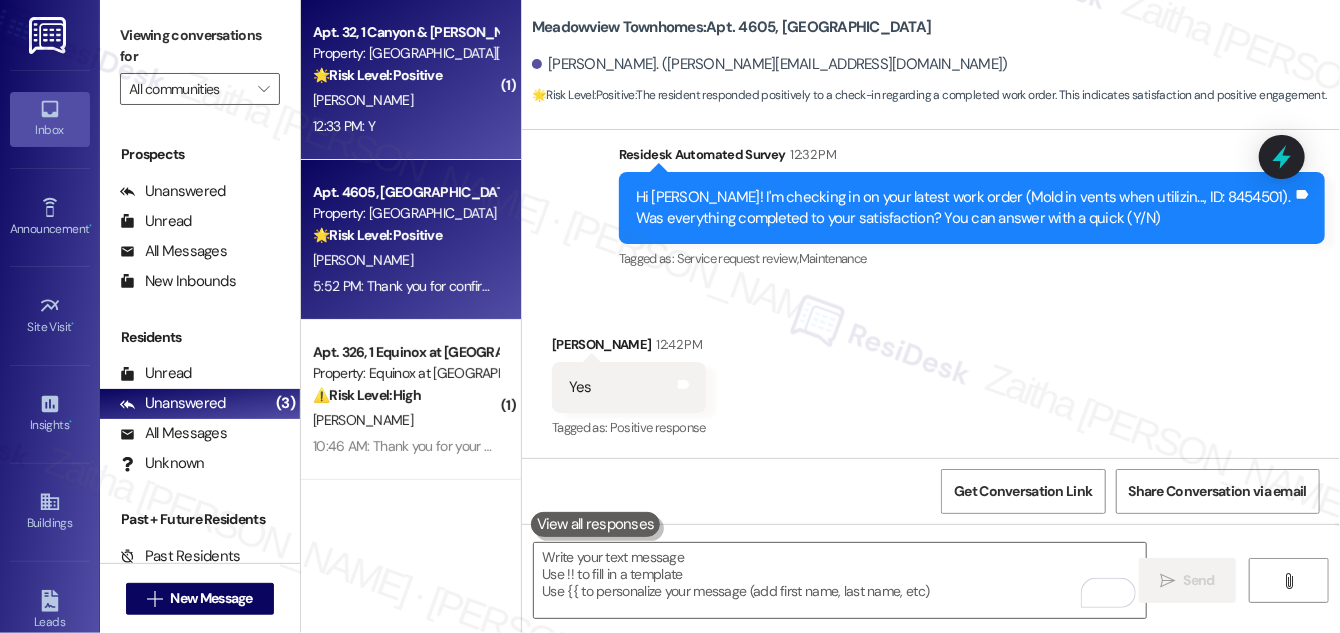 click on "12:33 PM: Y 12:33 PM: Y" at bounding box center (405, 126) 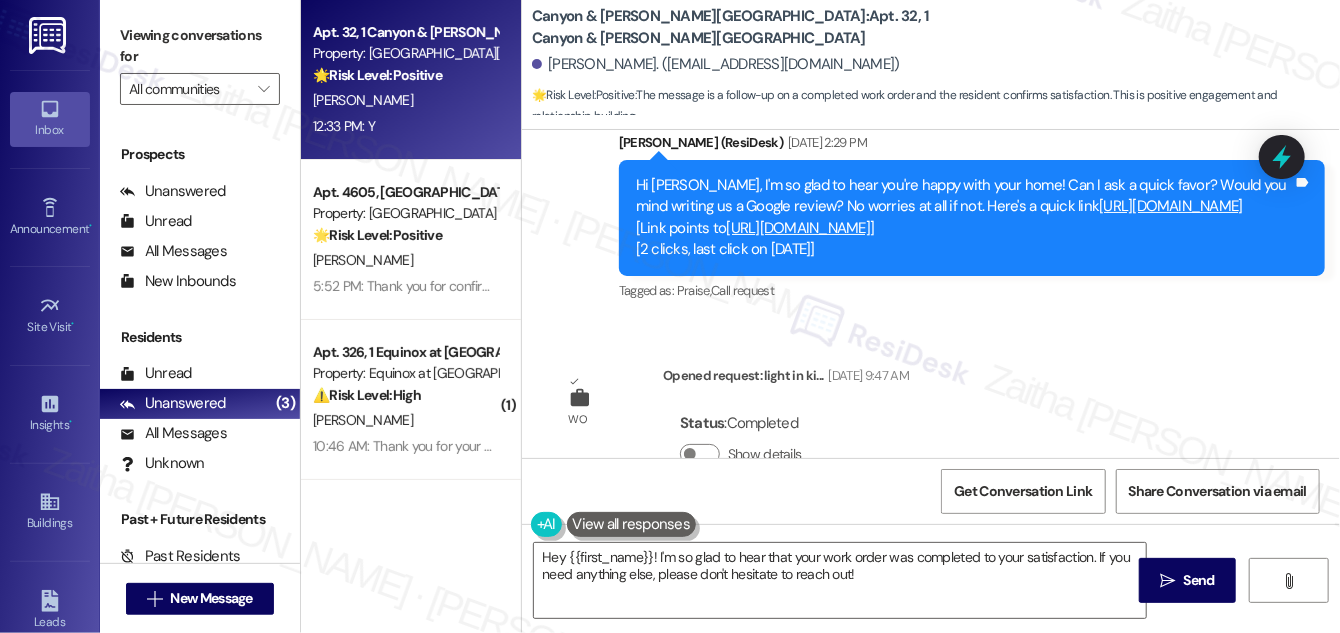 scroll, scrollTop: 958, scrollLeft: 0, axis: vertical 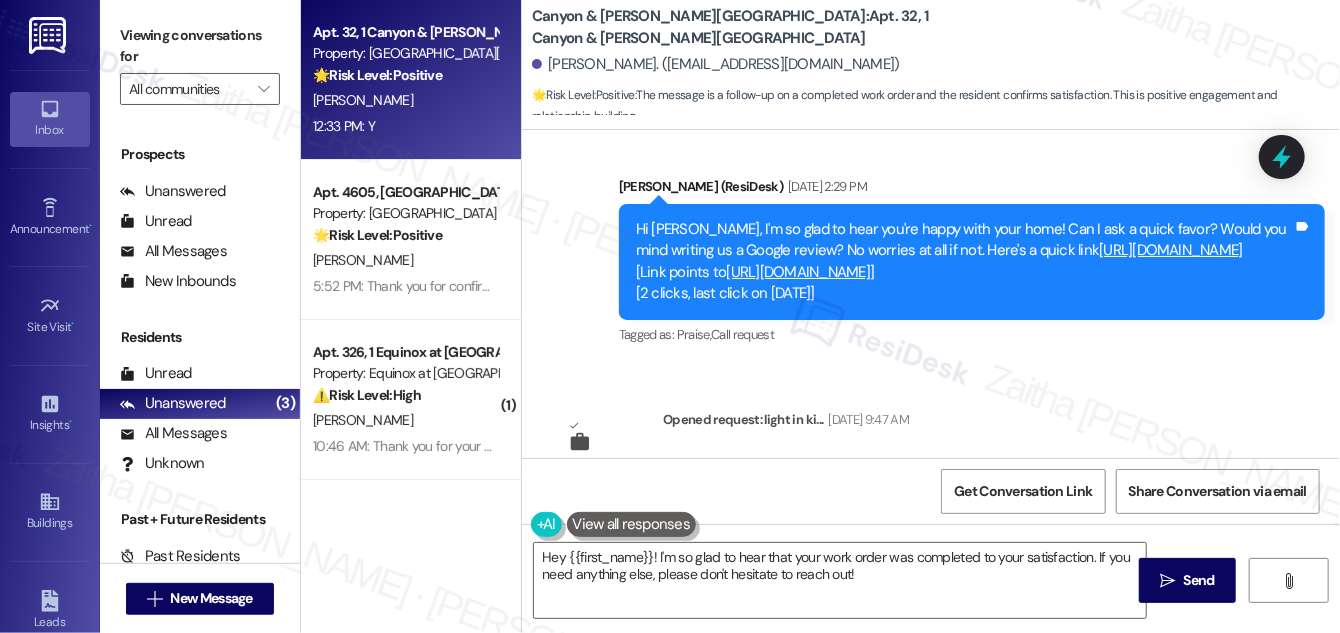click on "[URL][DOMAIN_NAME]" at bounding box center (799, 272) 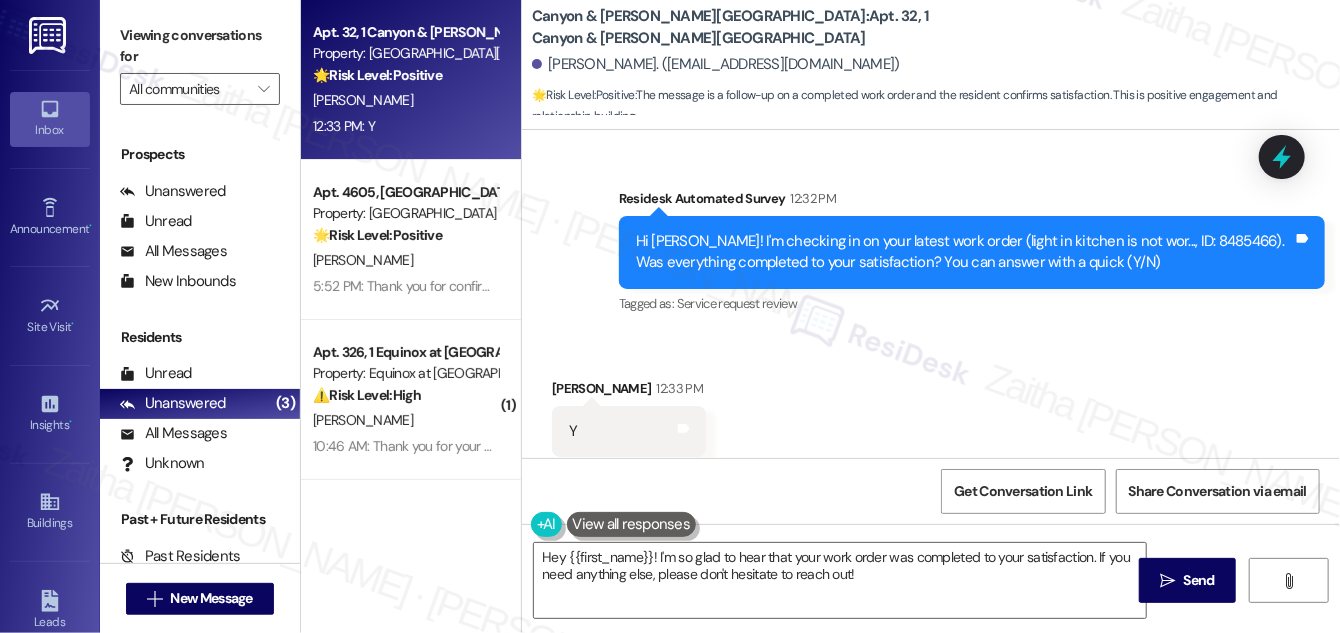 scroll, scrollTop: 1413, scrollLeft: 0, axis: vertical 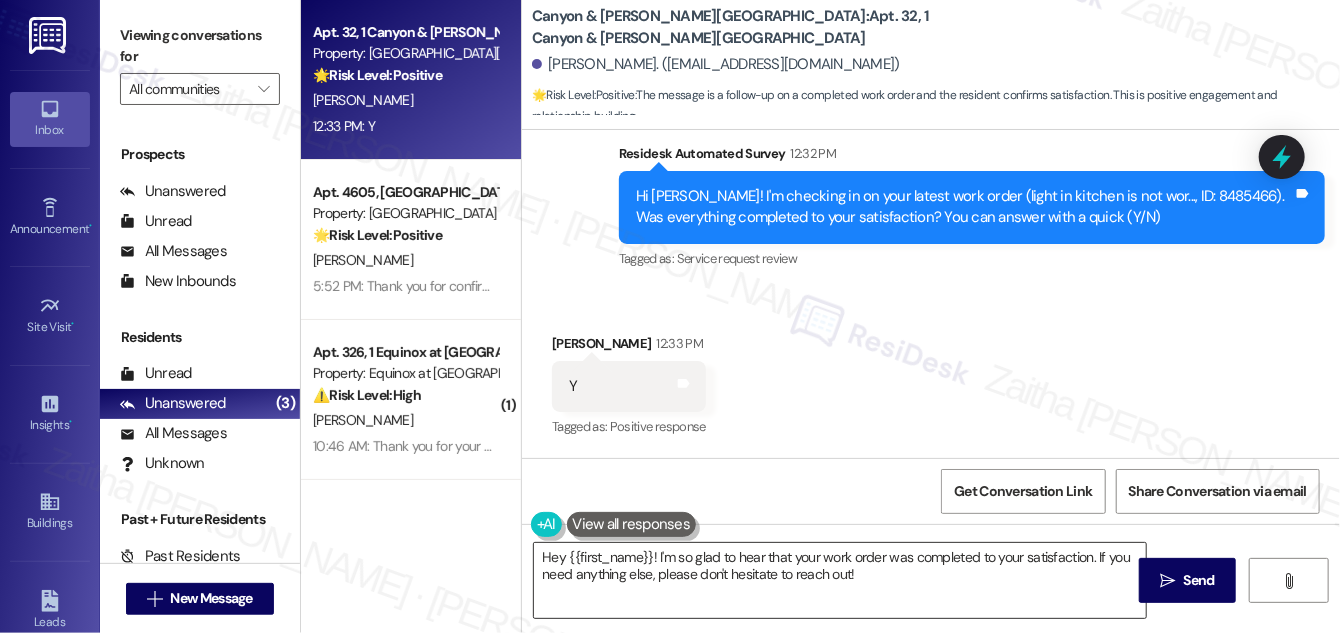 click on "Hey {{first_name}}! I'm so glad to hear that your work order was completed to your satisfaction. If you need anything else, please don't hesitate to reach out!" at bounding box center (840, 580) 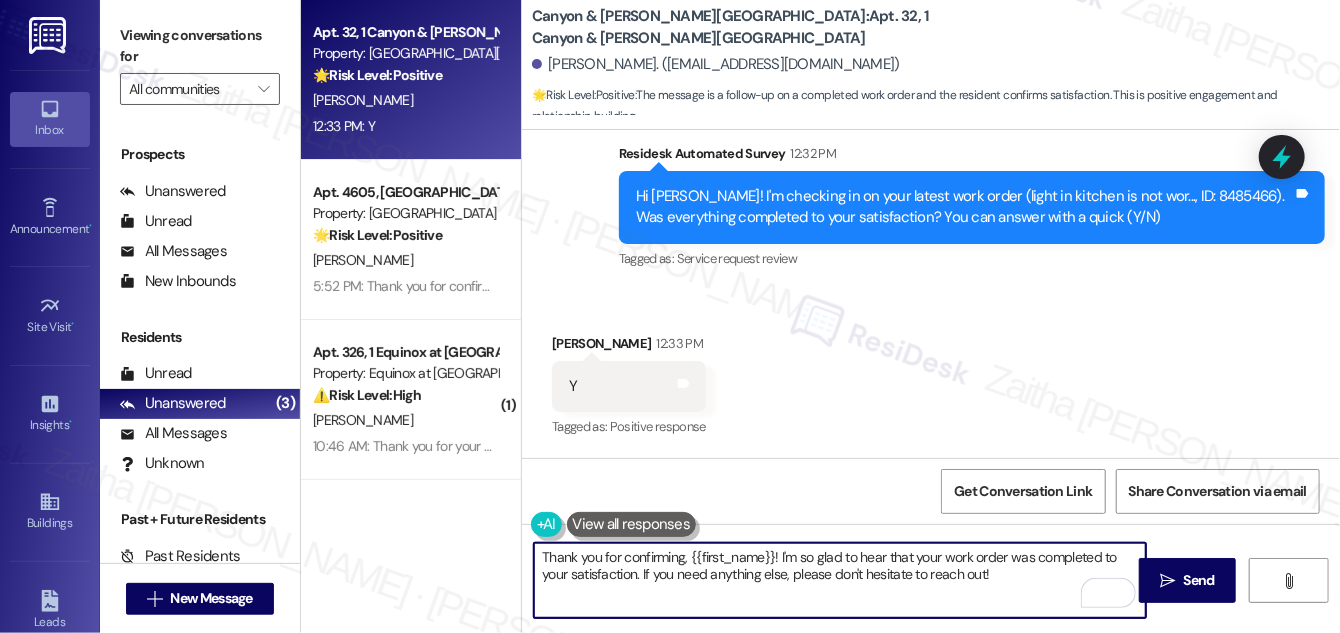 click on "Thank you for confirming, {{first_name}}! I'm so glad to hear that your work order was completed to your satisfaction. If you need anything else, please don't hesitate to reach out!" at bounding box center (840, 580) 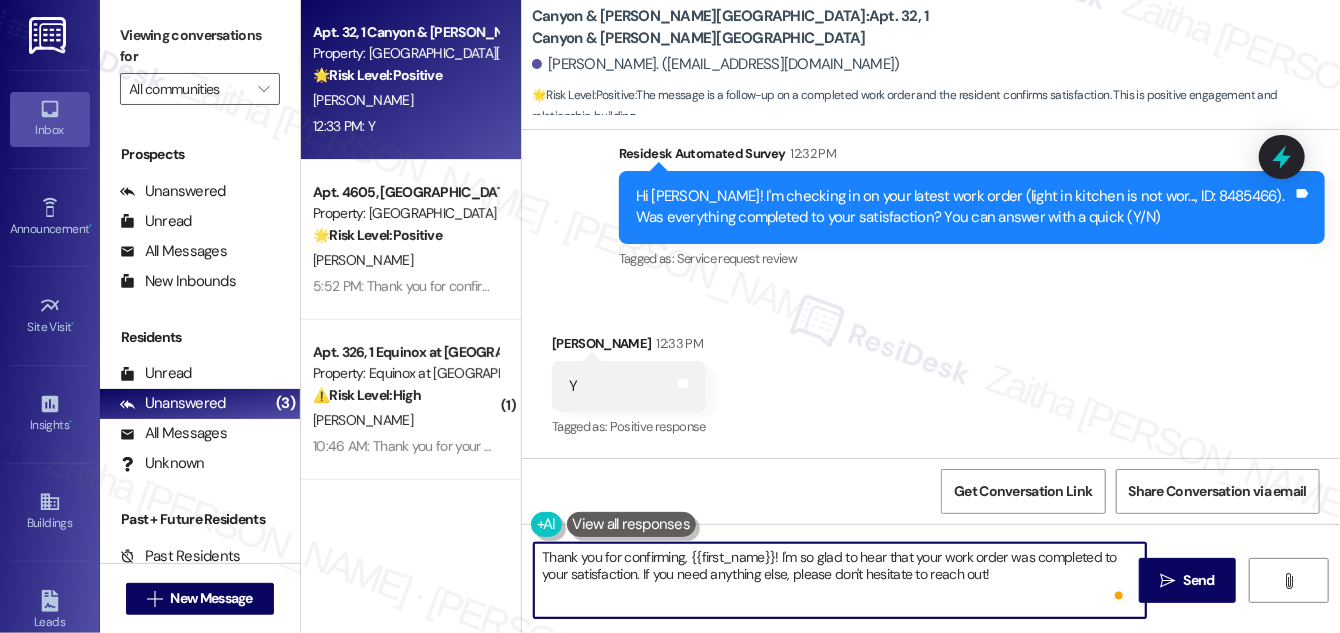 paste on "We would love to hear your honest feedback. How would you rate your overall satisfaction with our on-site service, including staff responsiveness, issue resolution, and communication?" 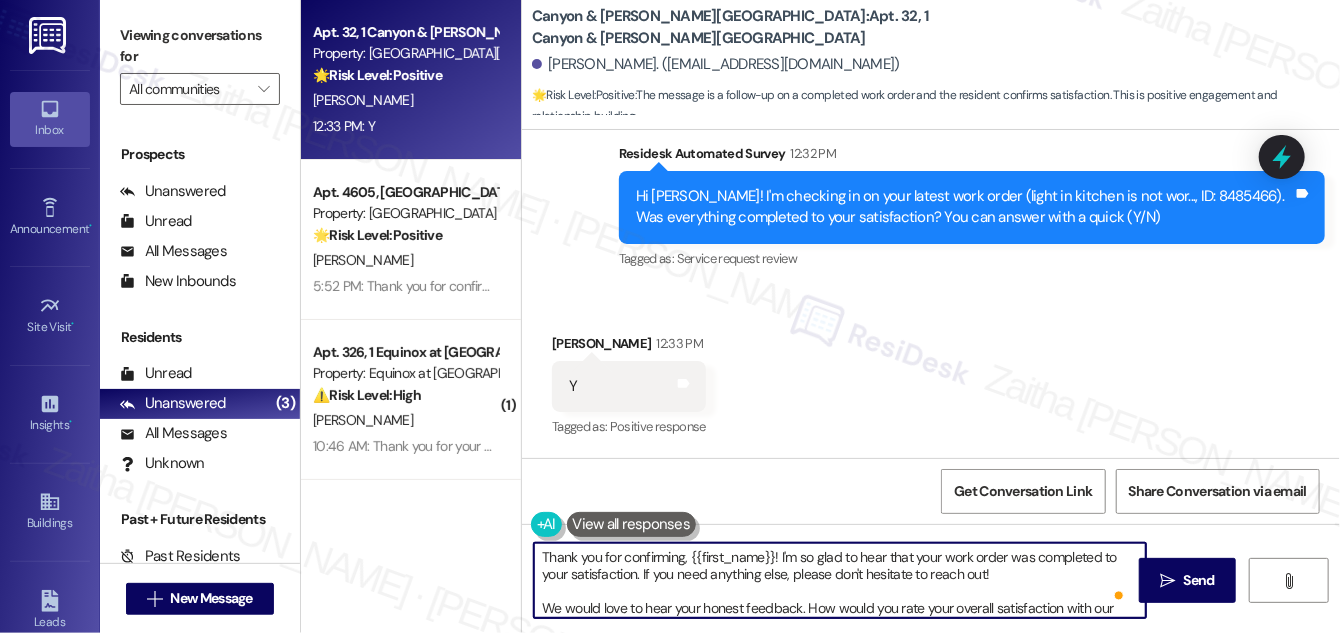 scroll, scrollTop: 16, scrollLeft: 0, axis: vertical 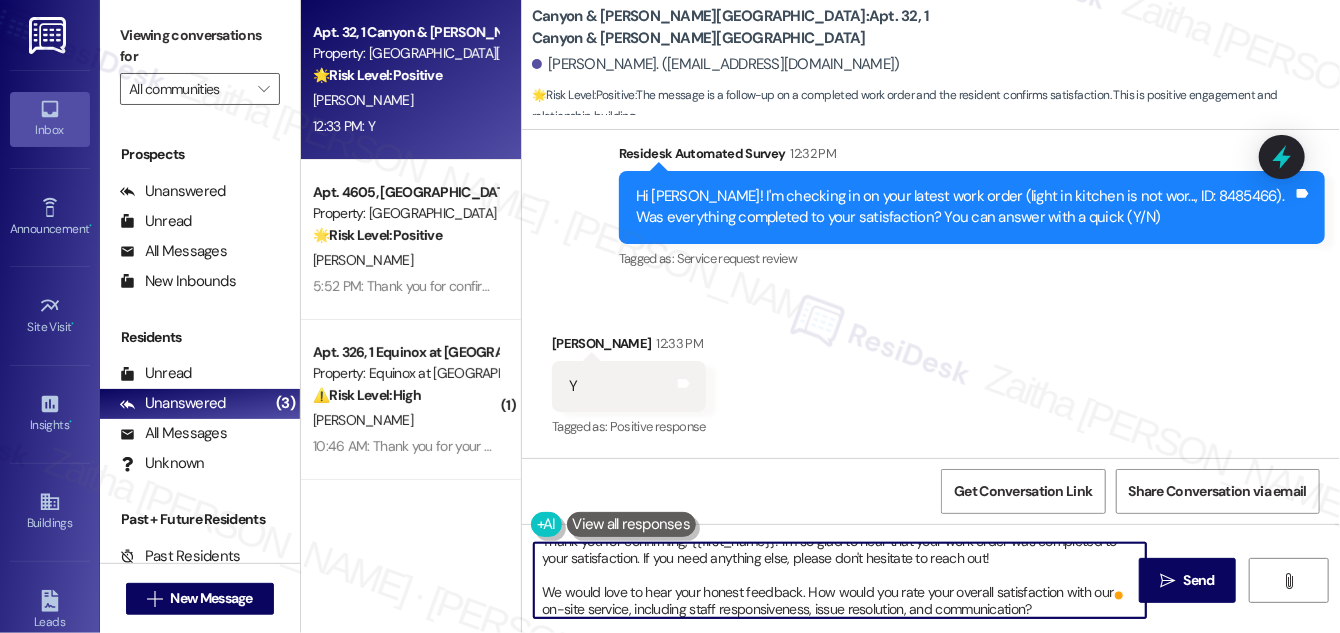 click on "Thank you for confirming, {{first_name}}! I'm so glad to hear that your work order was completed to your satisfaction. If you need anything else, please don't hesitate to reach out!
We would love to hear your honest feedback. How would you rate your overall satisfaction with our on-site service, including staff responsiveness, issue resolution, and communication?" at bounding box center [840, 580] 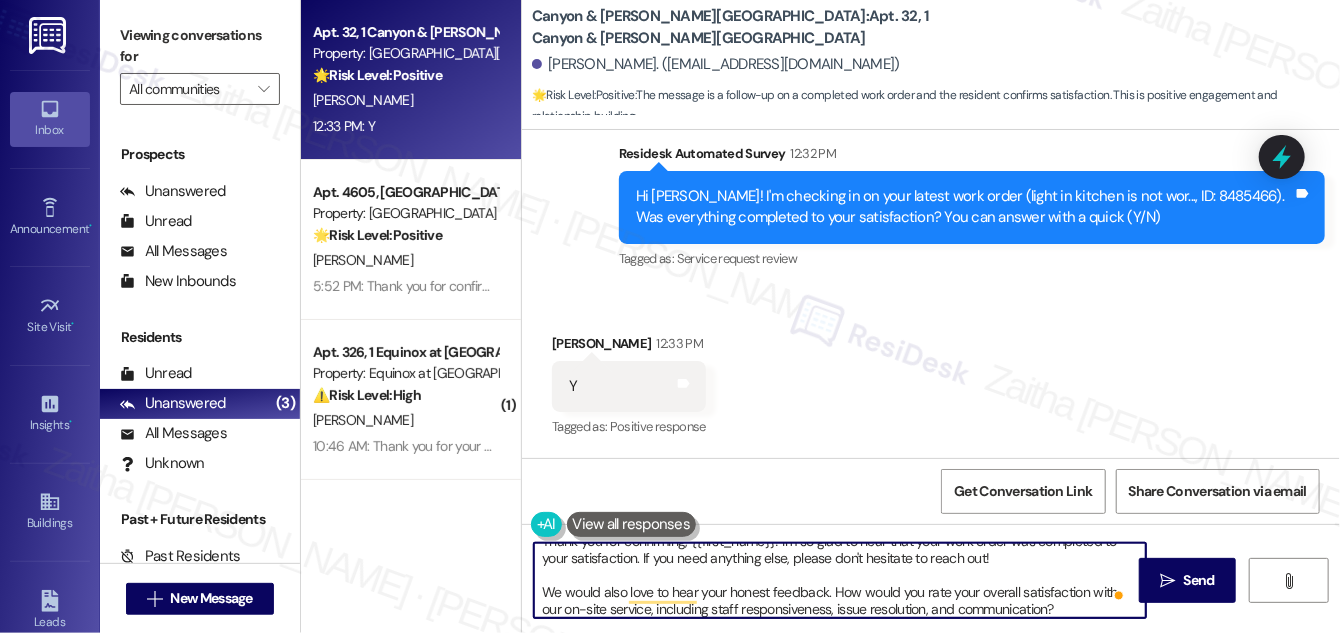 scroll, scrollTop: 21, scrollLeft: 0, axis: vertical 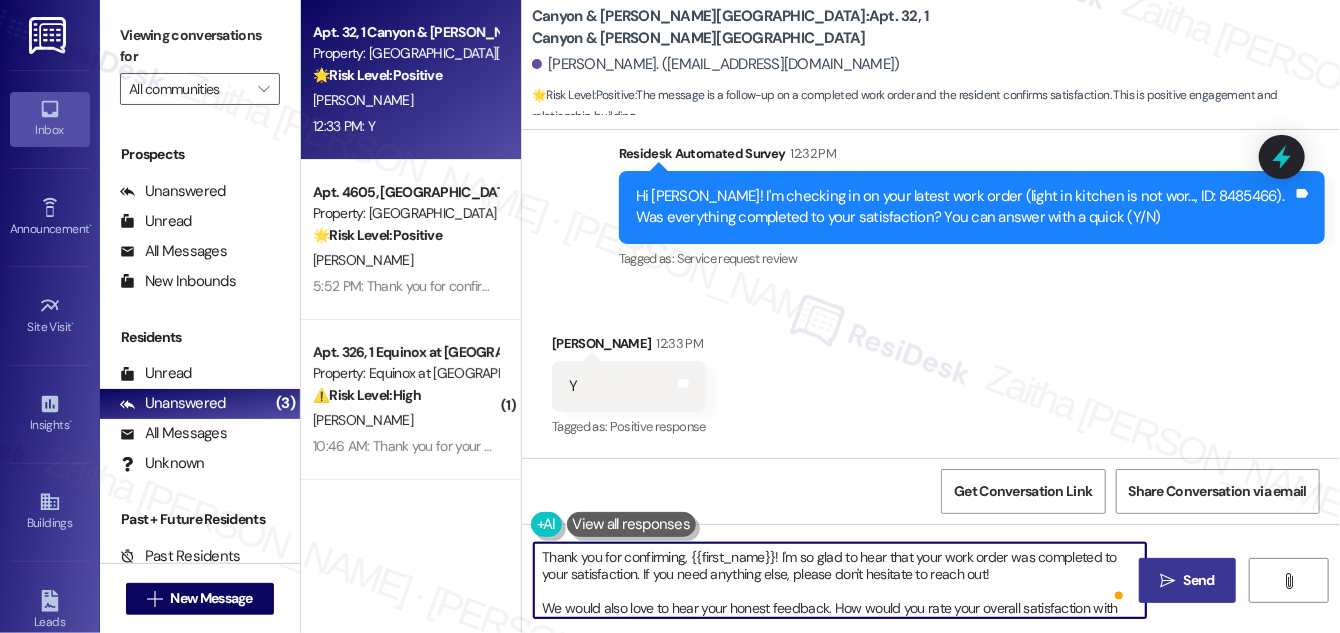 type on "Thank you for confirming, {{first_name}}! I'm so glad to hear that your work order was completed to your satisfaction. If you need anything else, please don't hesitate to reach out!
We would also love to hear your honest feedback. How would you rate your overall satisfaction with our on-site service, including staff responsiveness, issue resolution, and communication?" 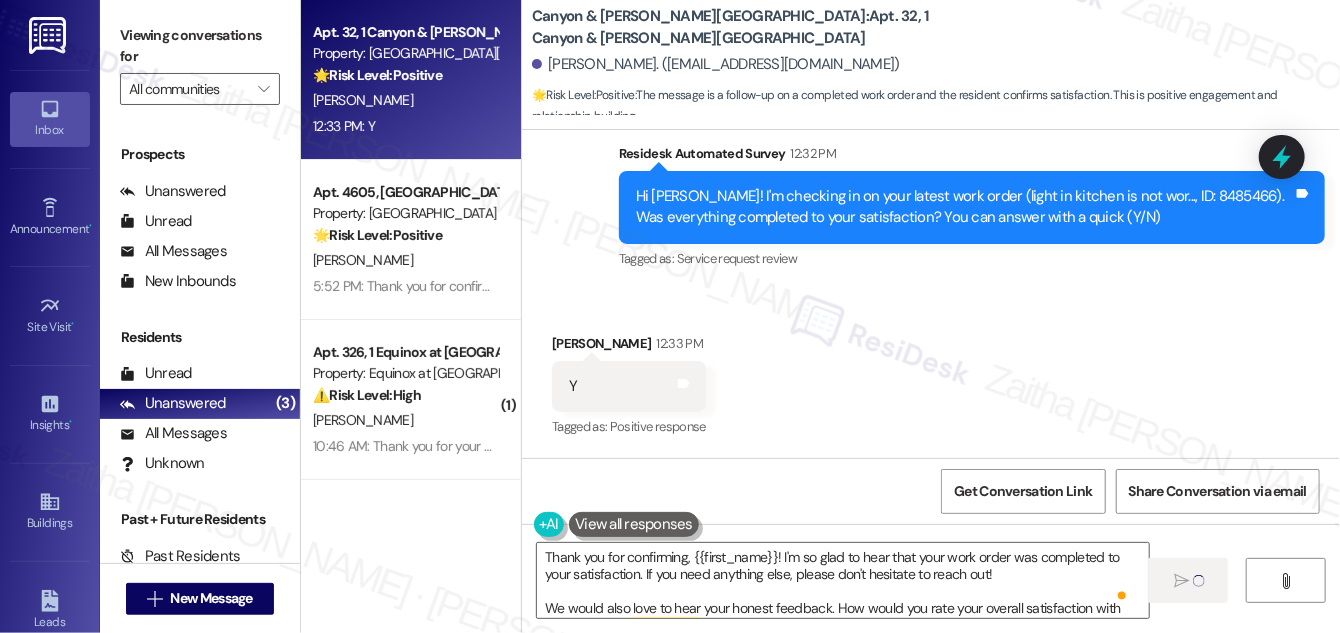 type 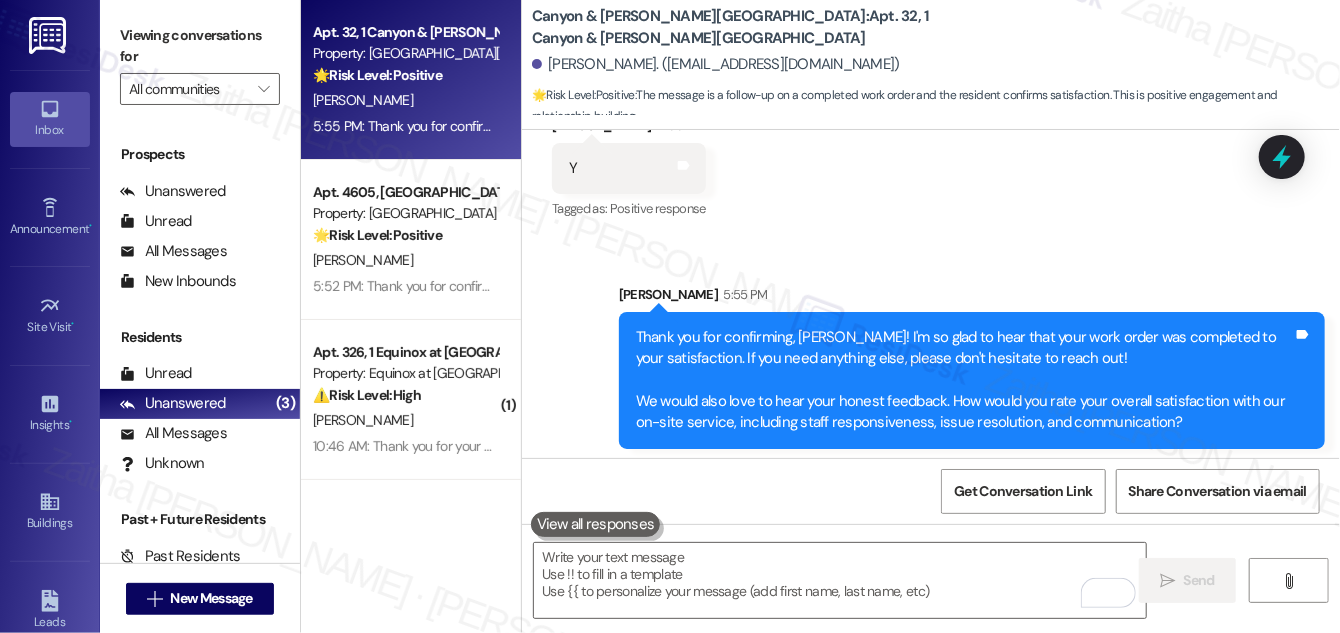 scroll, scrollTop: 1637, scrollLeft: 0, axis: vertical 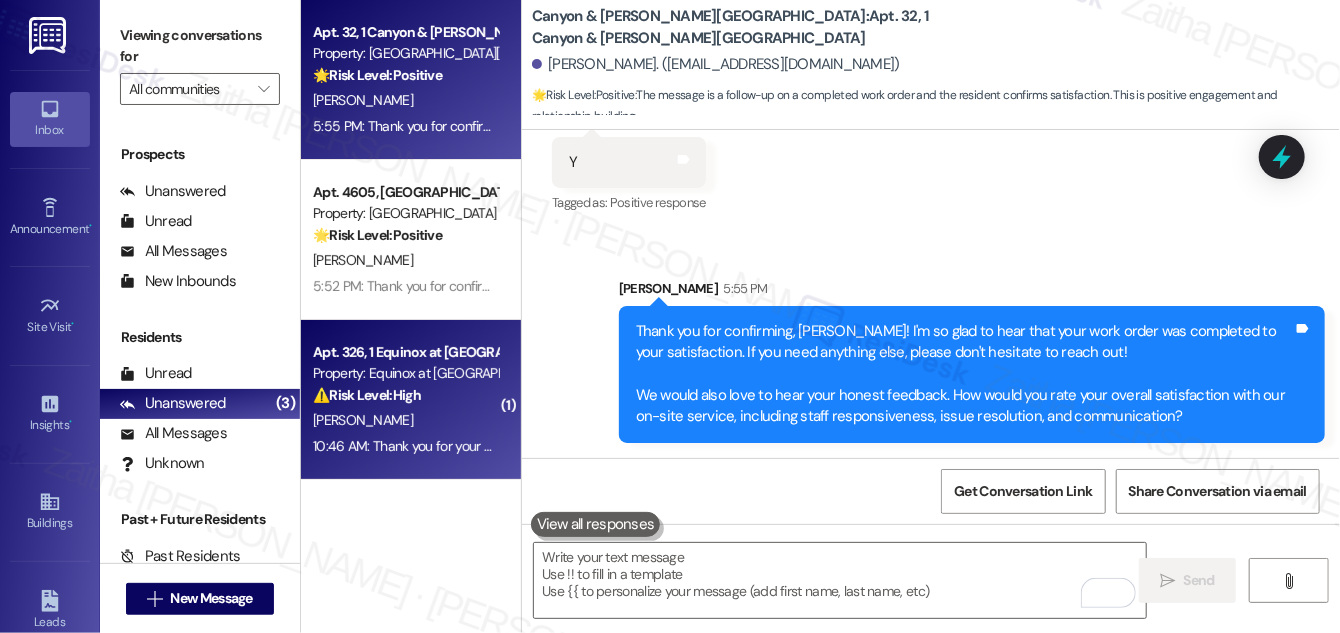 click on "[PERSON_NAME]" at bounding box center (405, 420) 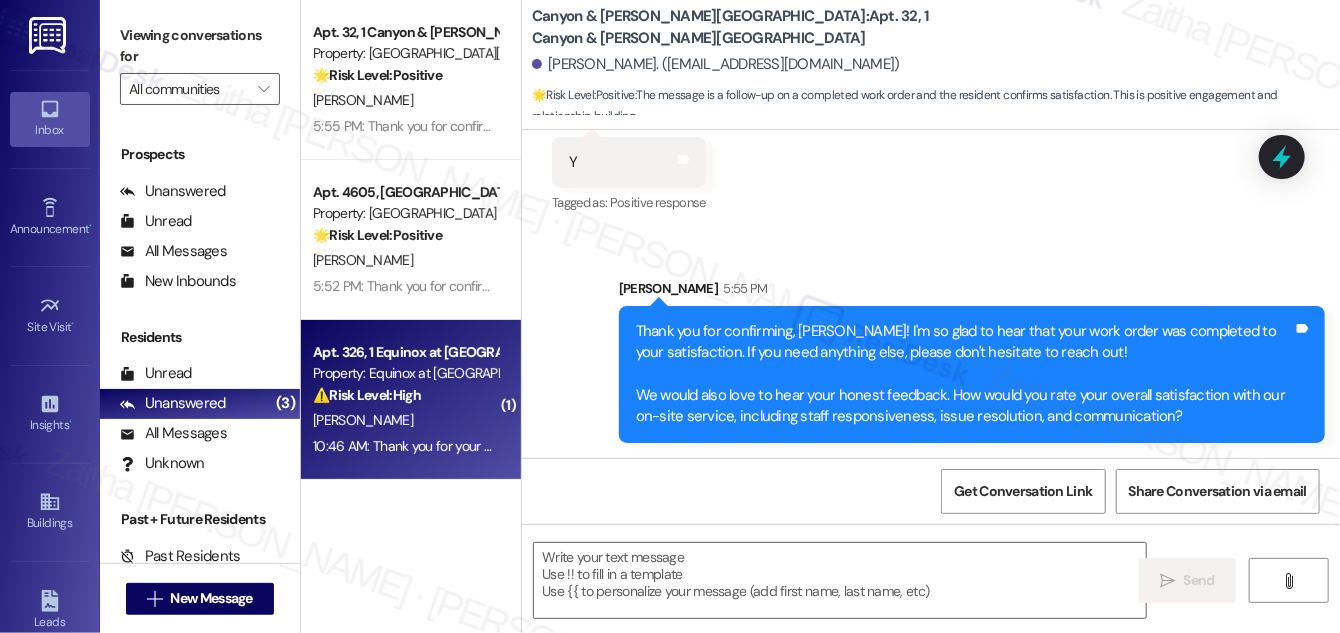 type on "Fetching suggested responses. Please feel free to read through the conversation in the meantime." 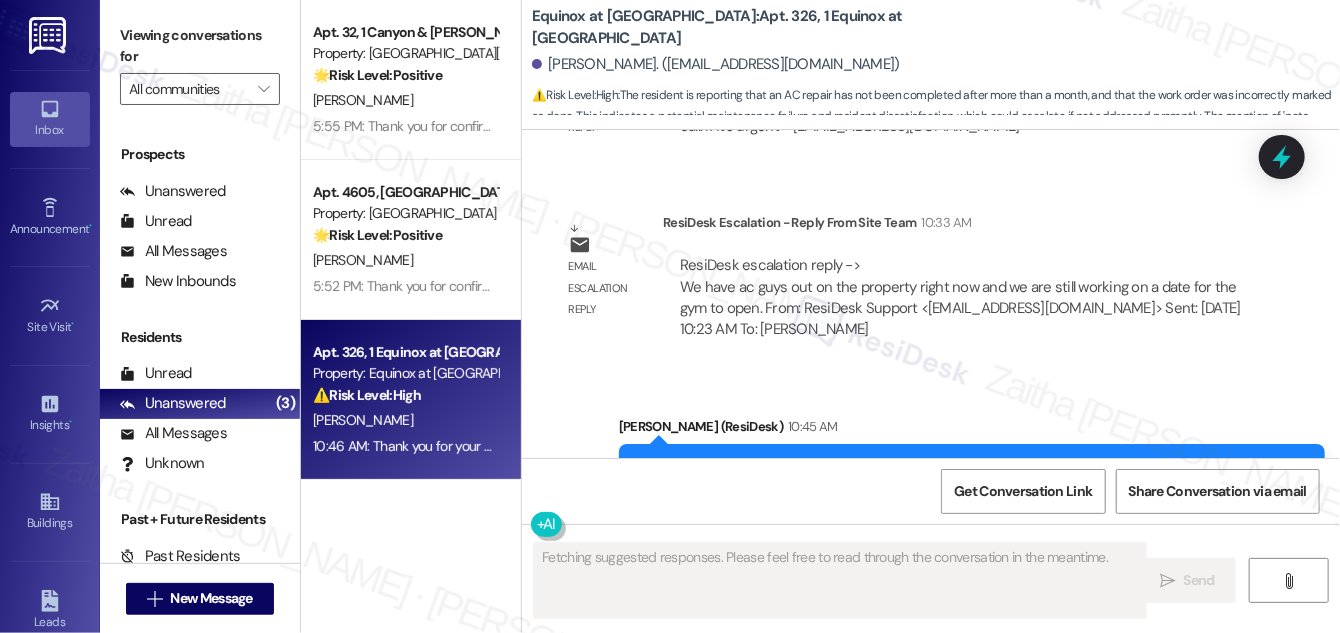 scroll, scrollTop: 24320, scrollLeft: 0, axis: vertical 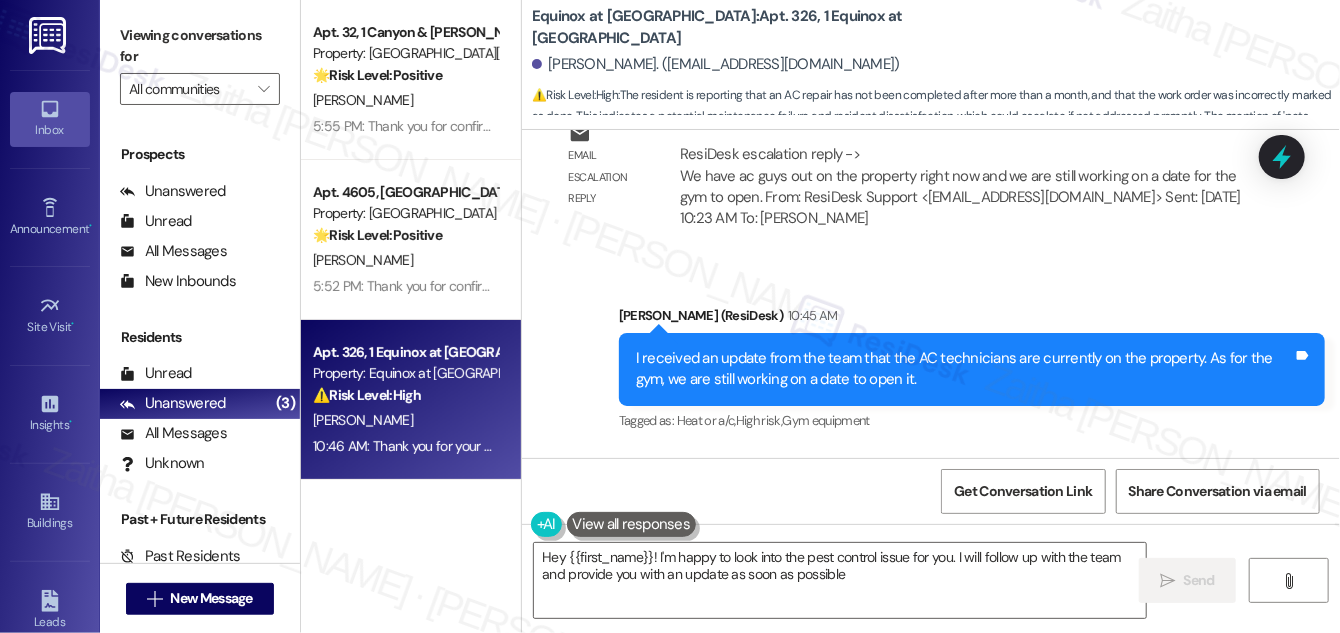 type on "Hey {{first_name}}! I'm happy to look into the pest control issue for you. I will follow up with the team and provide you with an update as soon as possible." 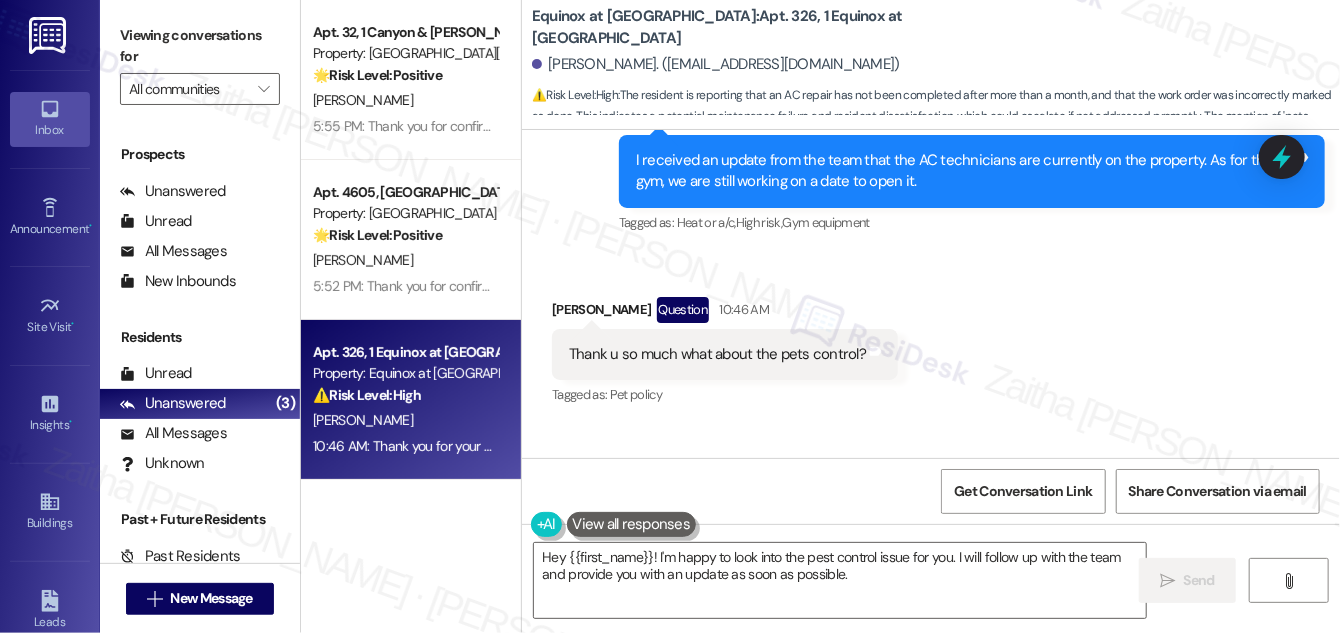 scroll, scrollTop: 24138, scrollLeft: 0, axis: vertical 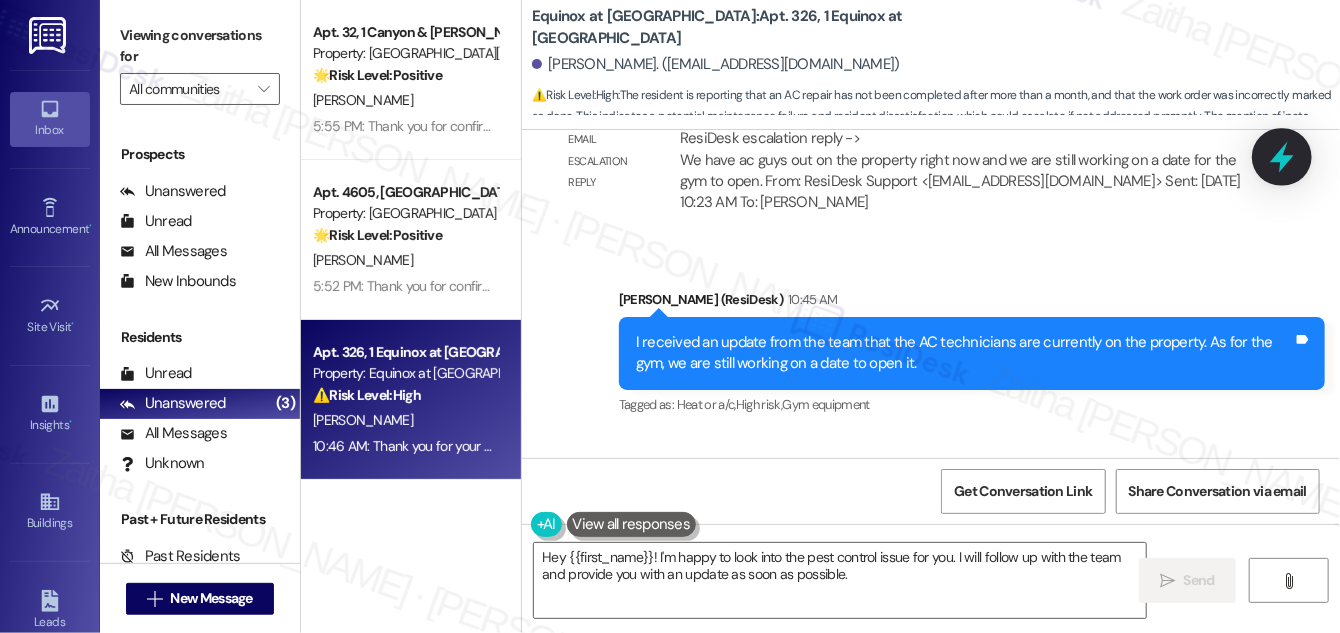 click 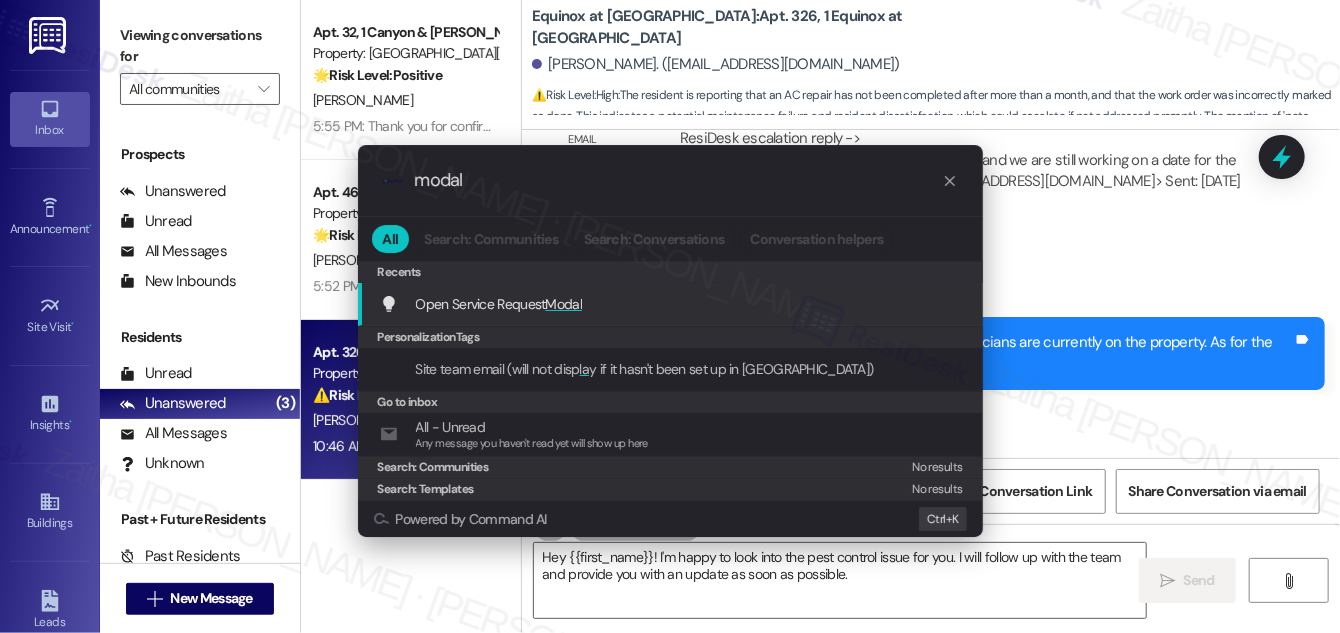 click on "Modal" at bounding box center [564, 304] 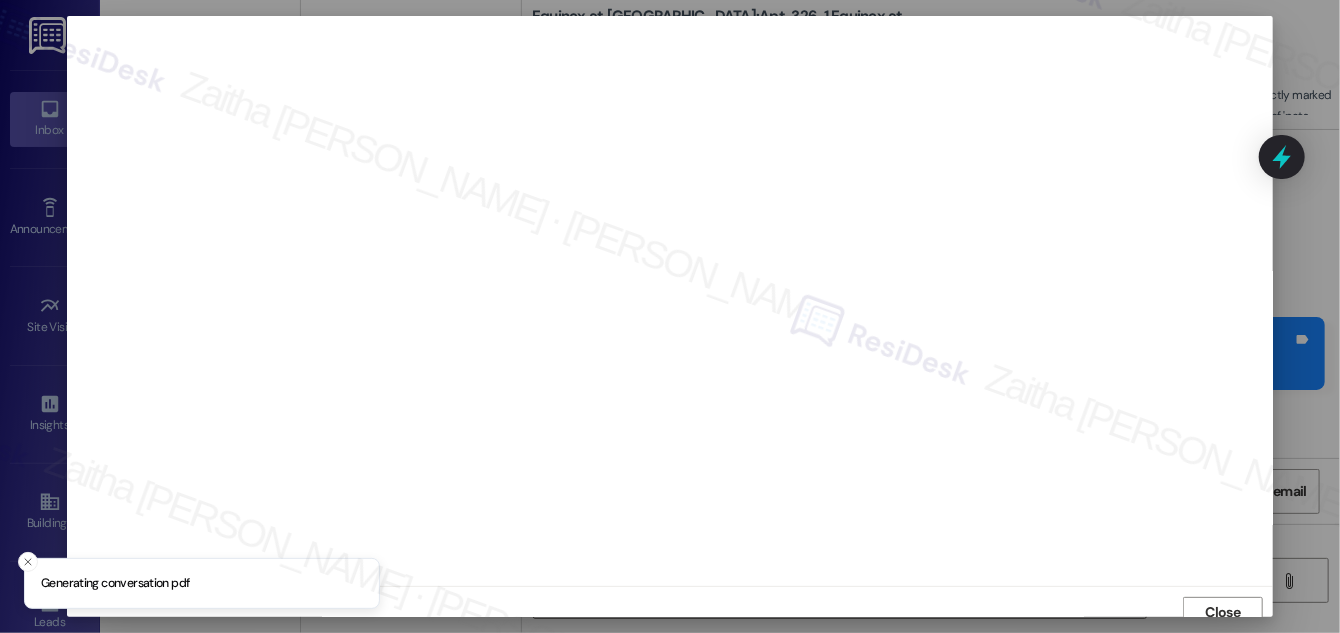 scroll, scrollTop: 11, scrollLeft: 0, axis: vertical 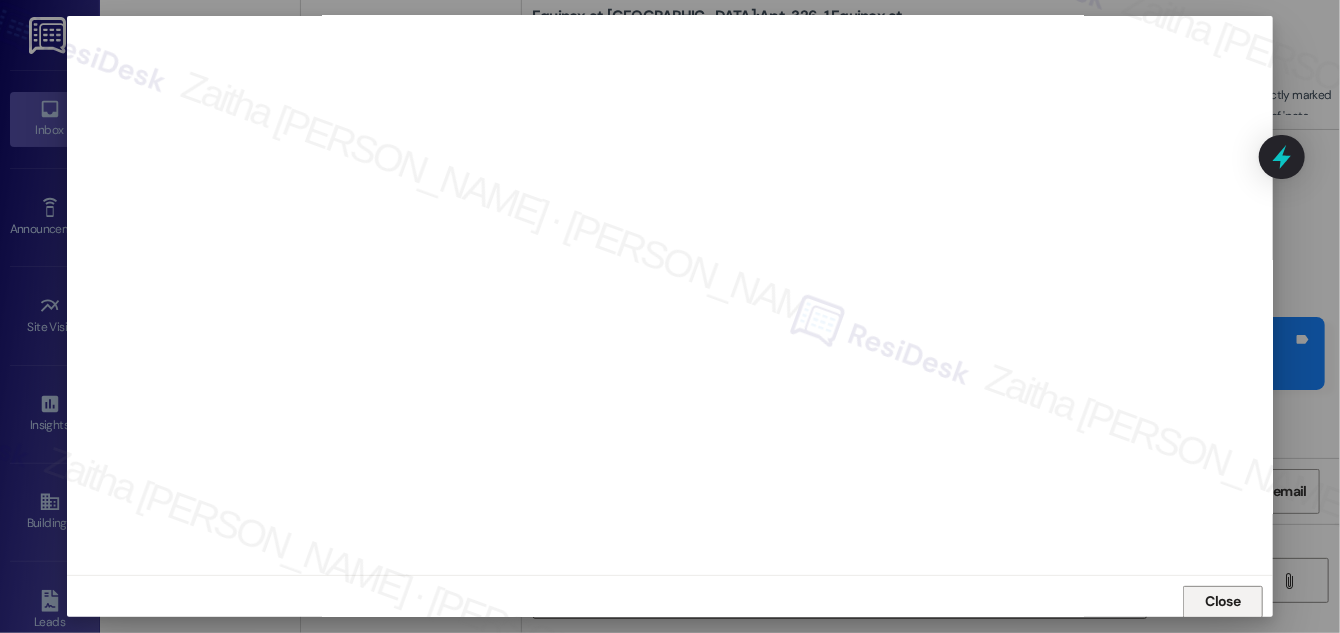 click on "Close" at bounding box center (1223, 601) 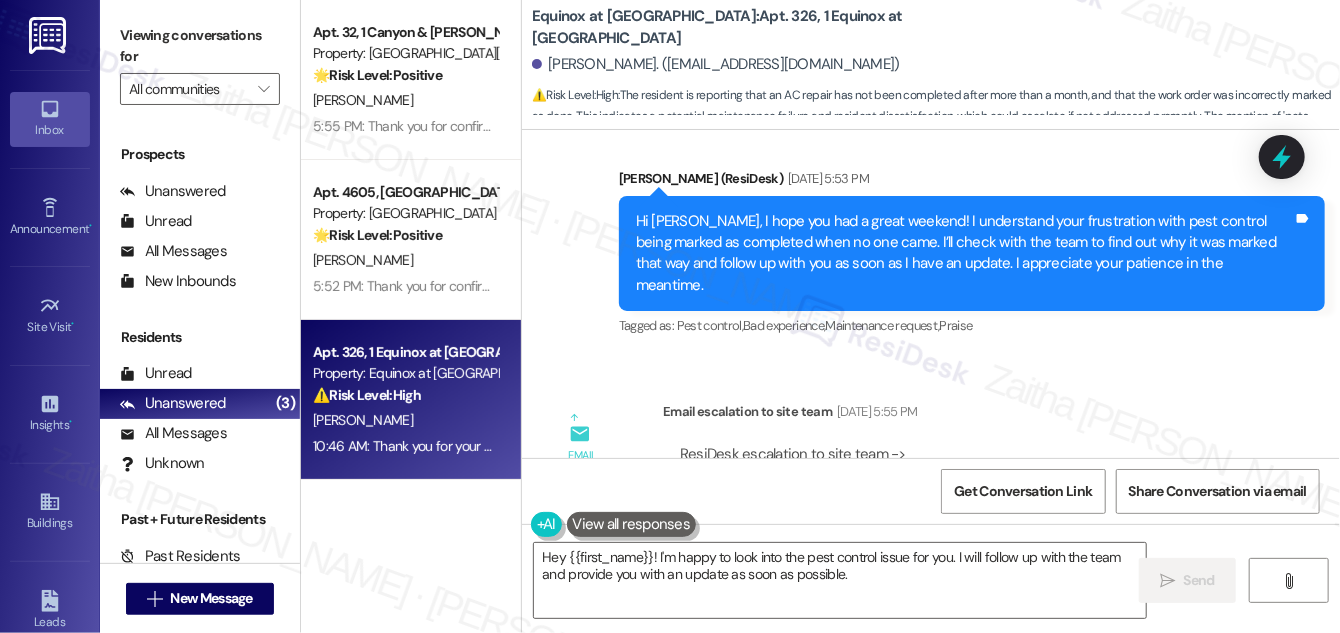 scroll, scrollTop: 21138, scrollLeft: 0, axis: vertical 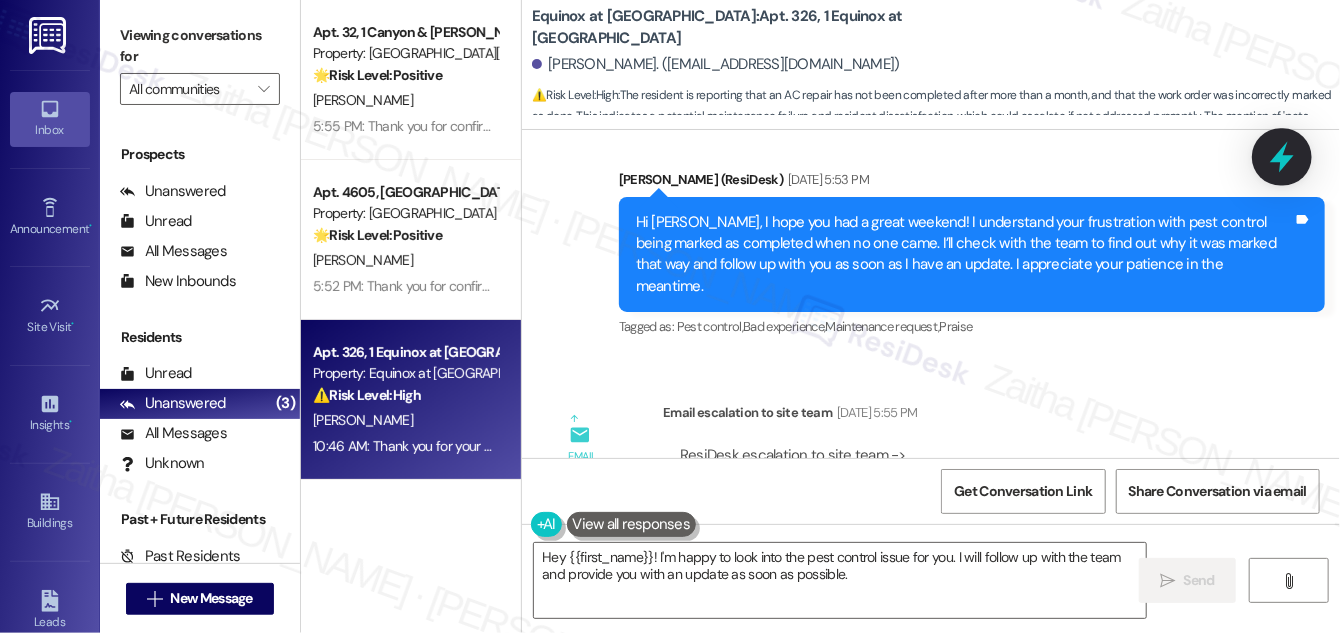 click 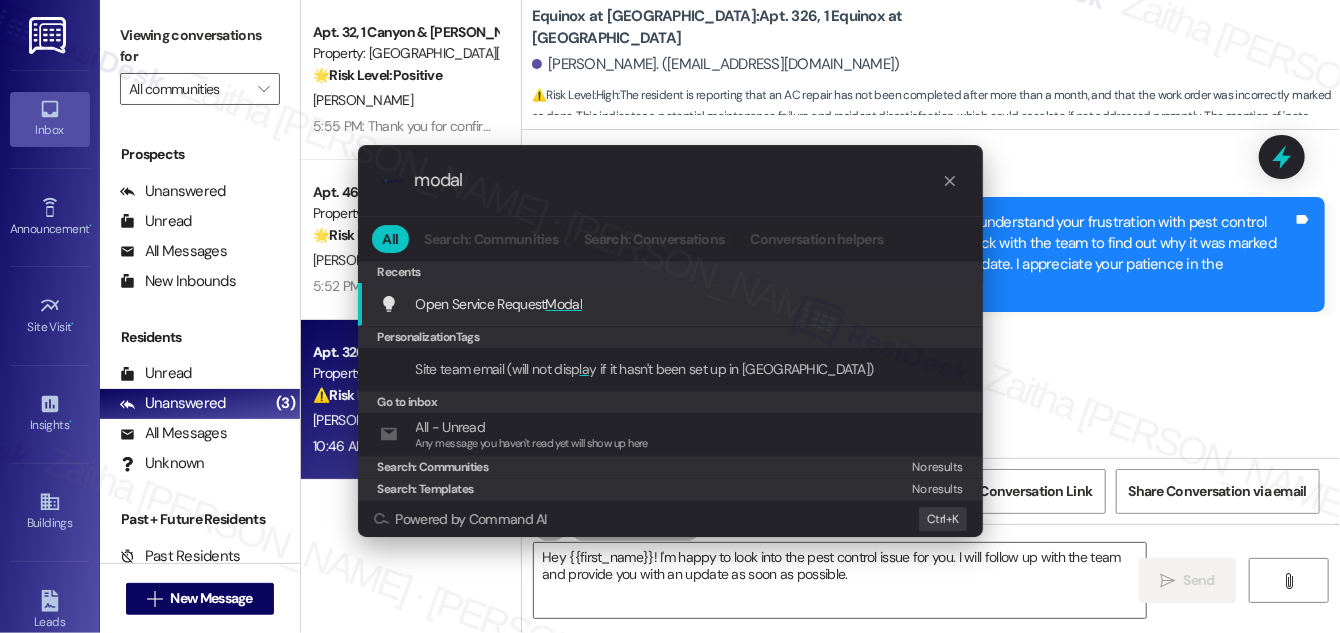 type on "modal" 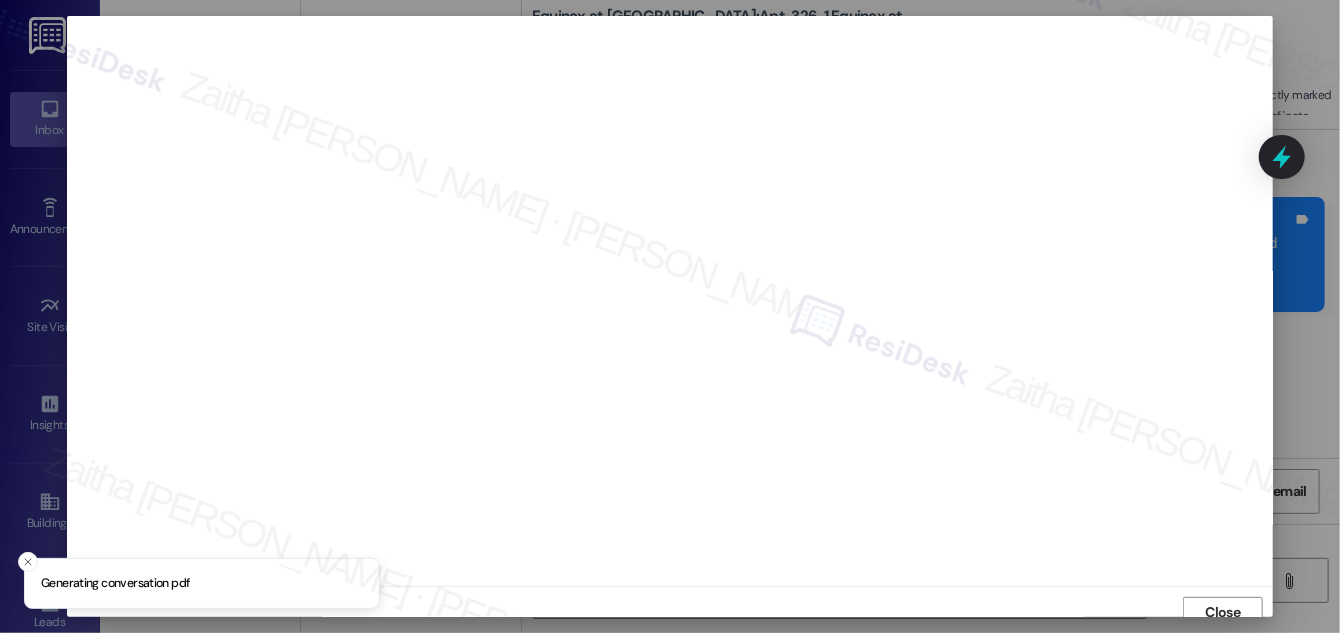 scroll, scrollTop: 11, scrollLeft: 0, axis: vertical 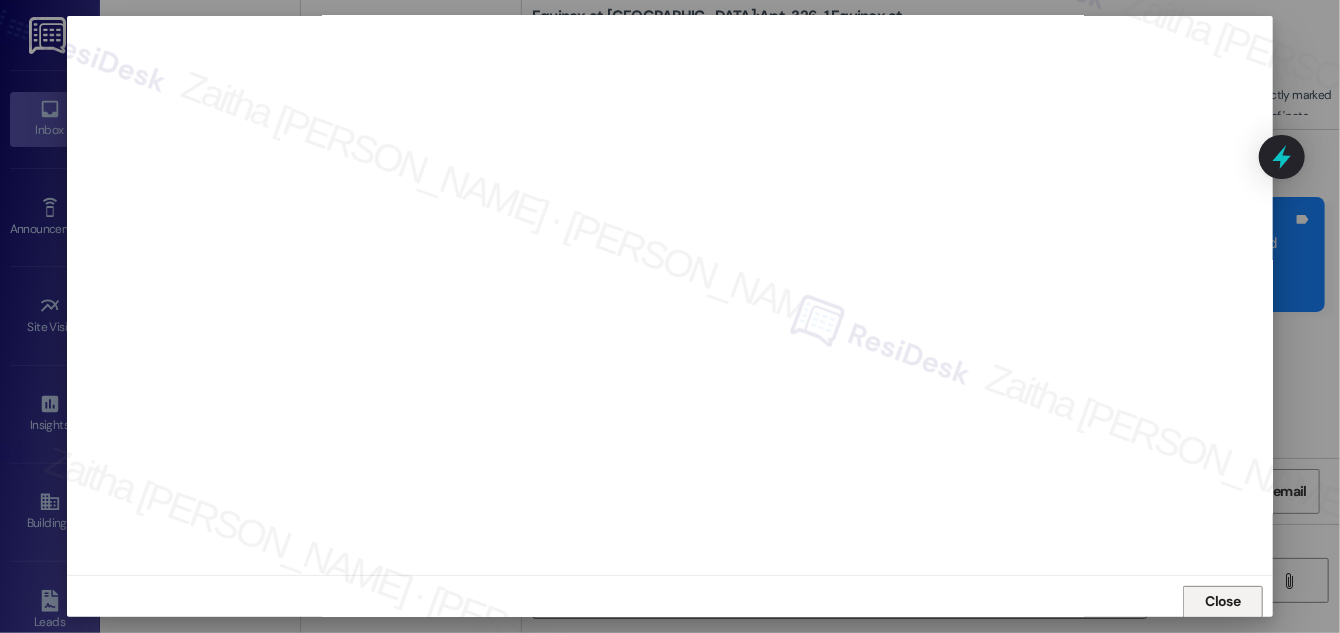 click on "Close" at bounding box center [1223, 601] 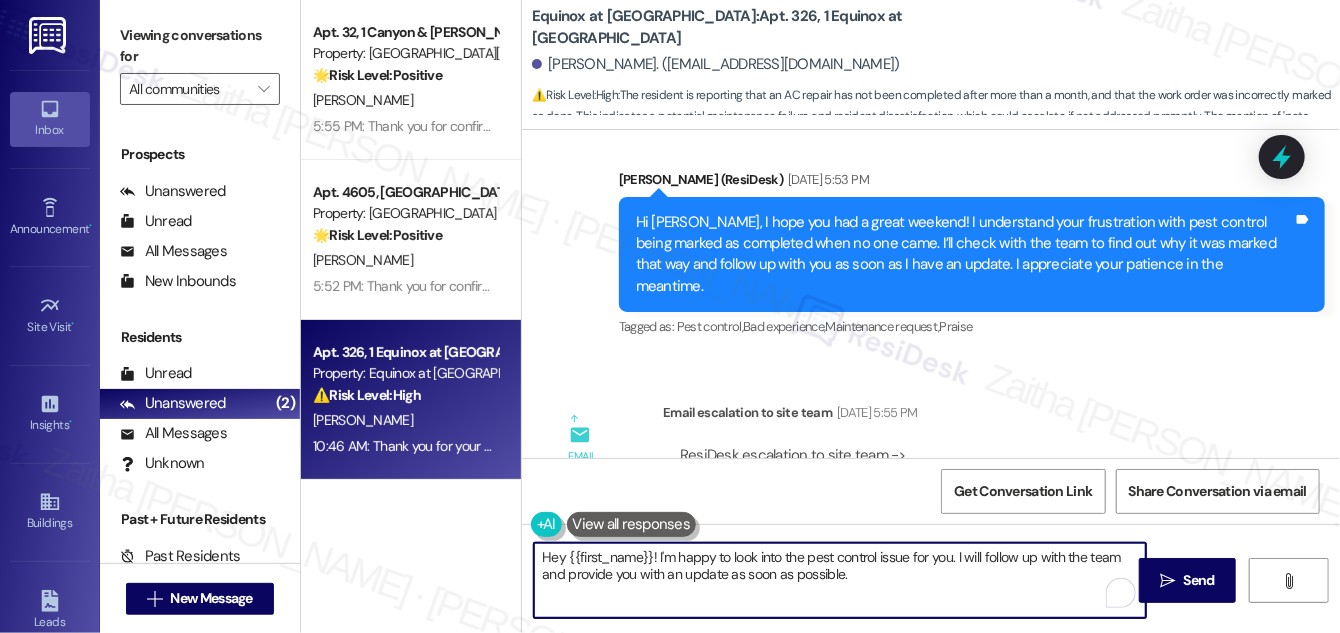 drag, startPoint x: 542, startPoint y: 555, endPoint x: 859, endPoint y: 573, distance: 317.51062 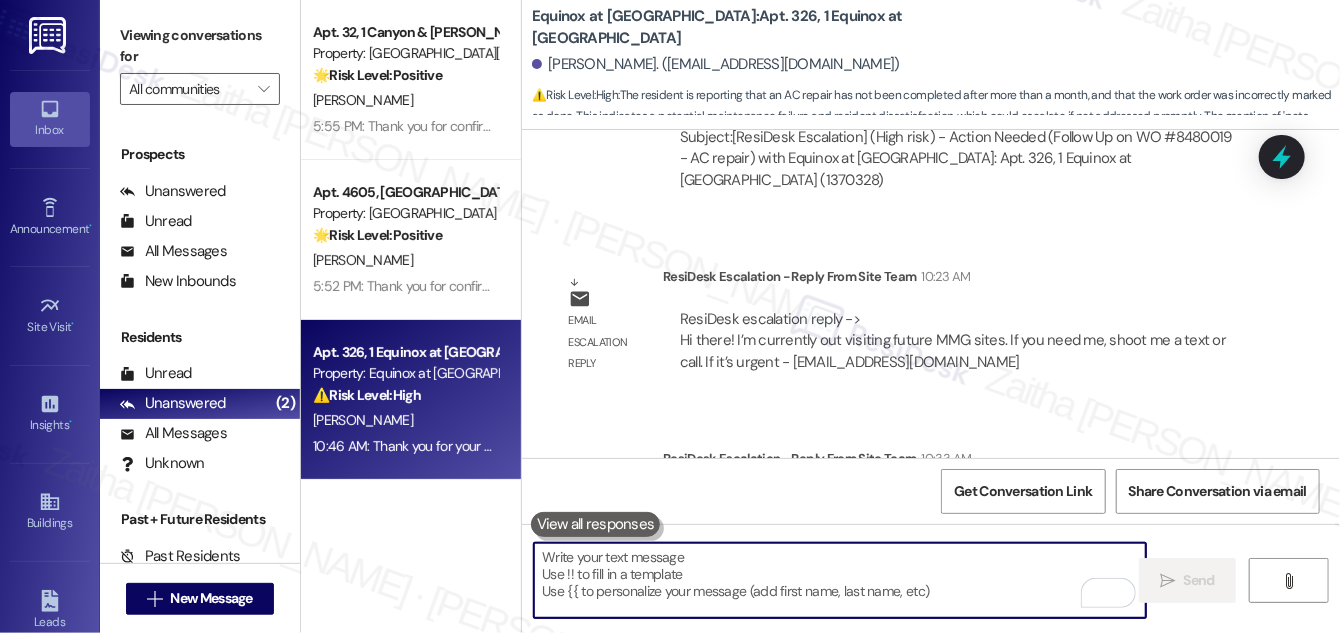 scroll, scrollTop: 24320, scrollLeft: 0, axis: vertical 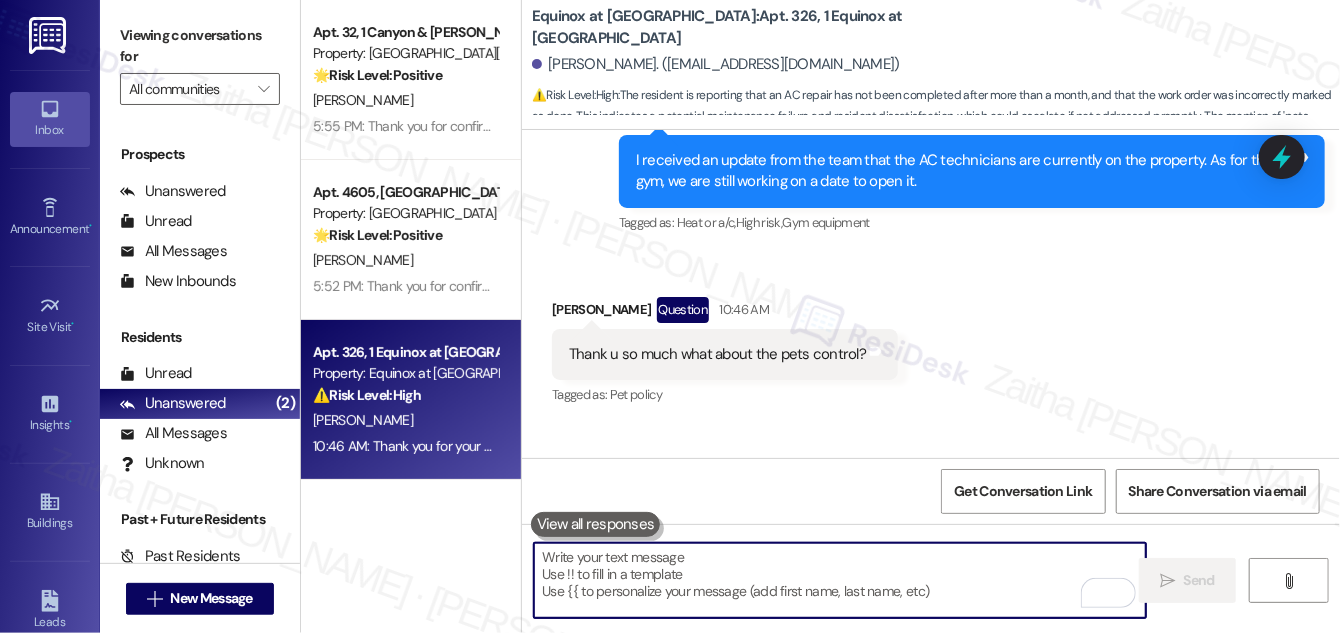 click at bounding box center (840, 580) 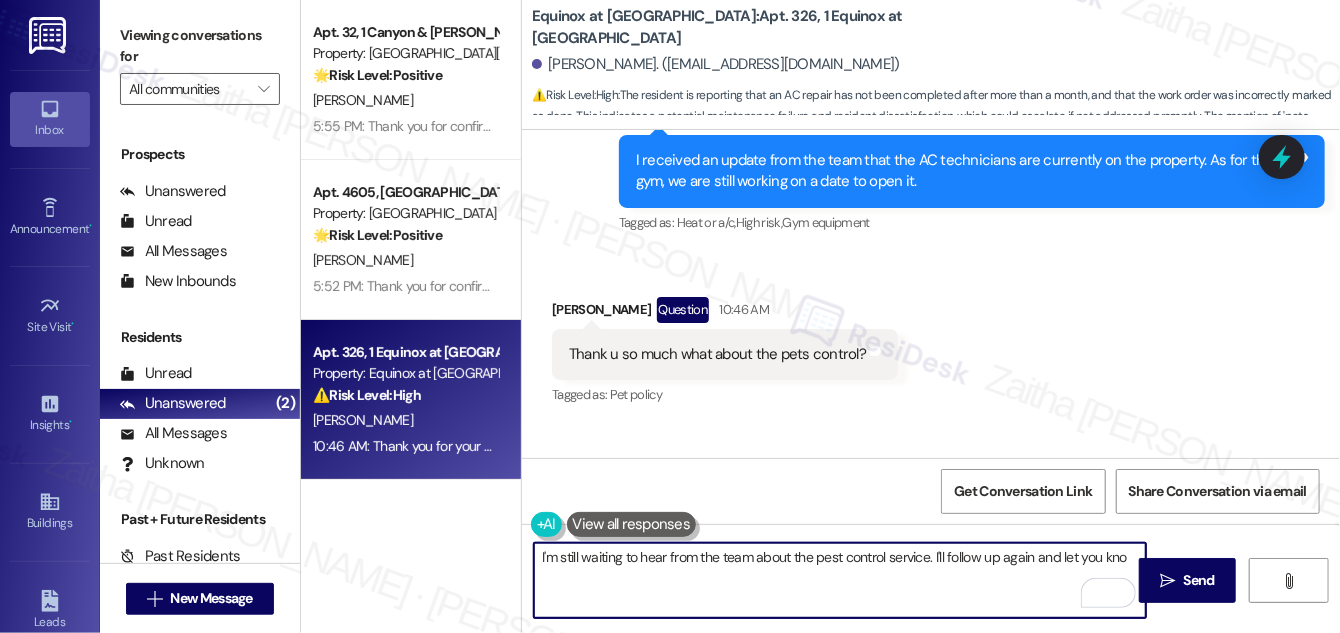 type on "I'm still waiting to hear from the team about the pest control service. I'll follow up again and let you know" 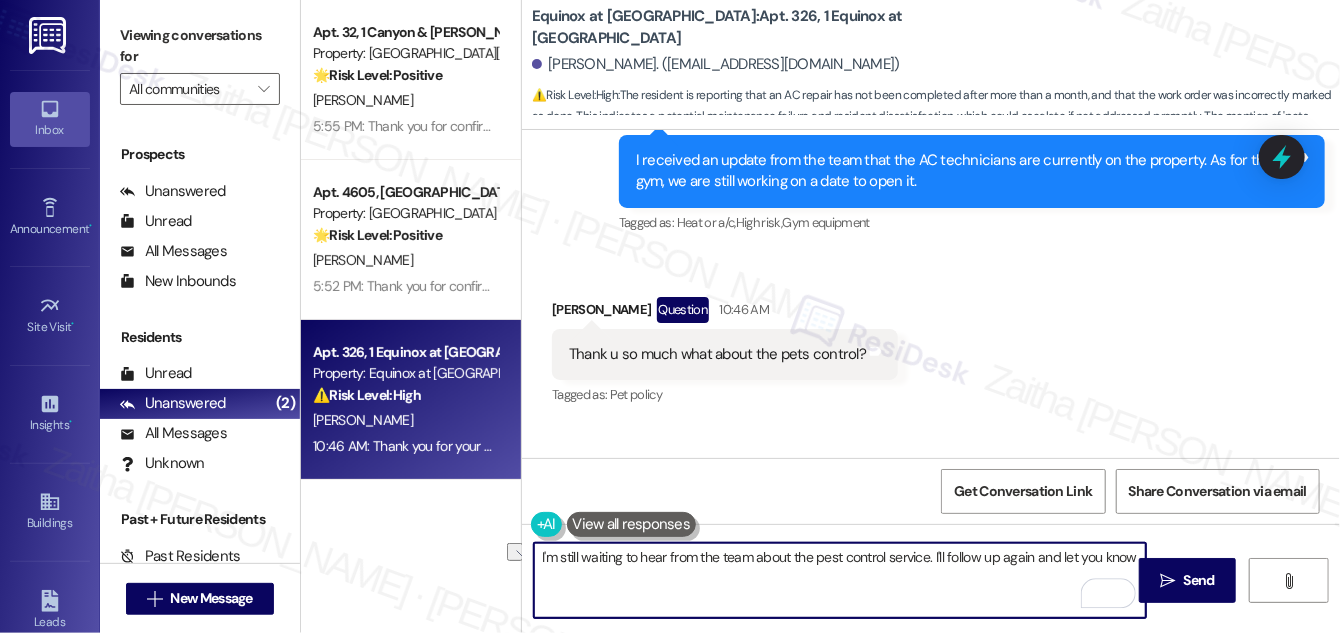 drag, startPoint x: 535, startPoint y: 554, endPoint x: 1131, endPoint y: 548, distance: 596.0302 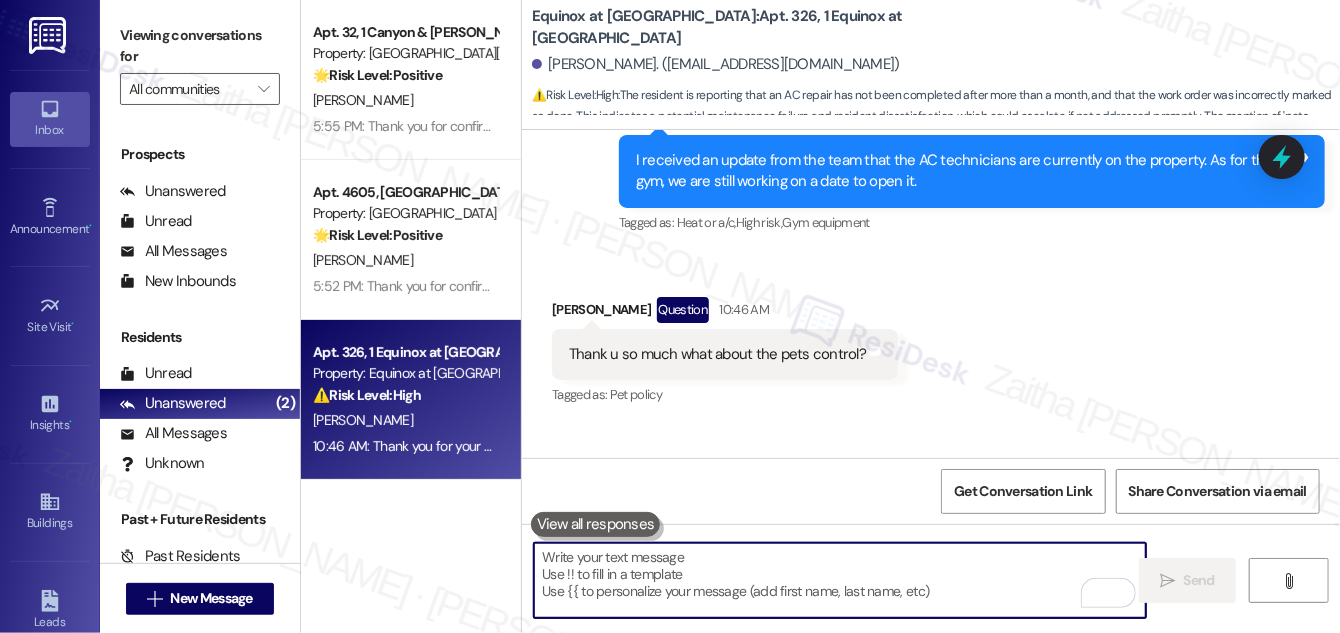 scroll, scrollTop: 24320, scrollLeft: 0, axis: vertical 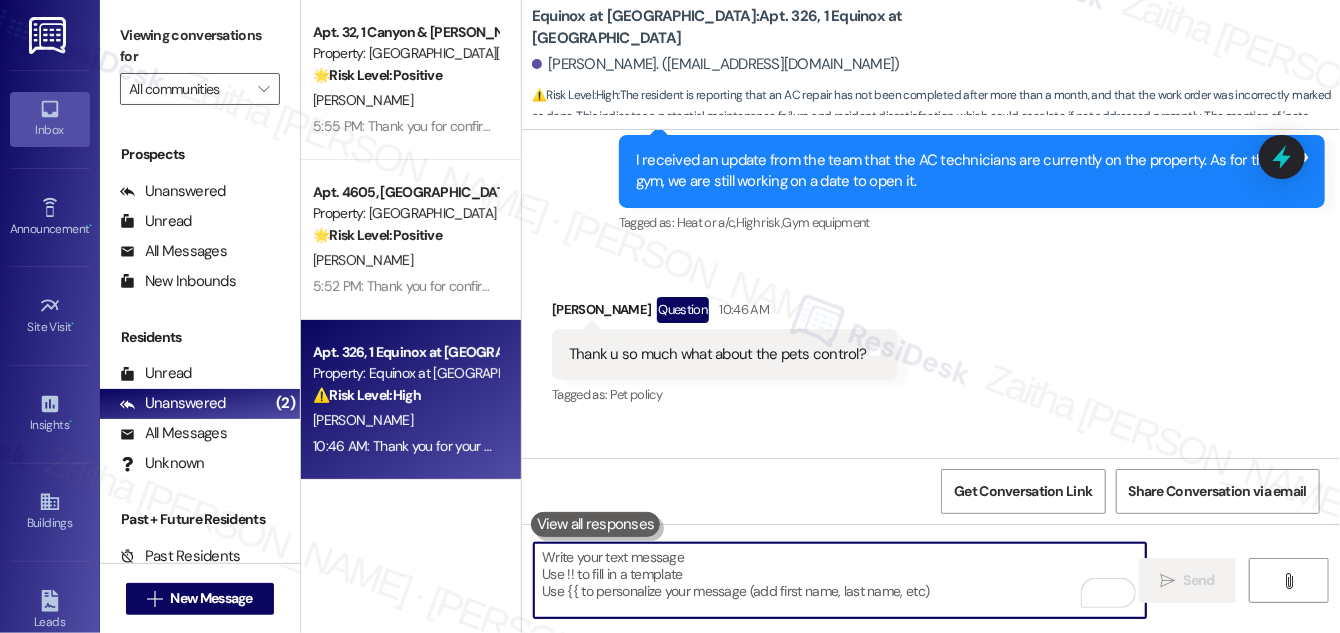 paste on "I’m still waiting to hear back from the team regarding the pest control service. I’ll follow up with them again and keep you updated." 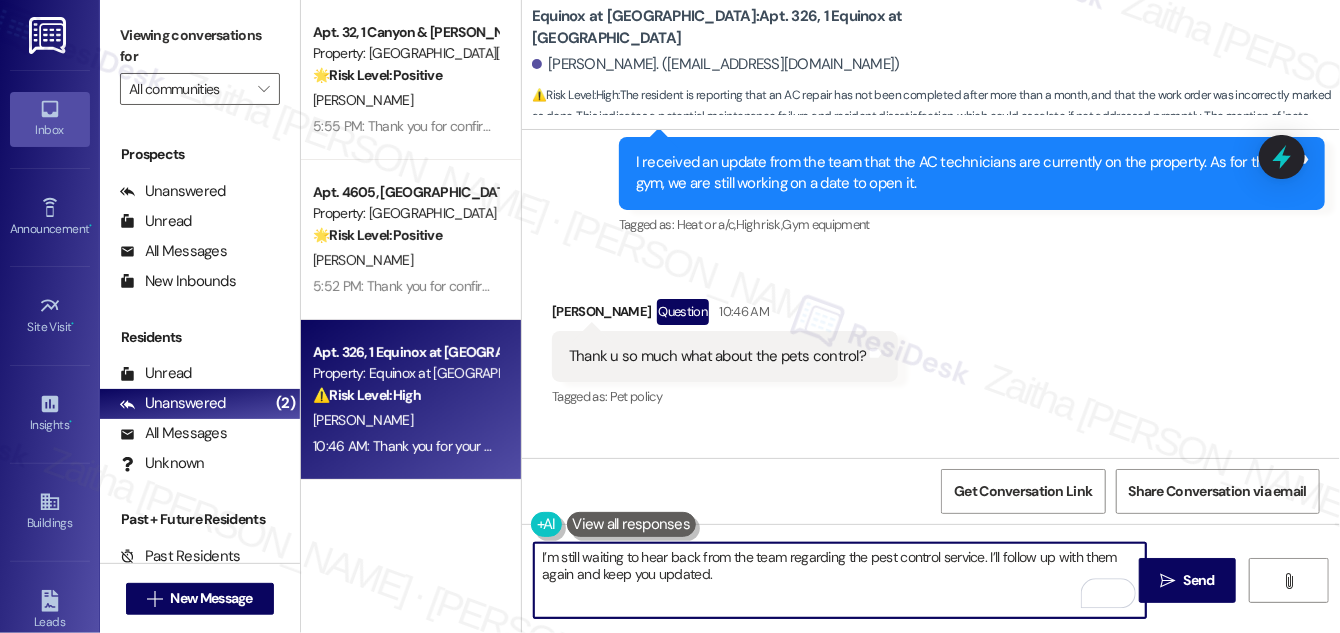 scroll, scrollTop: 24320, scrollLeft: 0, axis: vertical 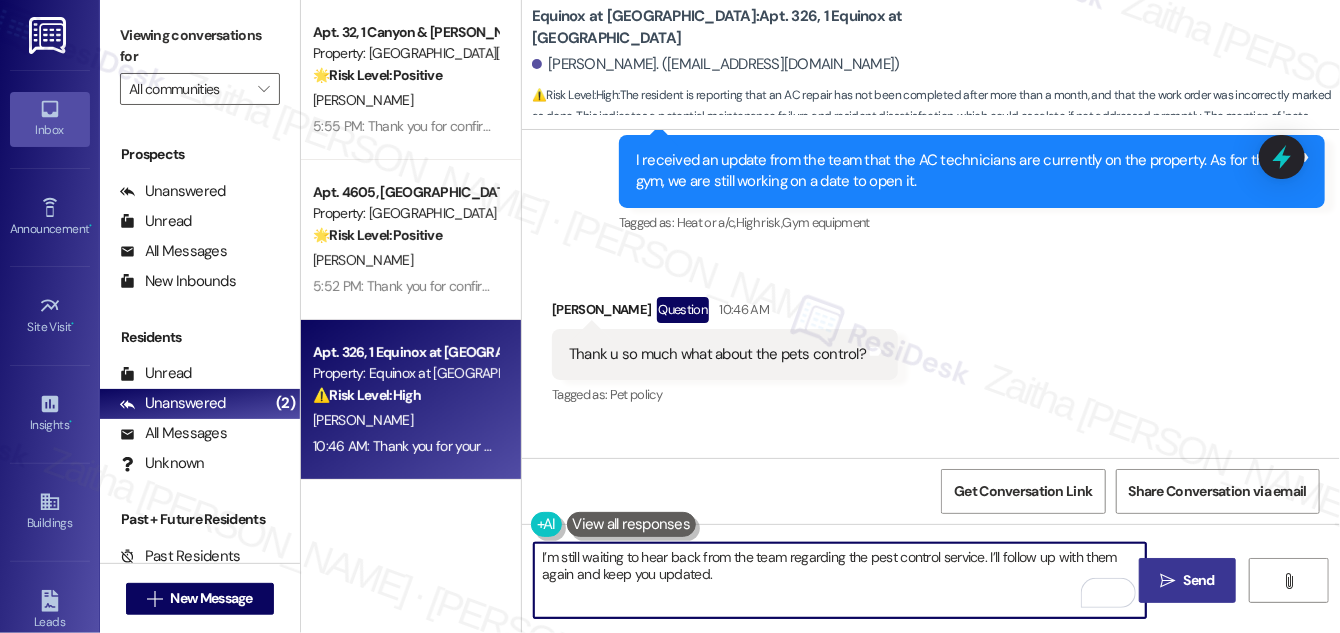 type on "I’m still waiting to hear back from the team regarding the pest control service. I’ll follow up with them again and keep you updated." 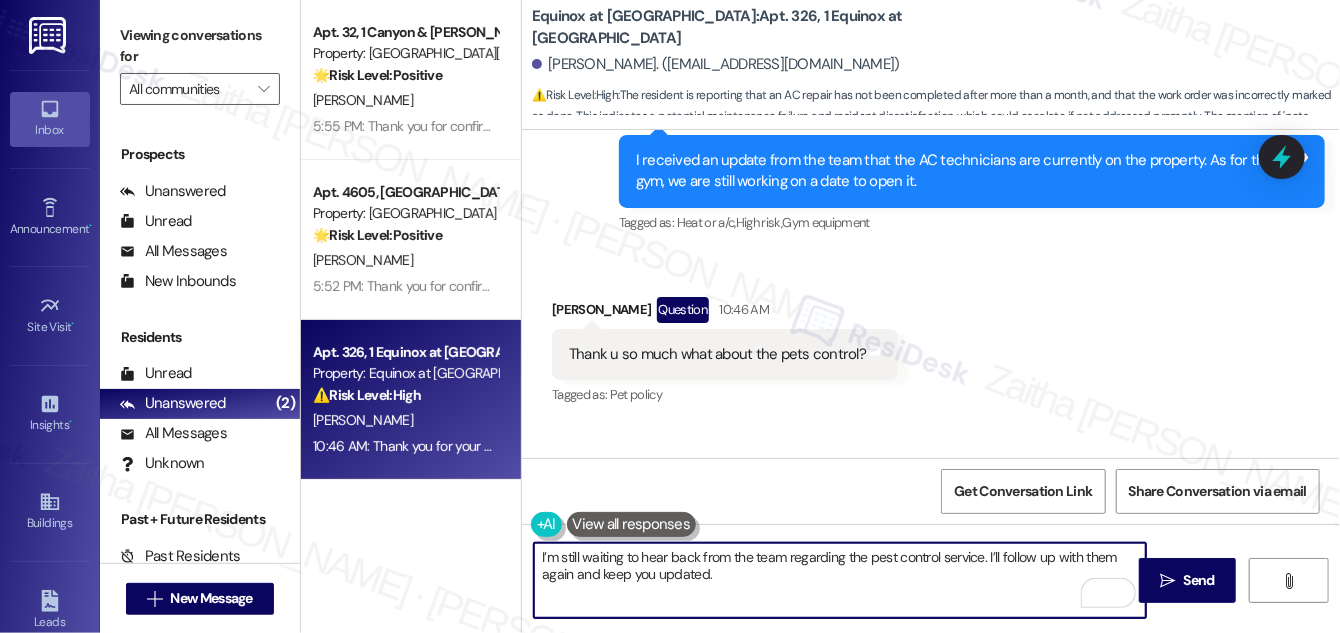 drag, startPoint x: 1210, startPoint y: 584, endPoint x: 1055, endPoint y: 393, distance: 245.97968 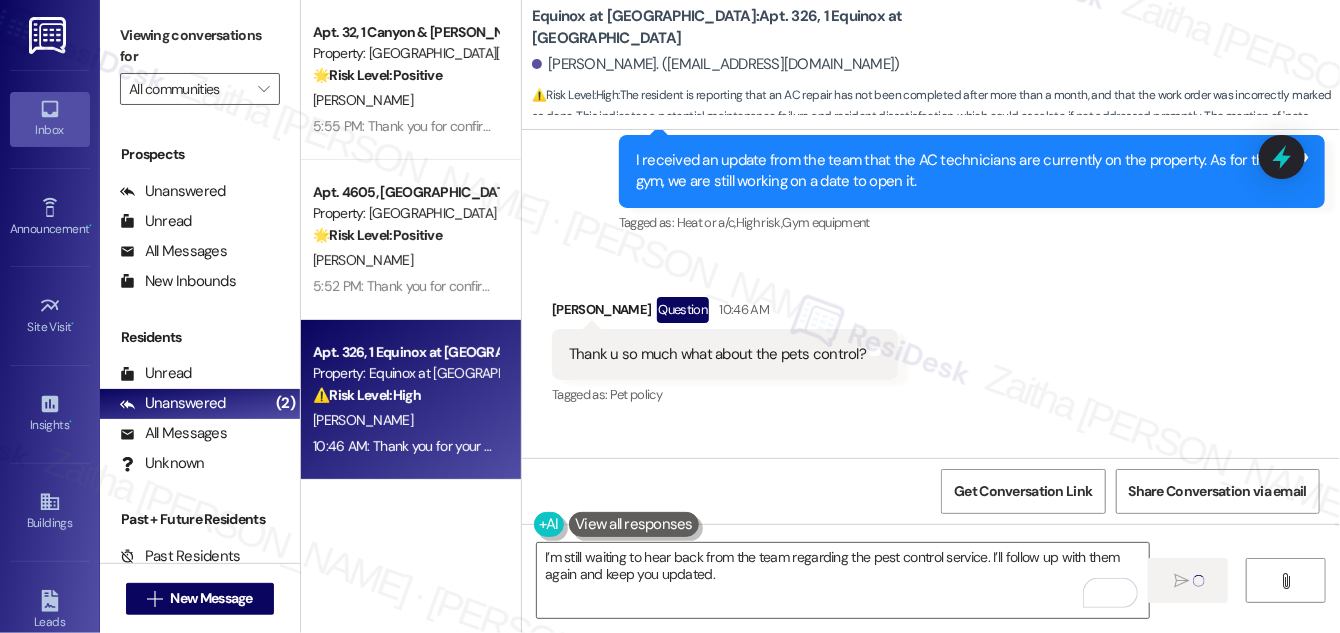 type 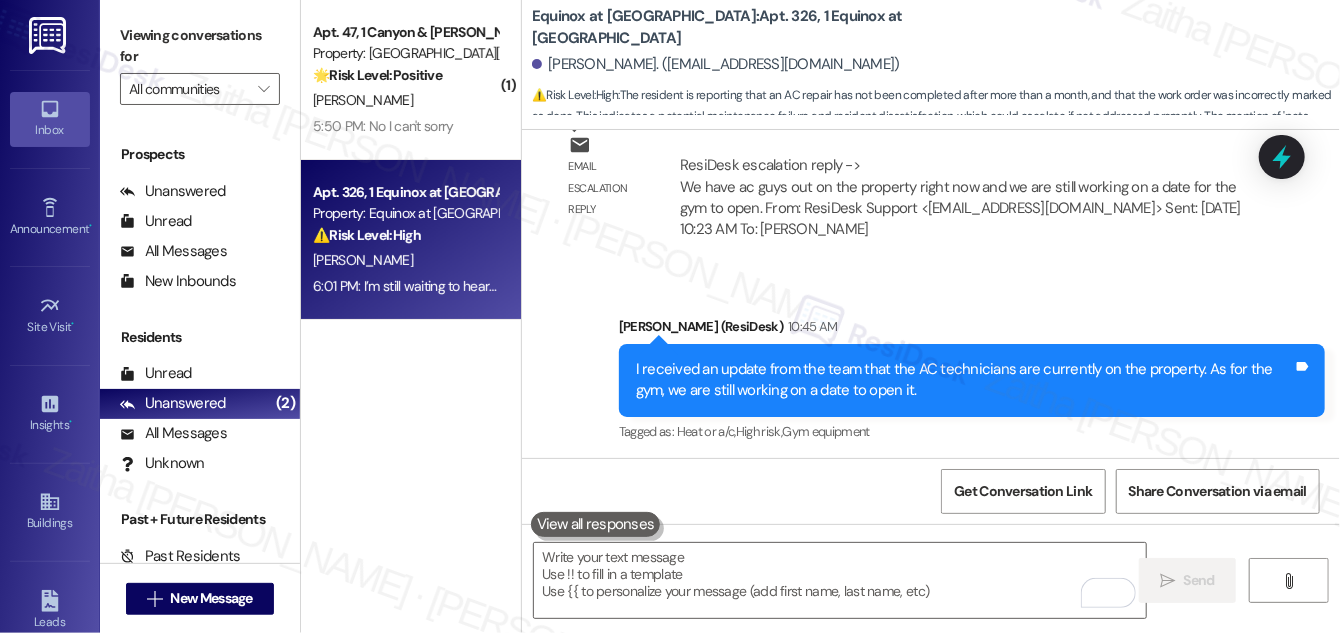 scroll, scrollTop: 24481, scrollLeft: 0, axis: vertical 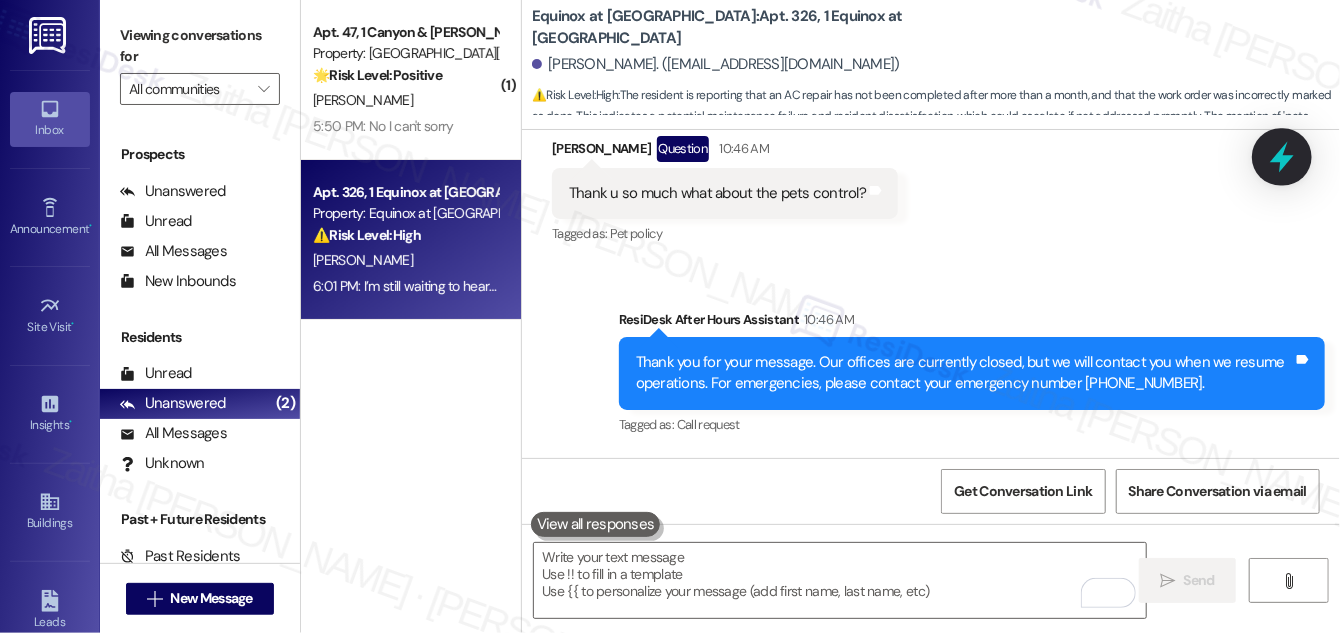 click 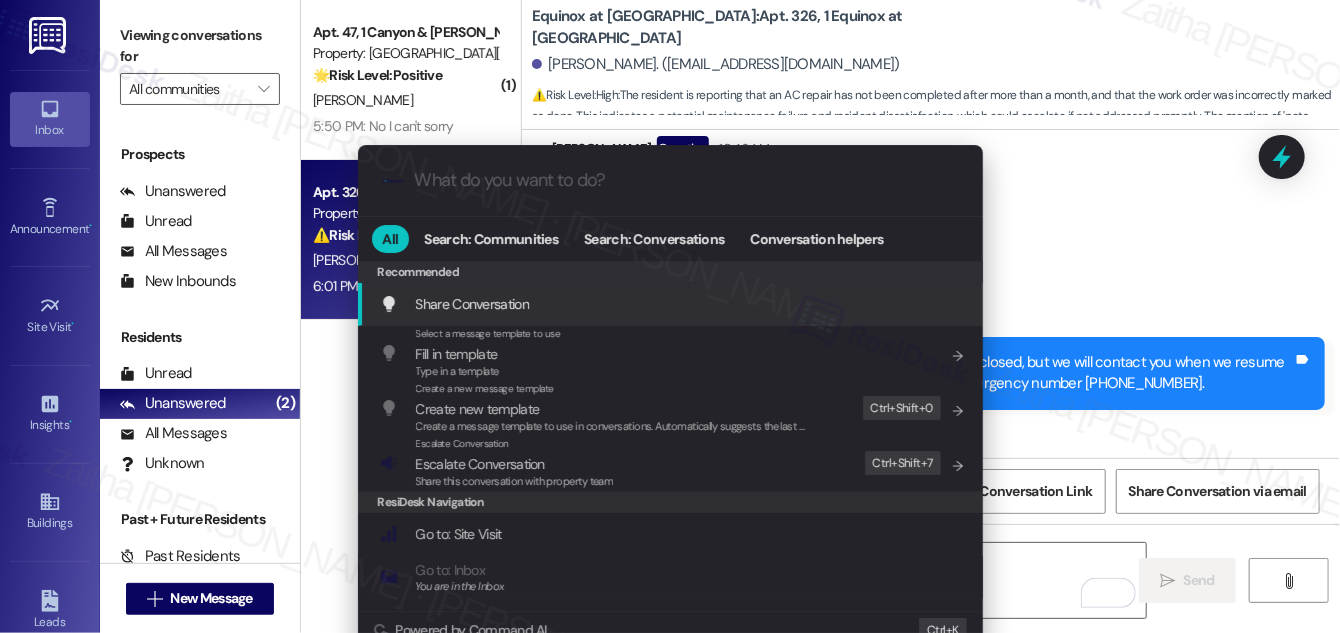 click on ".cls-1{fill:#0a055f;}.cls-2{fill:#0cc4c4;} resideskLogoBlueOrange All Search: Communities Search: Conversations Conversation helpers Recommended Recommended Share Conversation Add shortcut Select a message template to use Fill in template Type in a template Add shortcut Create a new message template Create new template Create a message template to use in conversations. Automatically suggests the last message you sent. Edit Ctrl+ Shift+ 0 Escalate Conversation Escalate Conversation Share this conversation with property team Edit Ctrl+ Shift+ 7 ResiDesk Navigation Go to: Site Visit Add shortcut Go to: Inbox You are in the Inbox Add shortcut Go to: Settings Add shortcut Go to: Message Templates Add shortcut Go to: Buildings Add shortcut Help Getting Started: What you can do with ResiDesk Add shortcut Settings Powered by Command AI Ctrl+ K" at bounding box center (670, 316) 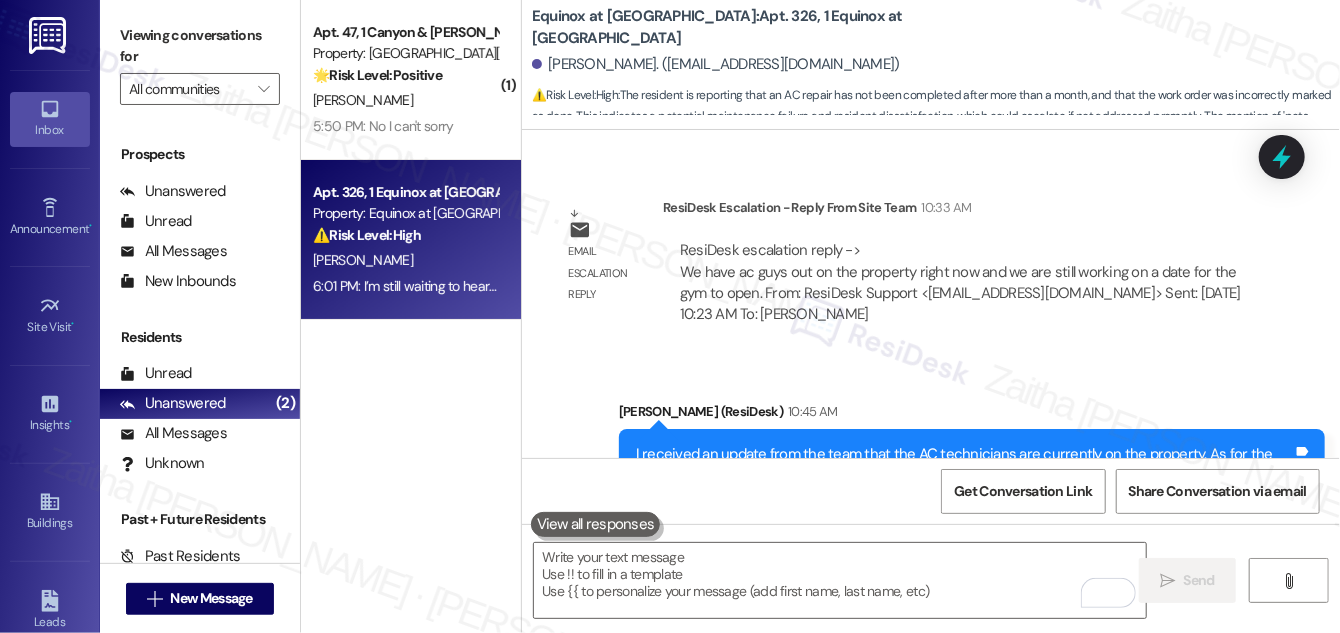 scroll, scrollTop: 24481, scrollLeft: 0, axis: vertical 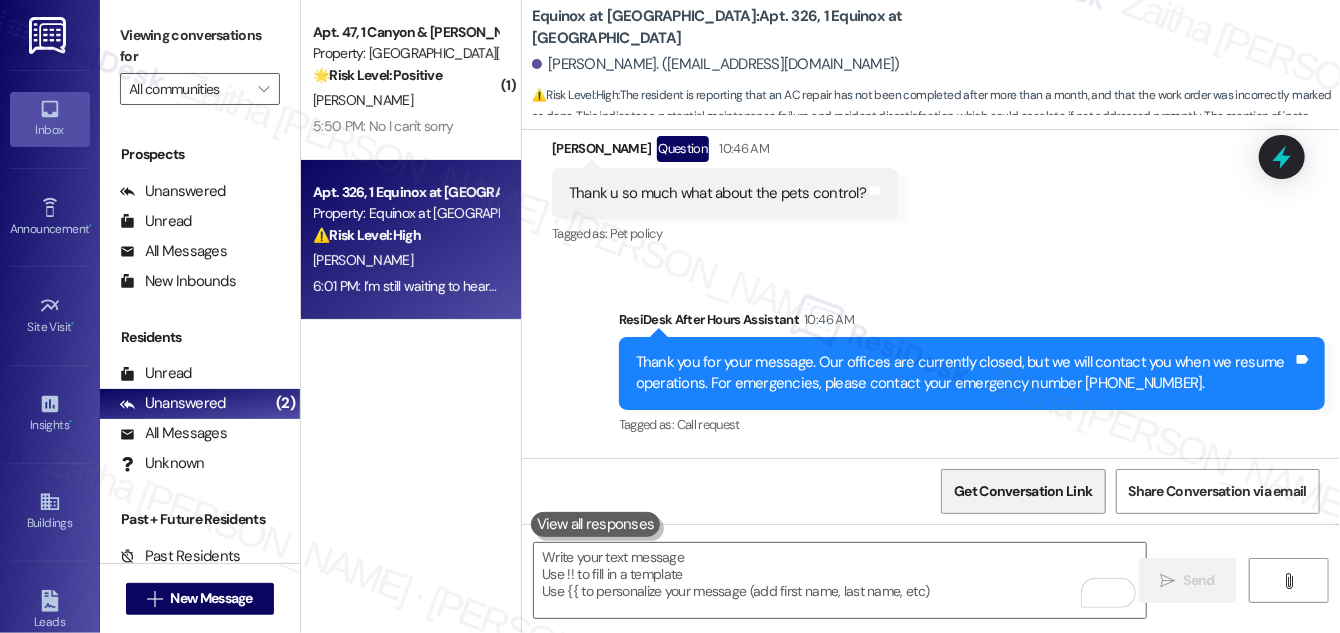click on "Get Conversation Link" at bounding box center [1023, 491] 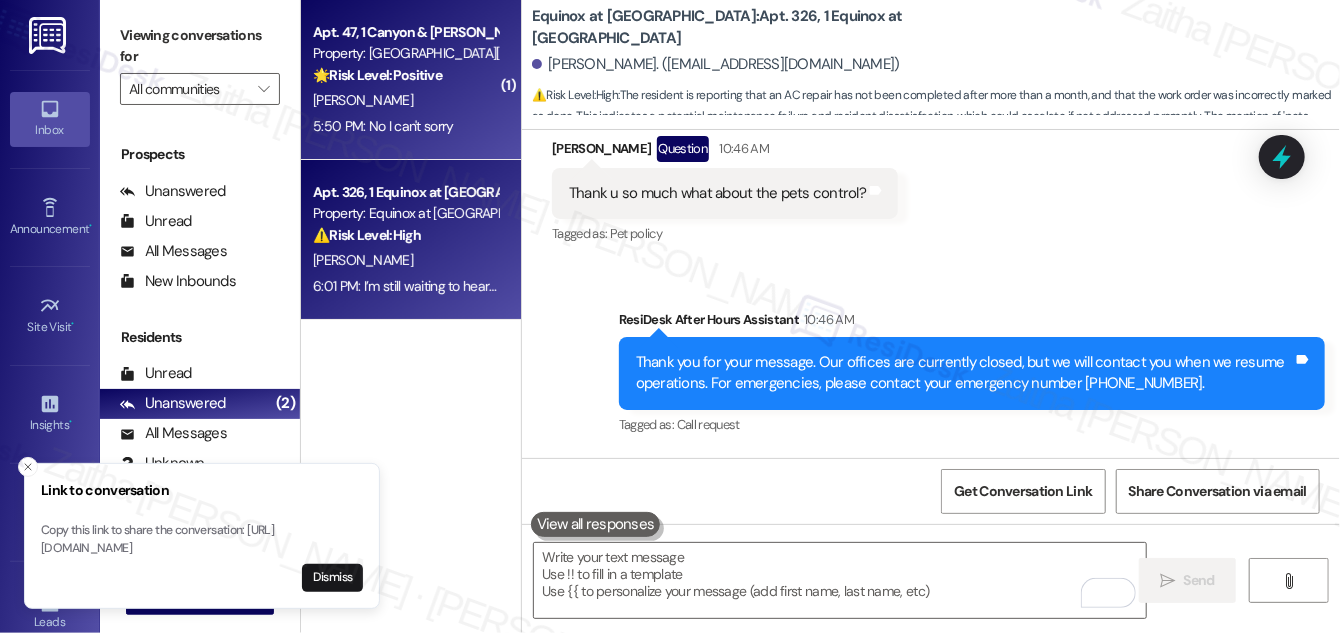click on "[PERSON_NAME]" at bounding box center (405, 100) 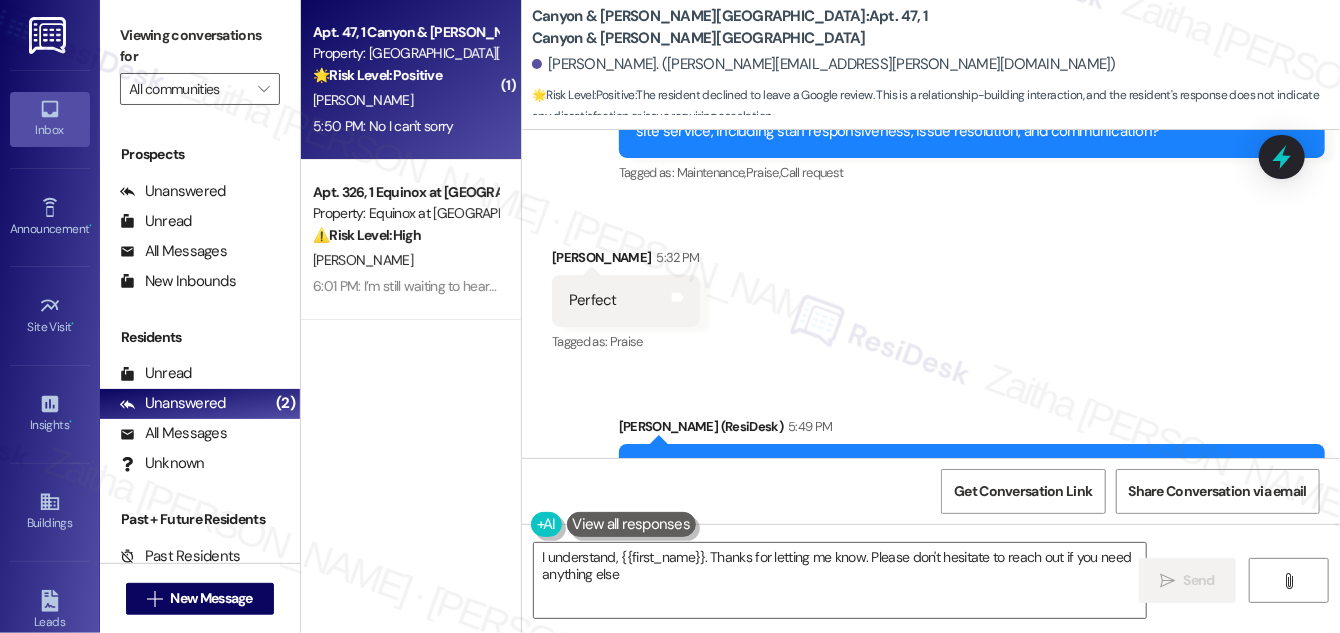 type on "I understand, {{first_name}}. Thanks for letting me know. Please don't hesitate to reach out if you need anything else!" 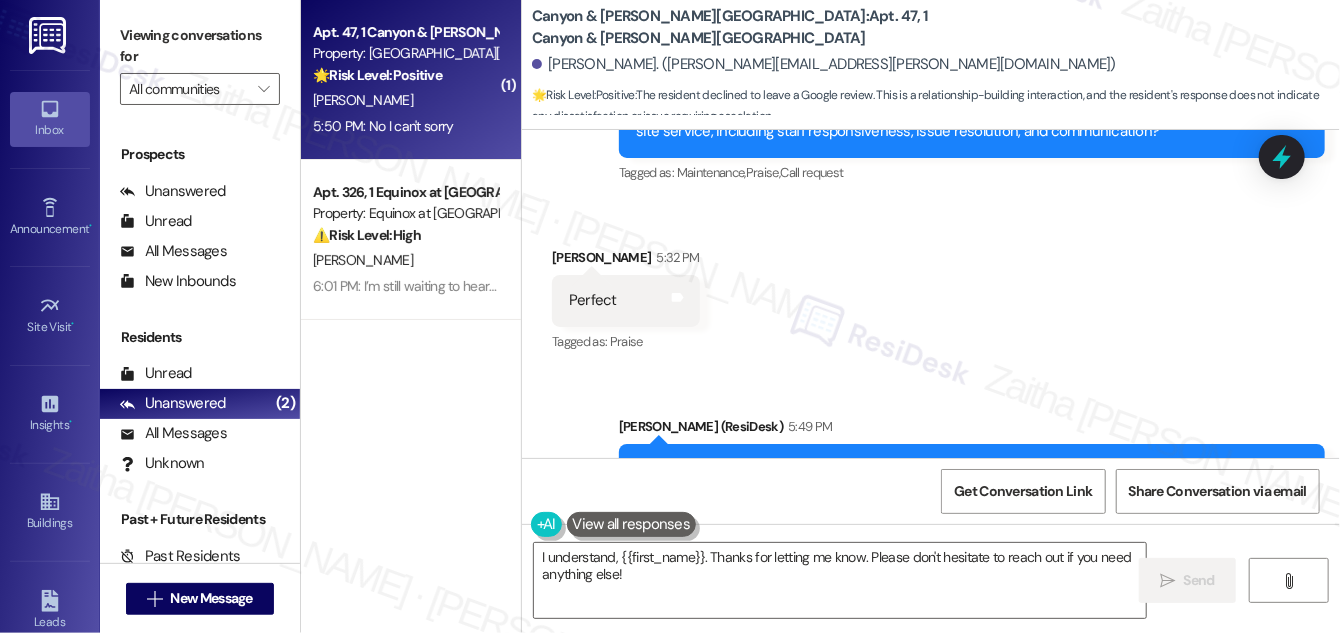 scroll, scrollTop: 2214, scrollLeft: 0, axis: vertical 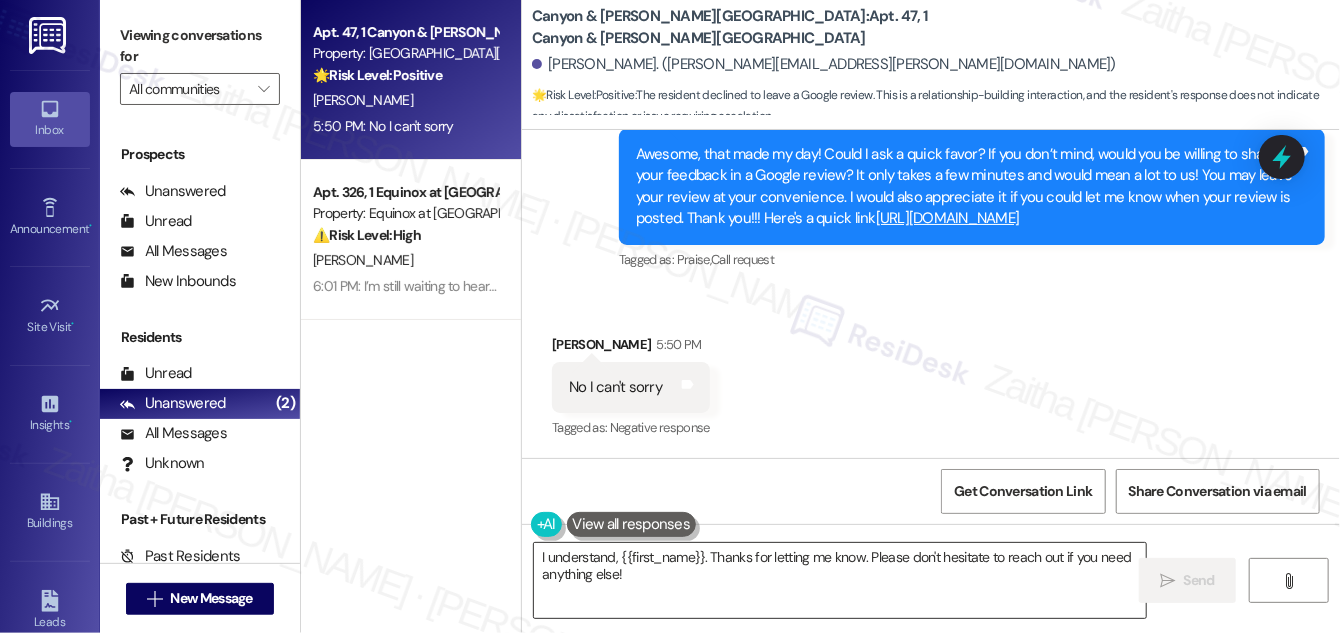 click on "I understand, {{first_name}}. Thanks for letting me know. Please don't hesitate to reach out if you need anything else!" at bounding box center [840, 580] 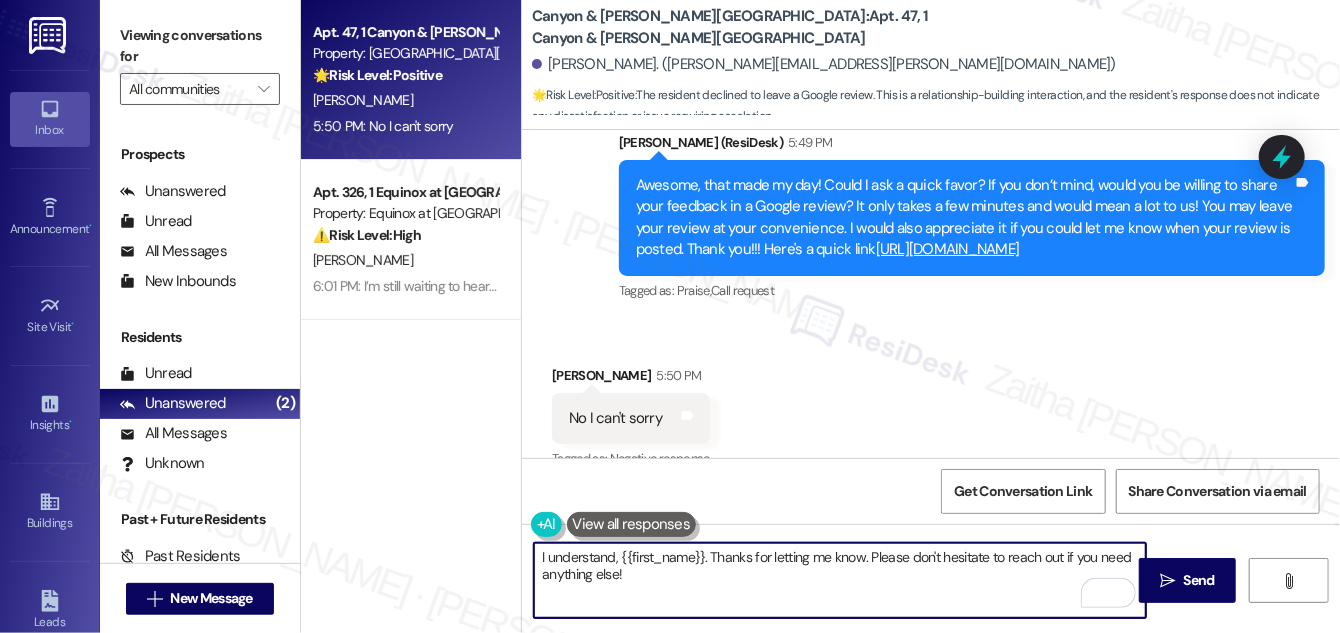 scroll, scrollTop: 2215, scrollLeft: 0, axis: vertical 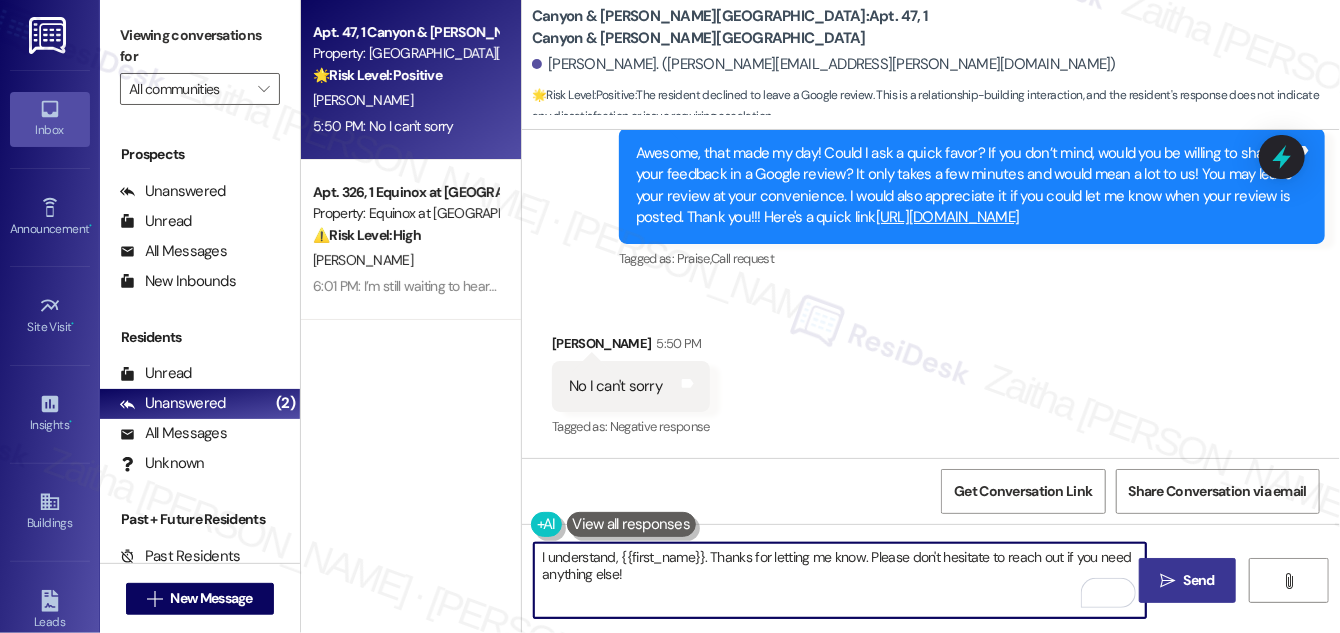 click on "Send" at bounding box center (1199, 580) 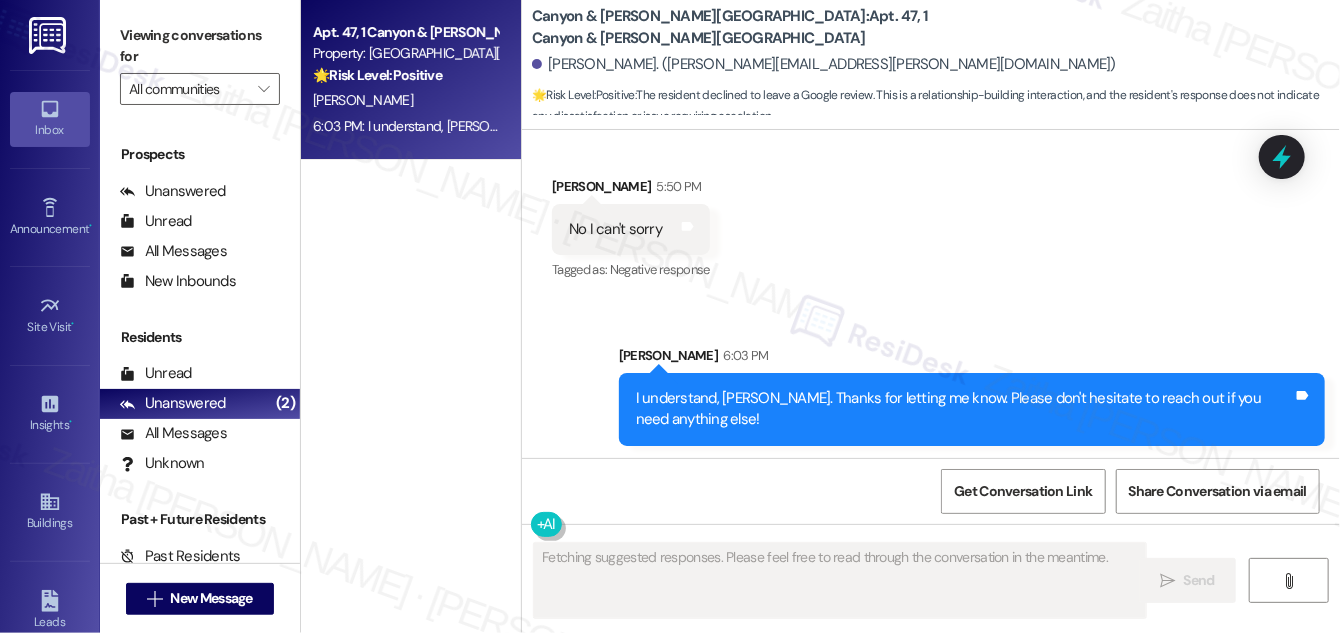 scroll, scrollTop: 2376, scrollLeft: 0, axis: vertical 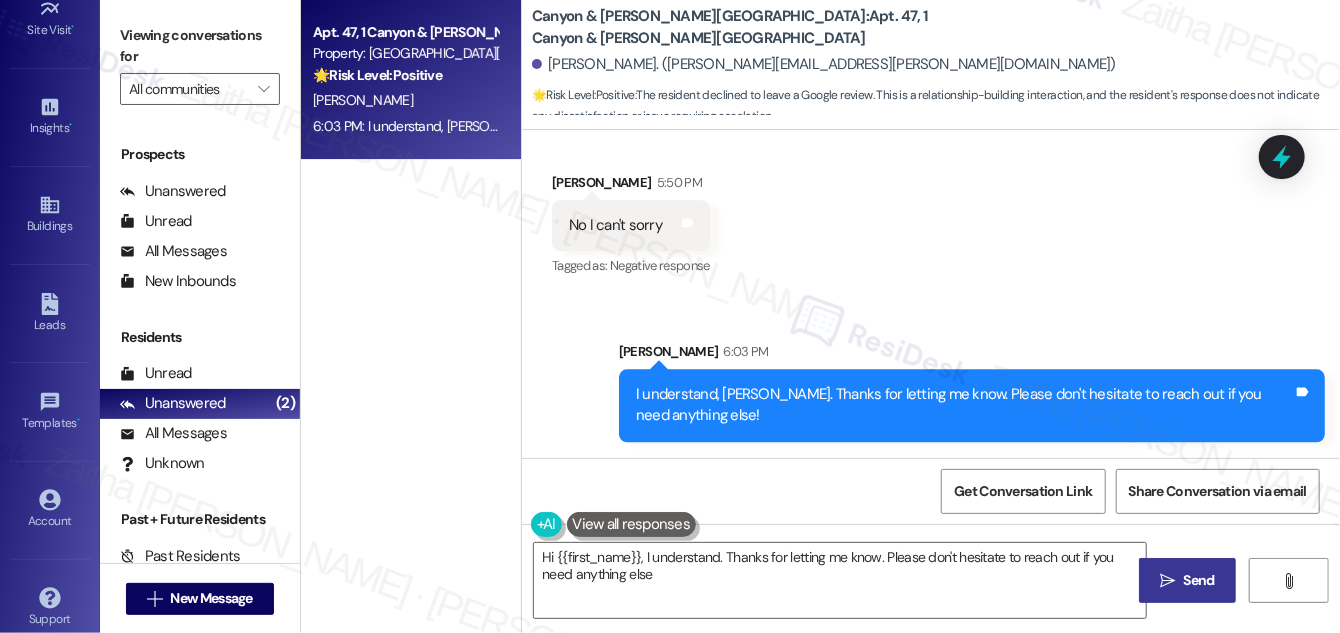 type on "Hi {{first_name}}, I understand. Thanks for letting me know. Please don't hesitate to reach out if you need anything else!" 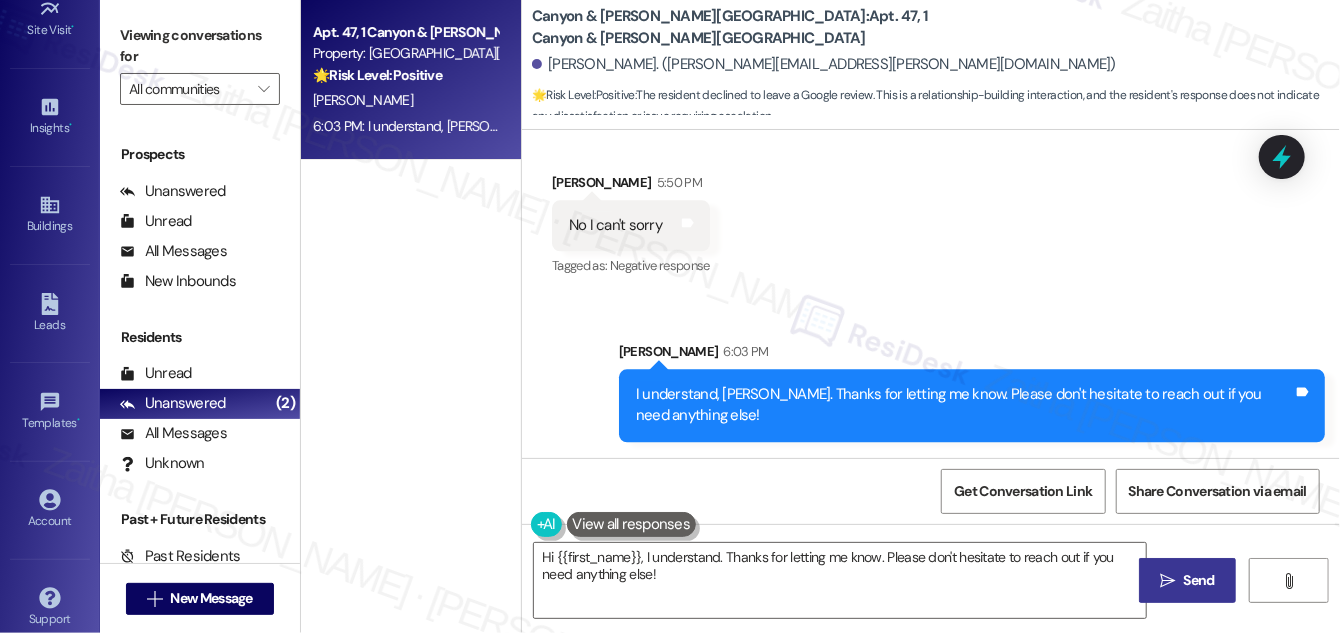 scroll, scrollTop: 314, scrollLeft: 0, axis: vertical 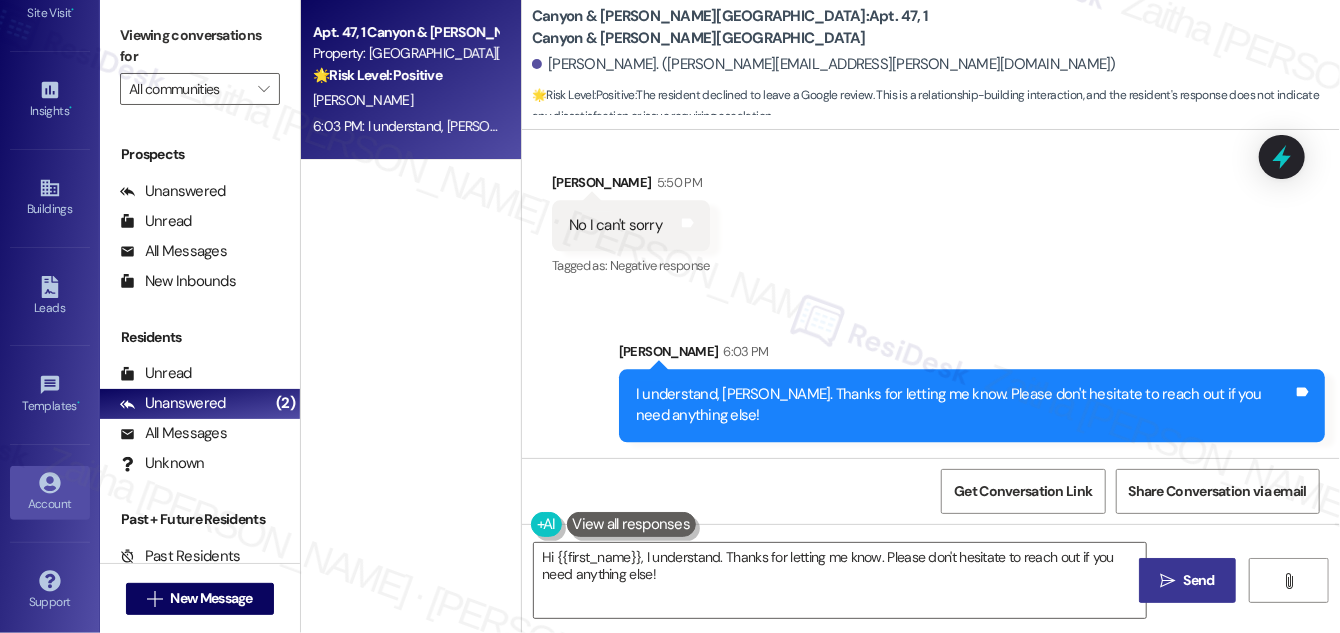 click on "Account" at bounding box center (50, 504) 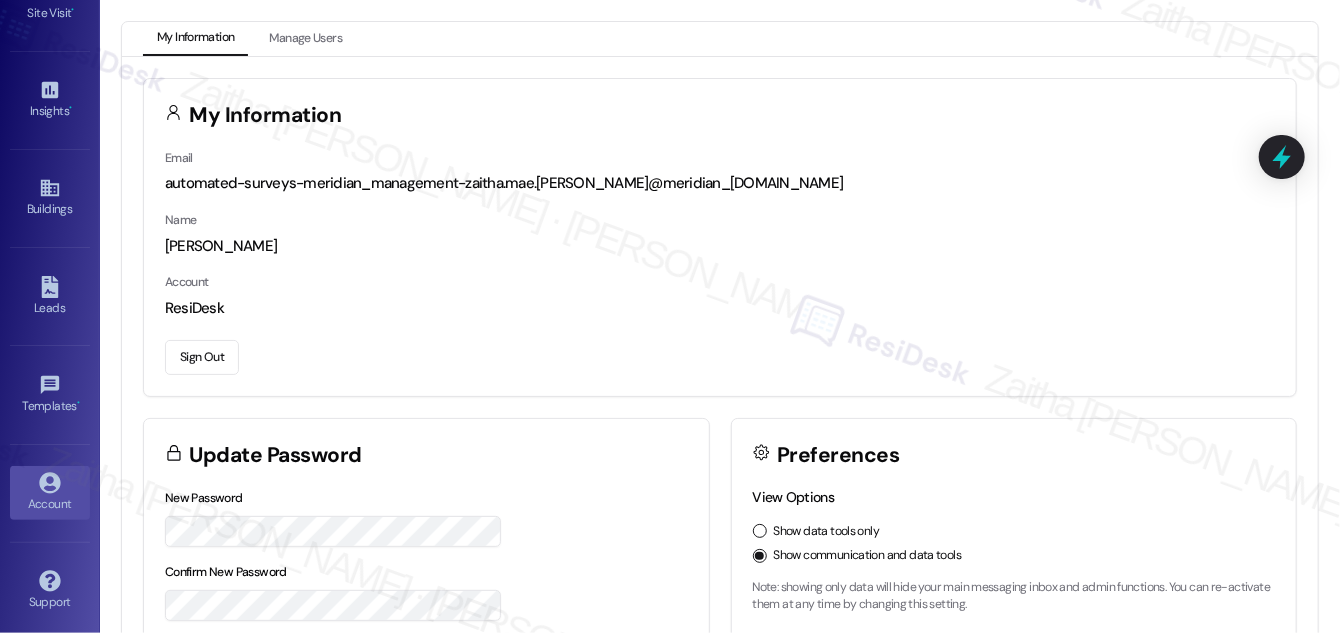 click on "Sign Out" at bounding box center [202, 357] 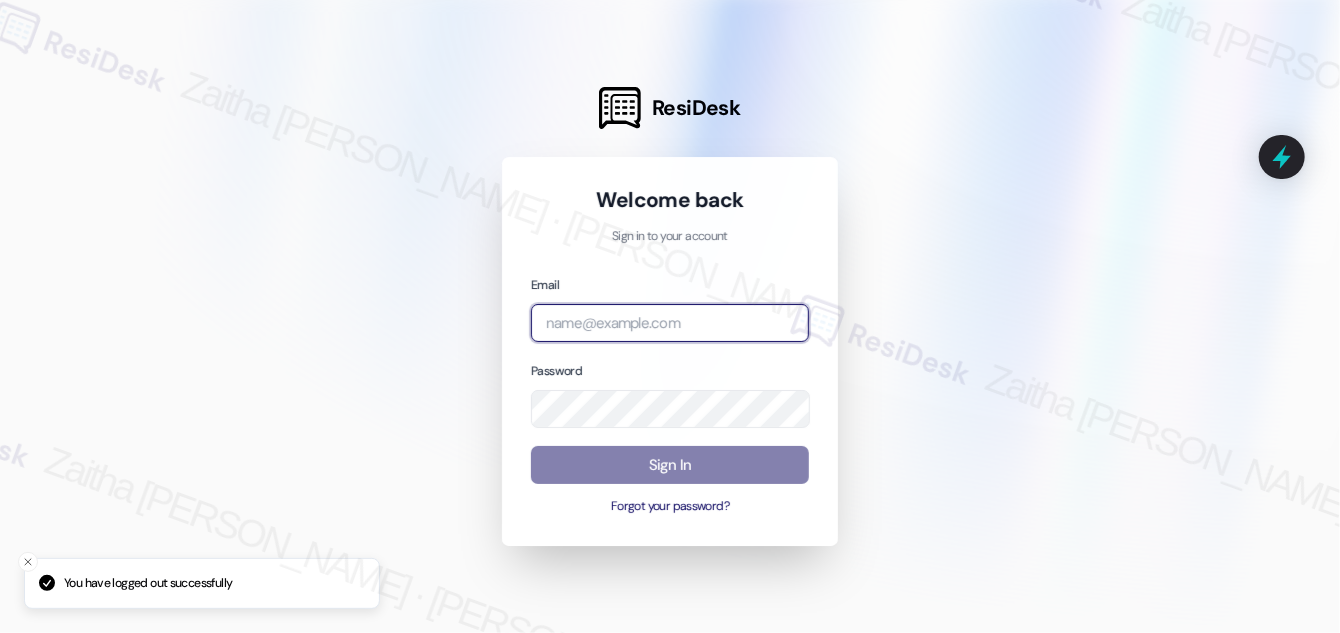 click at bounding box center [670, 323] 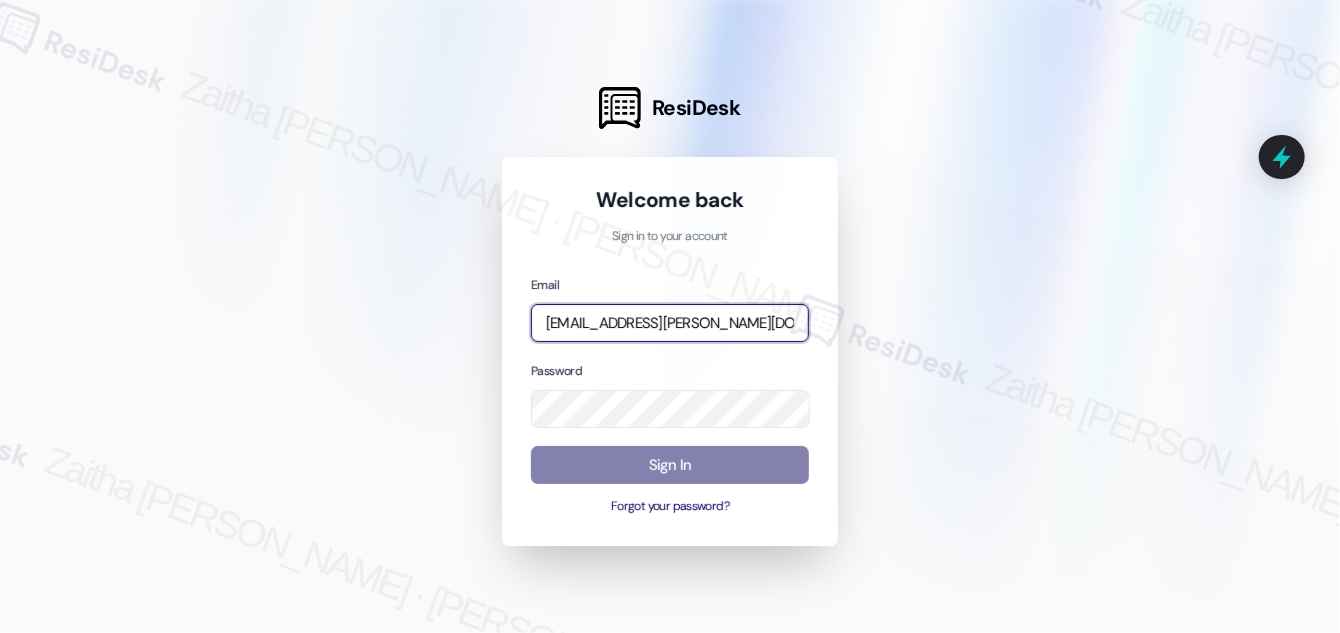 type on "[EMAIL_ADDRESS][PERSON_NAME][DOMAIN_NAME]" 